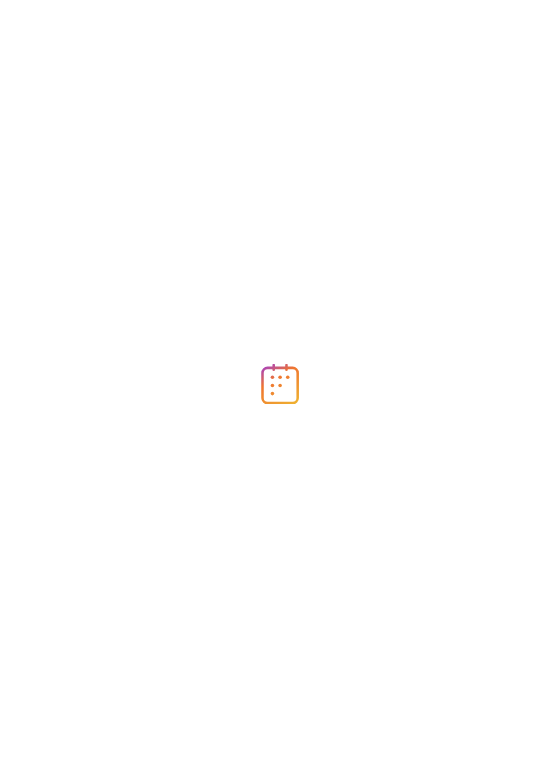 scroll, scrollTop: 0, scrollLeft: 0, axis: both 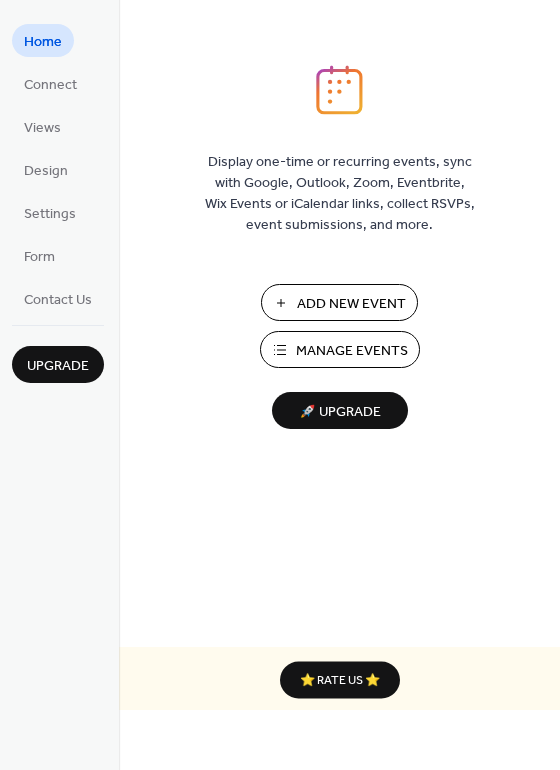 click on "Manage Events" at bounding box center [340, 349] 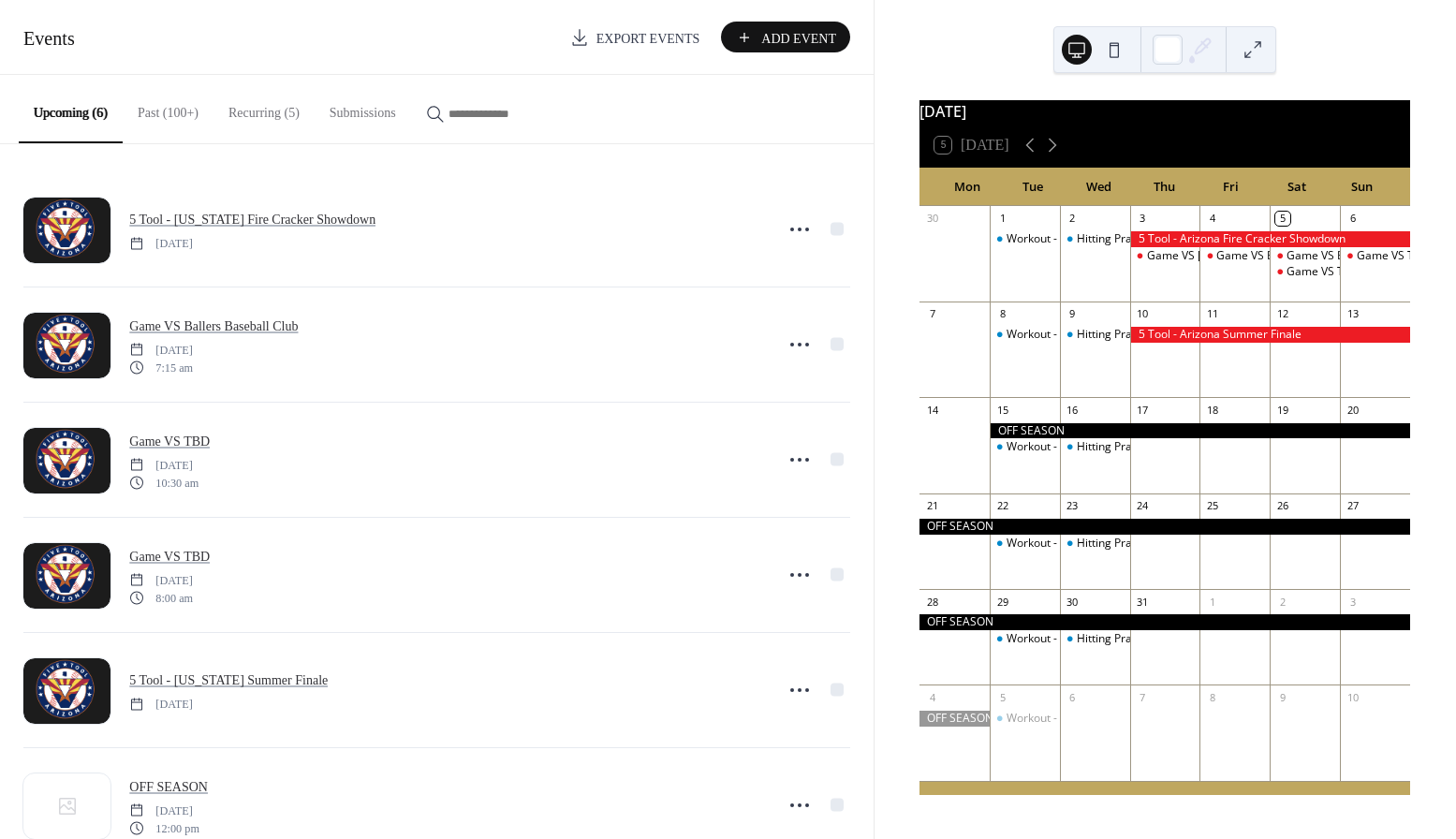 scroll, scrollTop: 0, scrollLeft: 0, axis: both 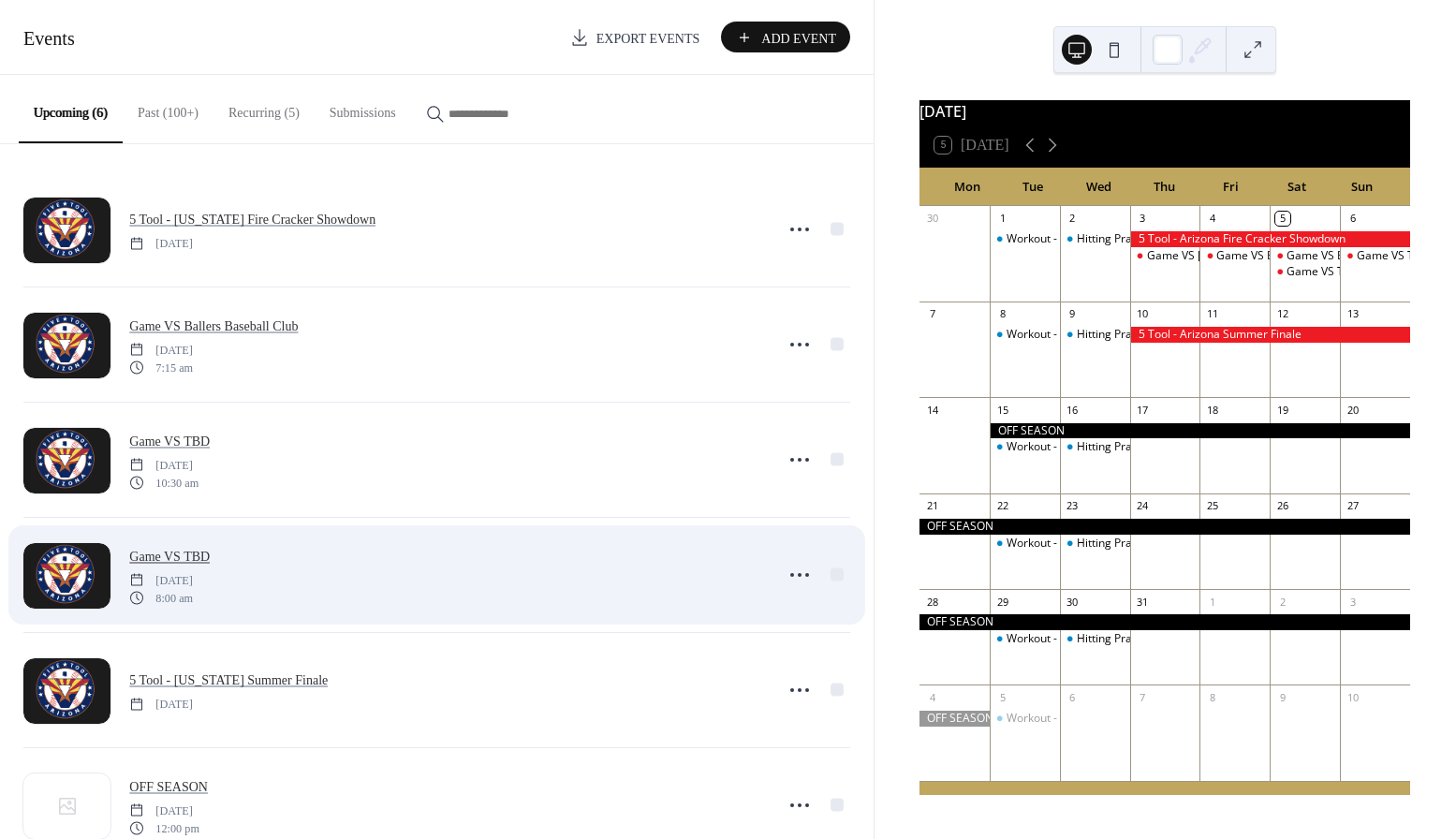 click on "Game VS TBD" at bounding box center (169, 556) 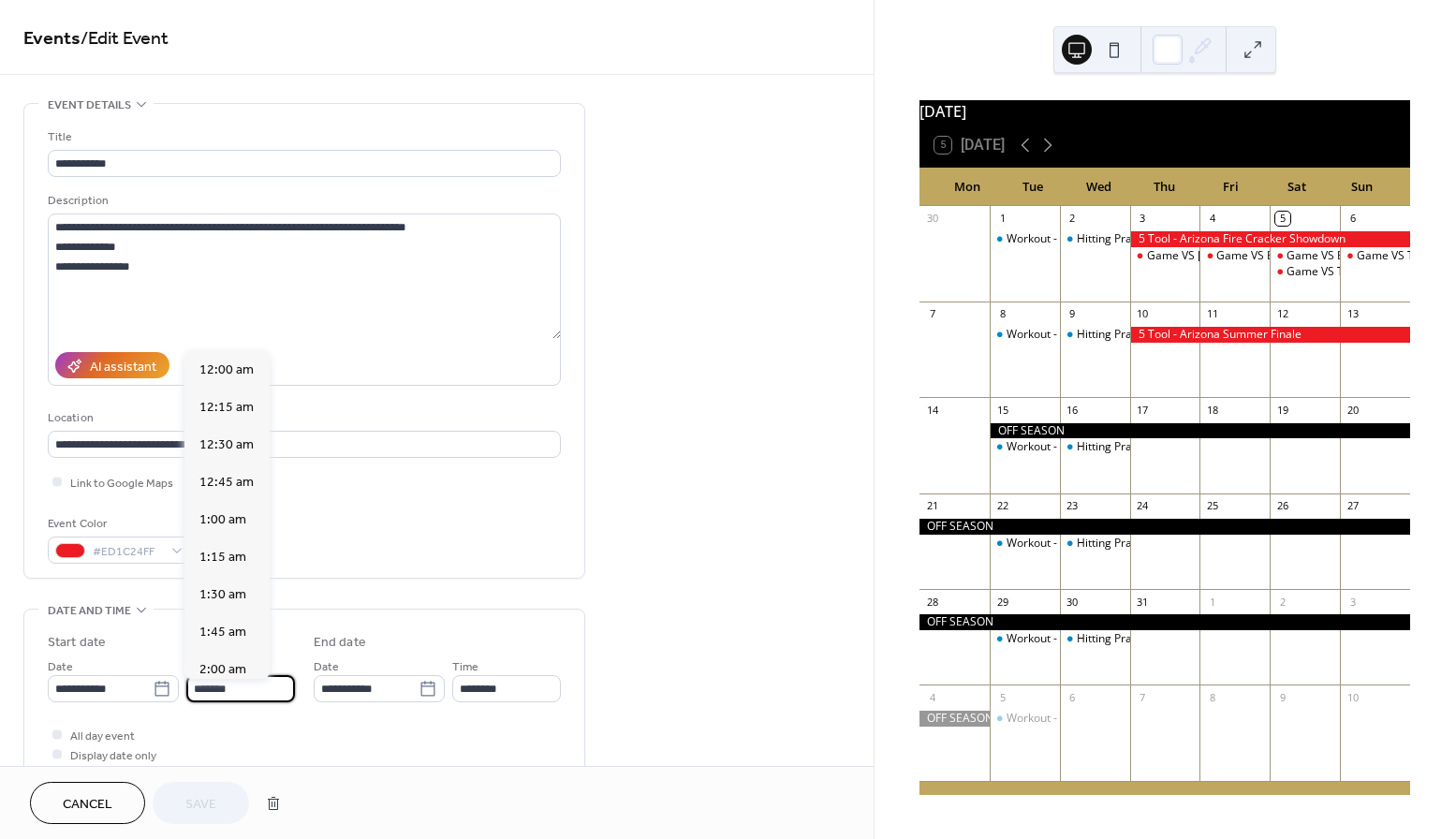 click on "*******" at bounding box center (241, 688) 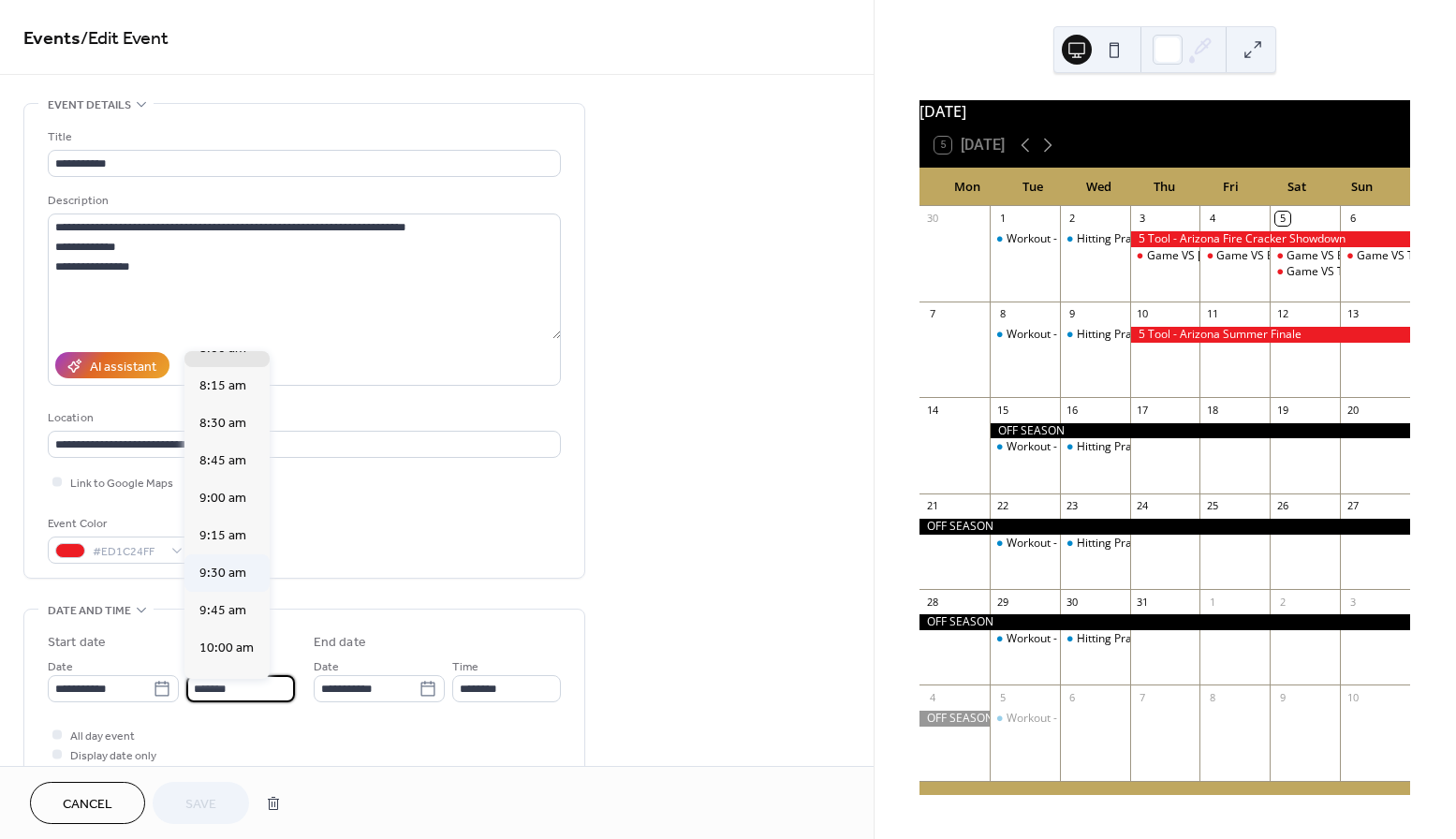 scroll, scrollTop: 1225, scrollLeft: 0, axis: vertical 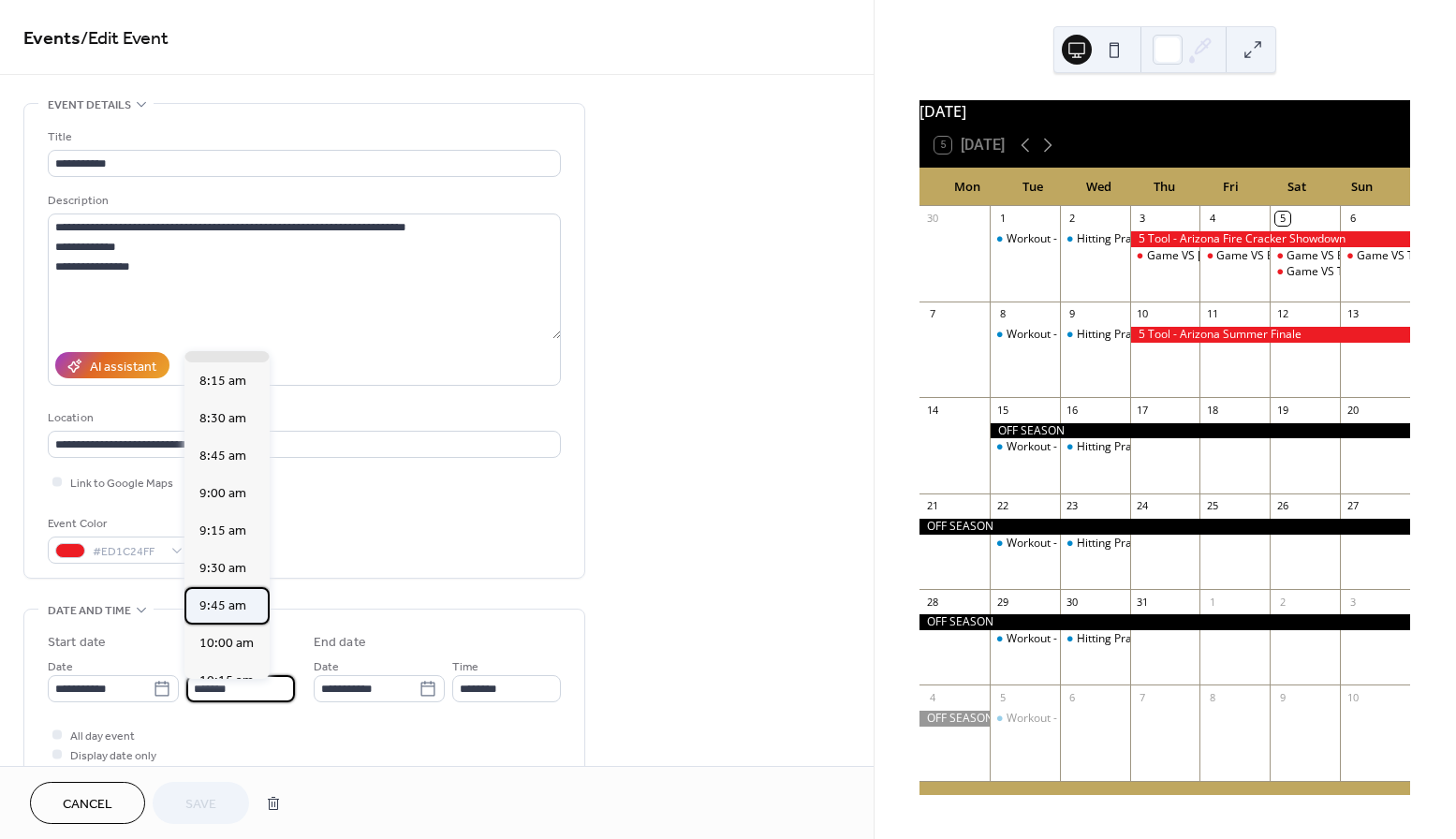 click on "9:45 am" at bounding box center (223, 606) 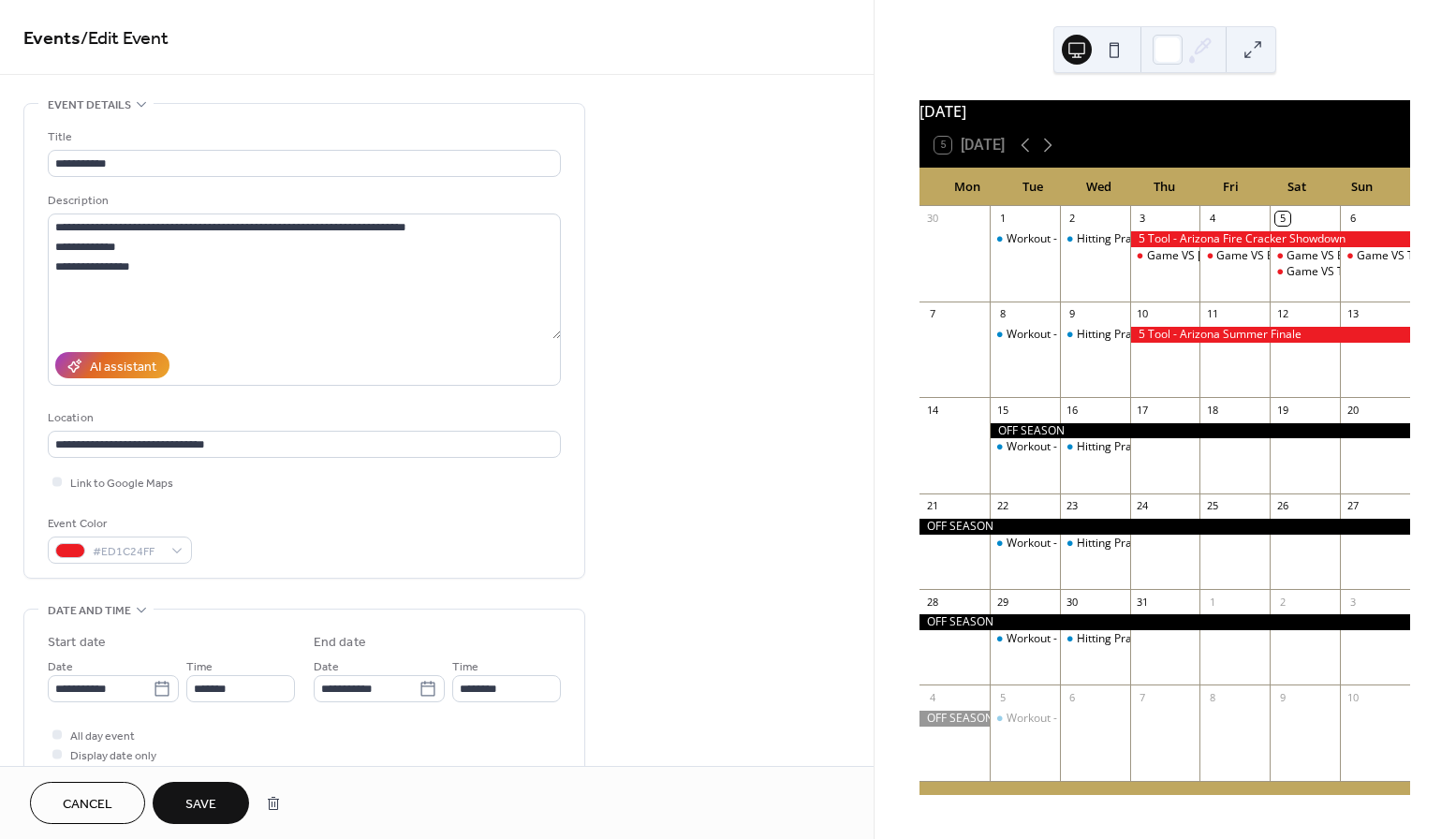 type on "*******" 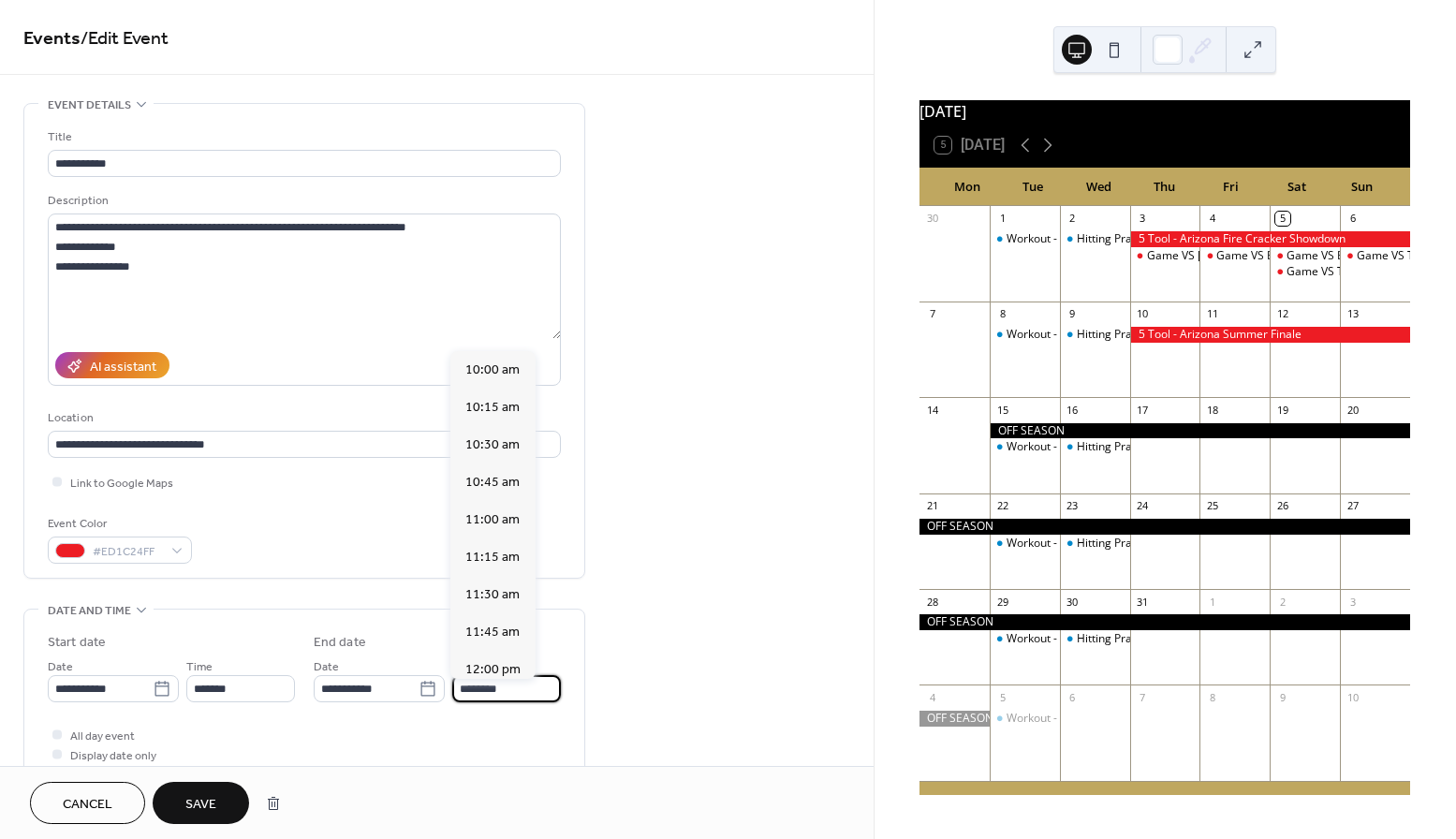 click on "********" at bounding box center (507, 688) 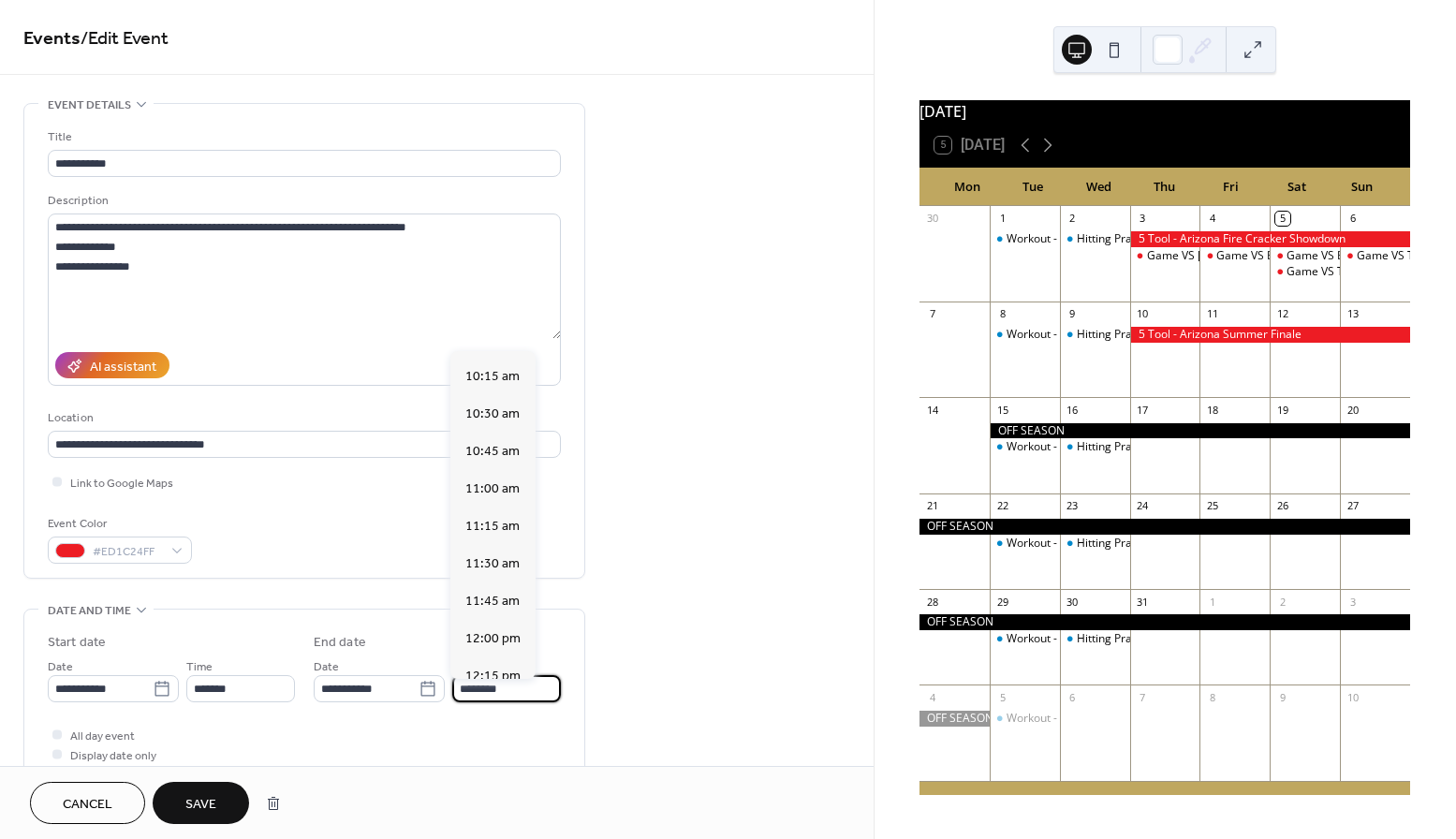 scroll, scrollTop: 28, scrollLeft: 0, axis: vertical 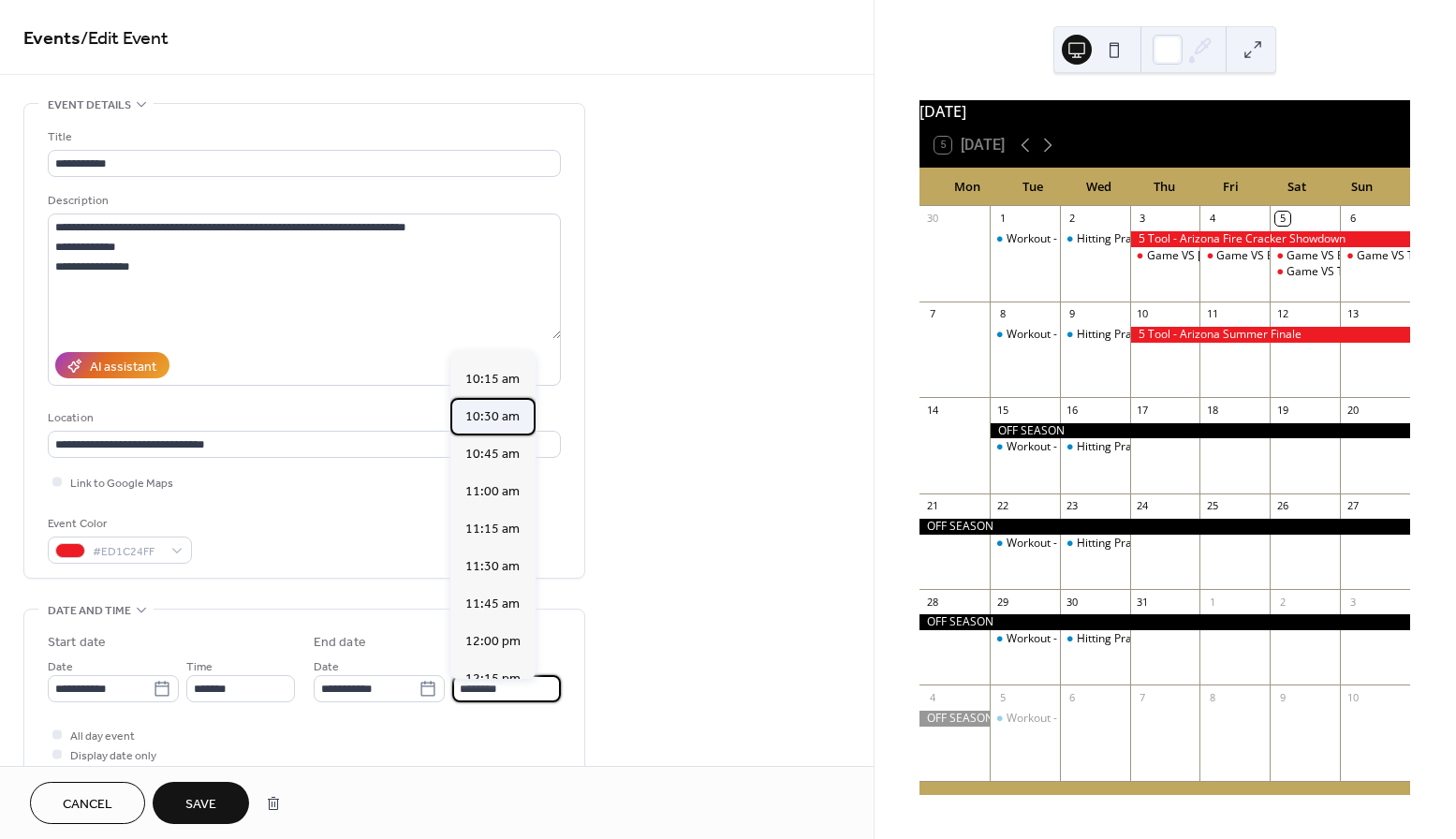 click on "10:30 am" at bounding box center [493, 417] 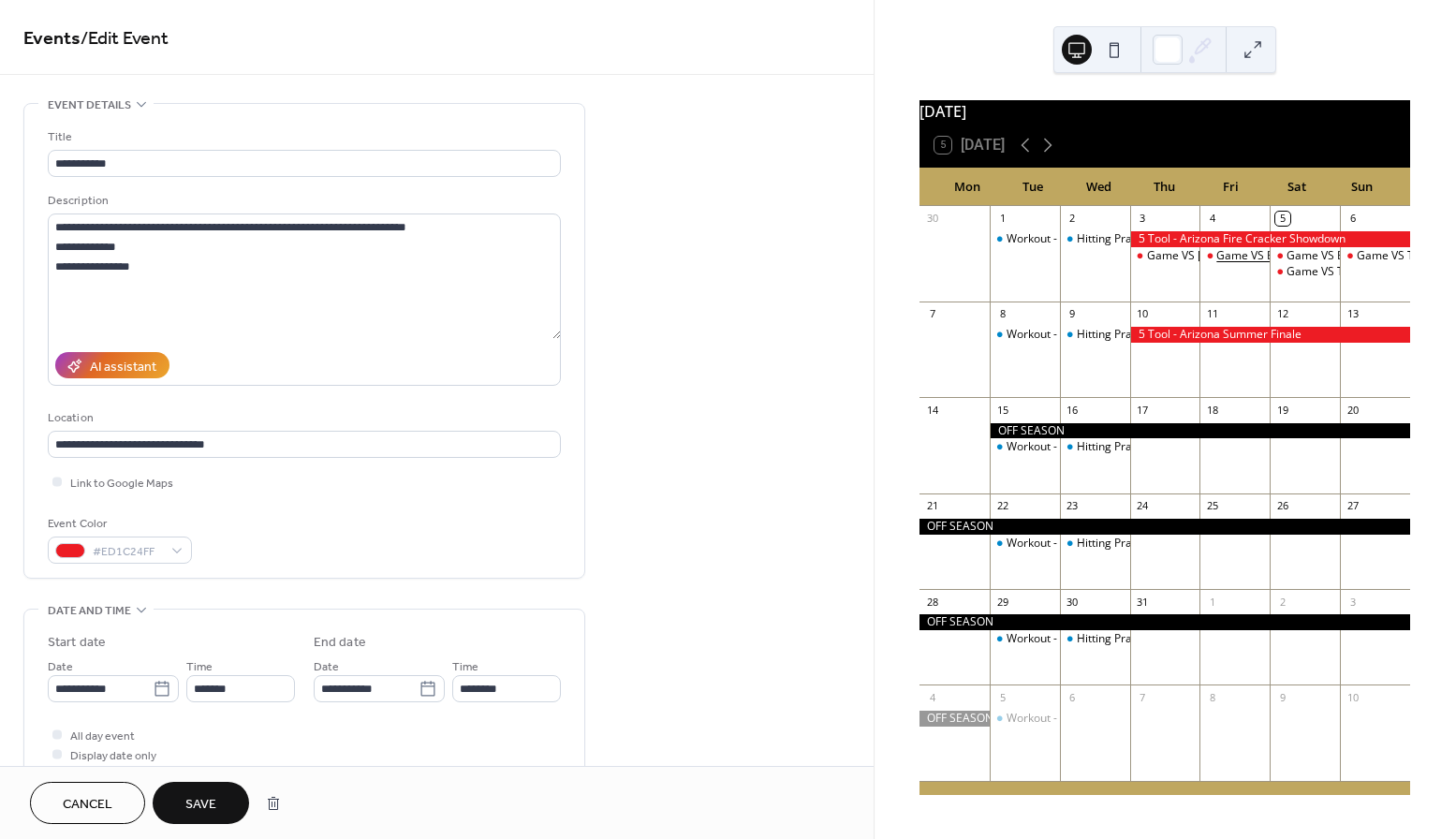 click on "Game VS Ballers Baseball Club" at bounding box center [1297, 256] 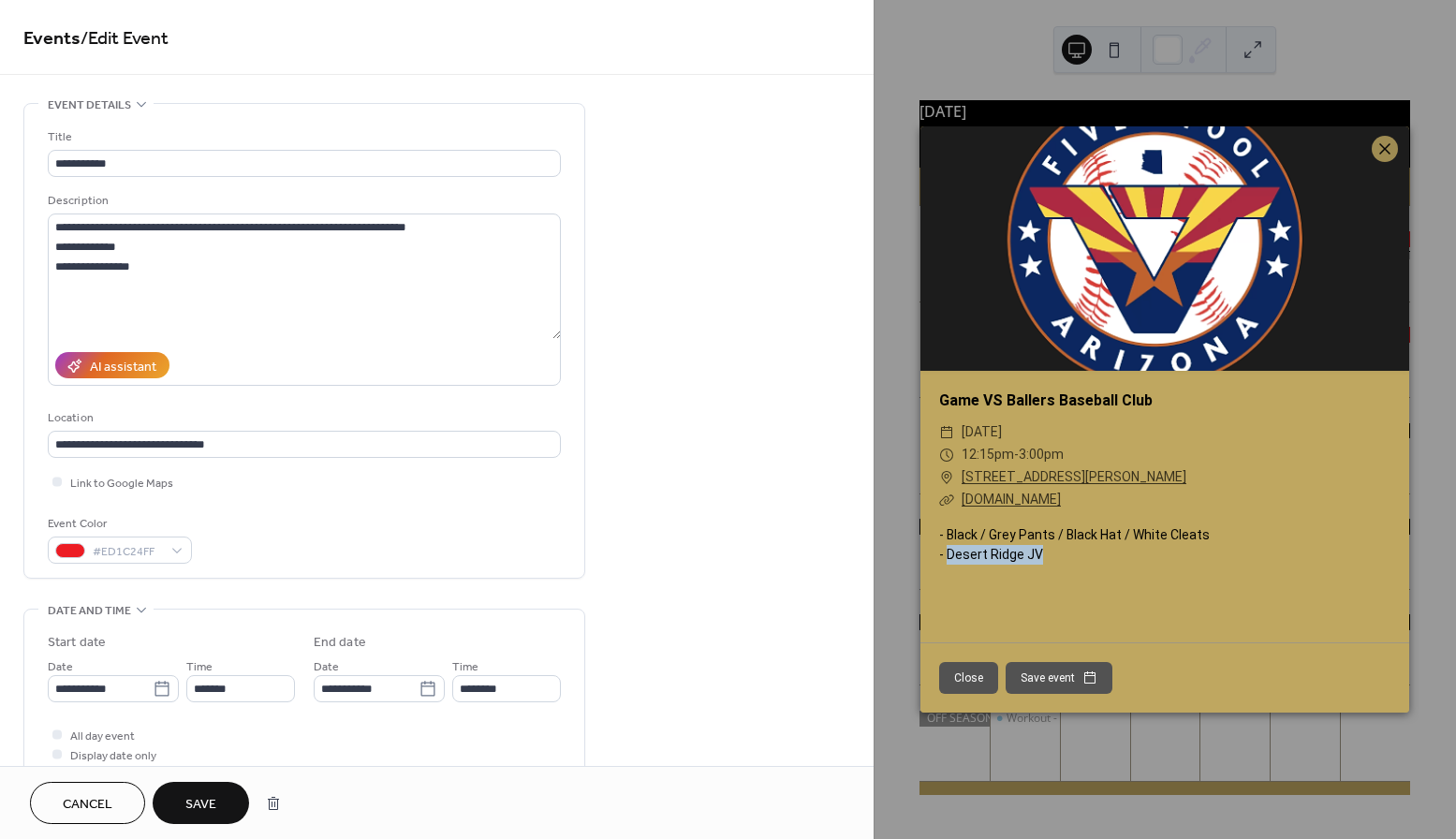 drag, startPoint x: 1052, startPoint y: 555, endPoint x: 948, endPoint y: 557, distance: 104.01923 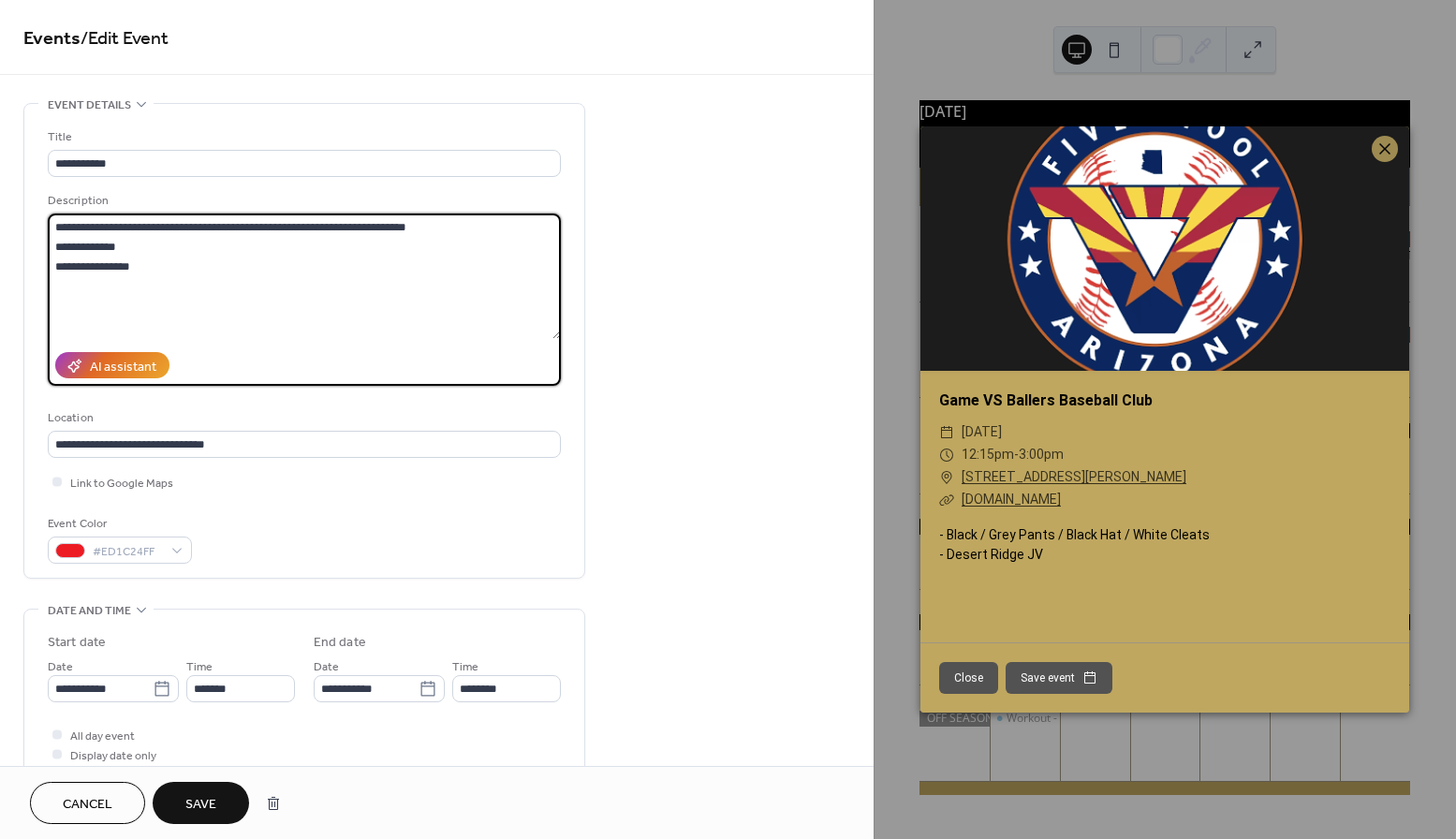 drag, startPoint x: 128, startPoint y: 248, endPoint x: 65, endPoint y: 251, distance: 63.07139 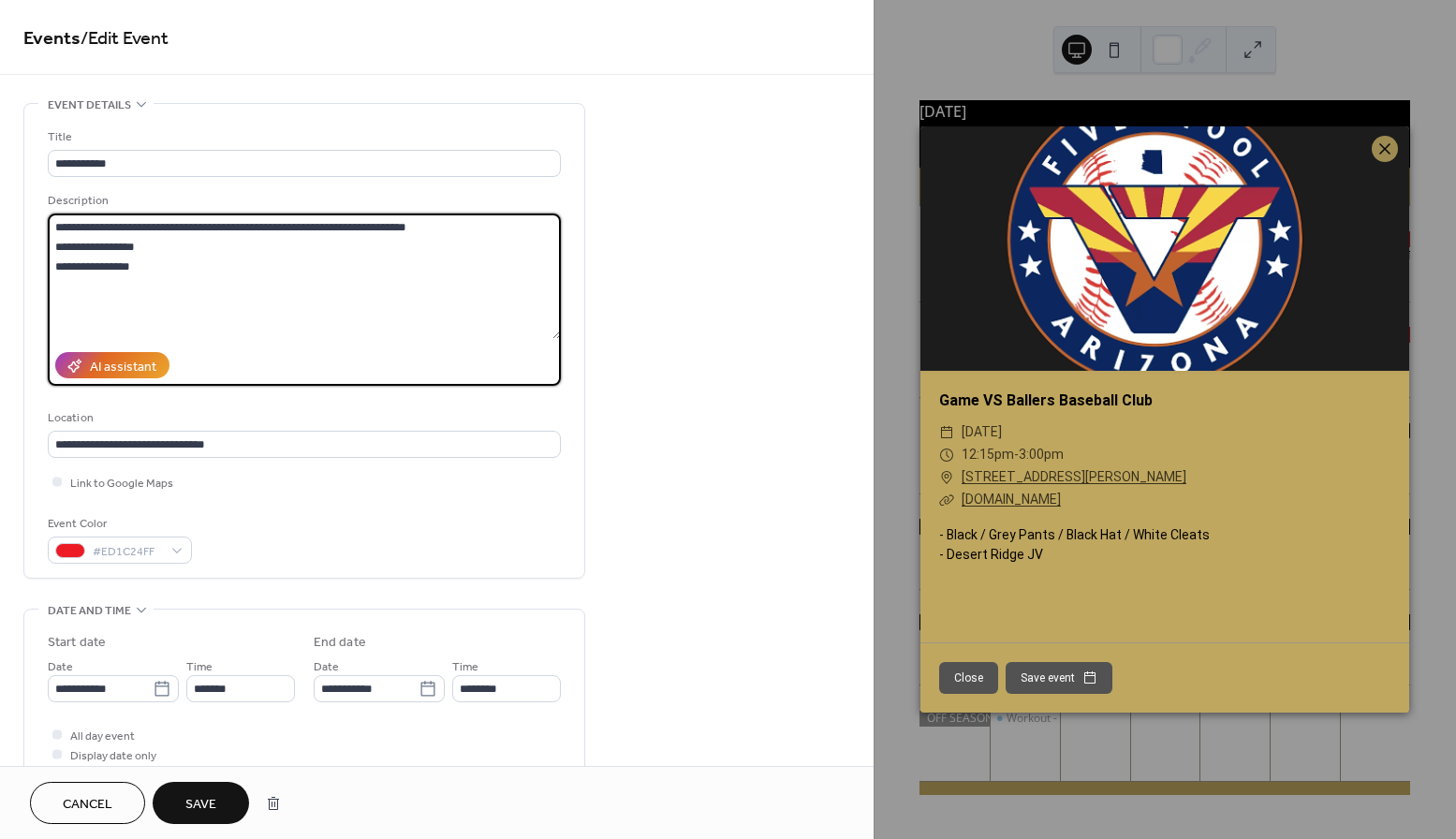 click on "**********" at bounding box center [304, 276] 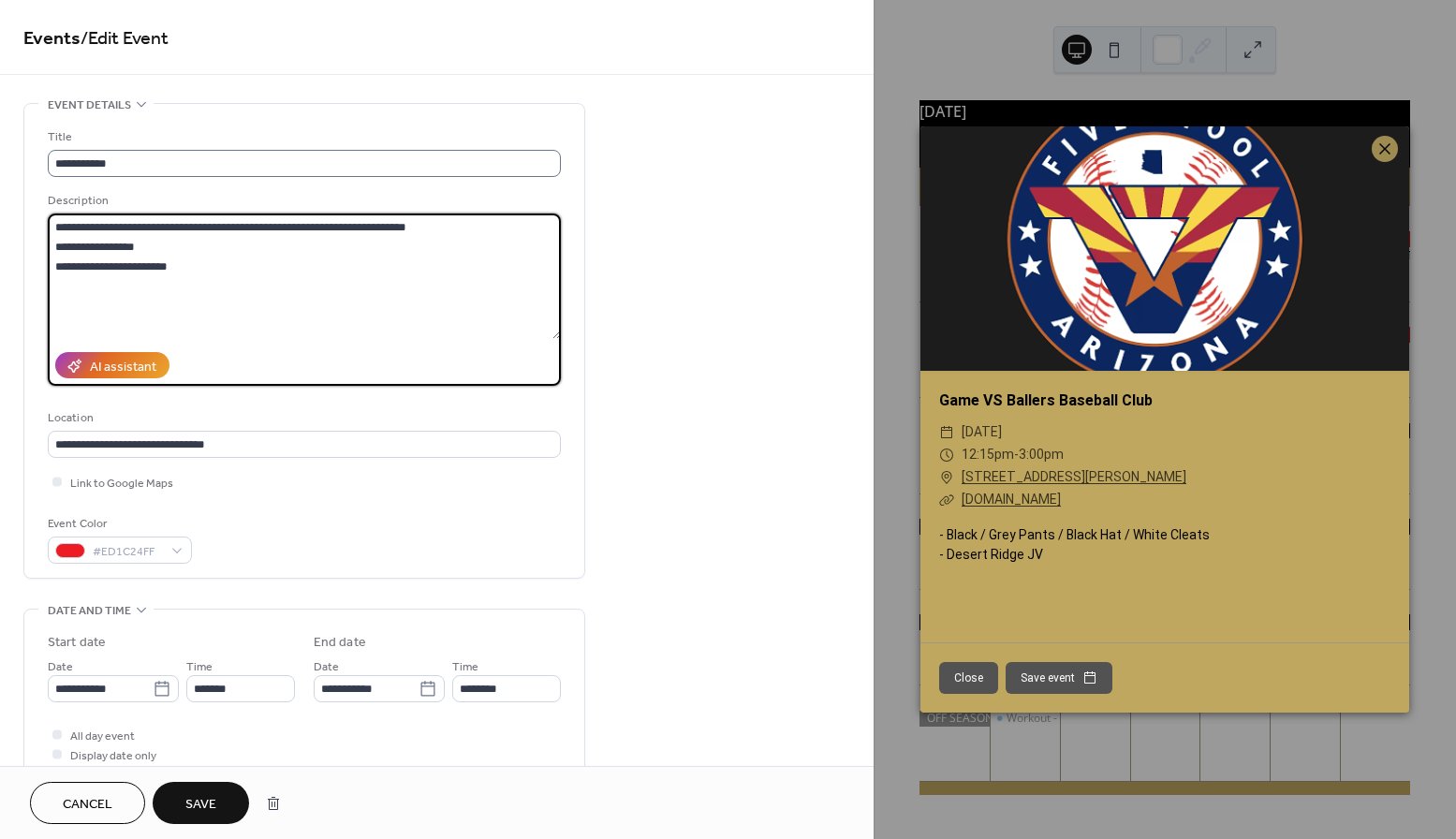 type on "**********" 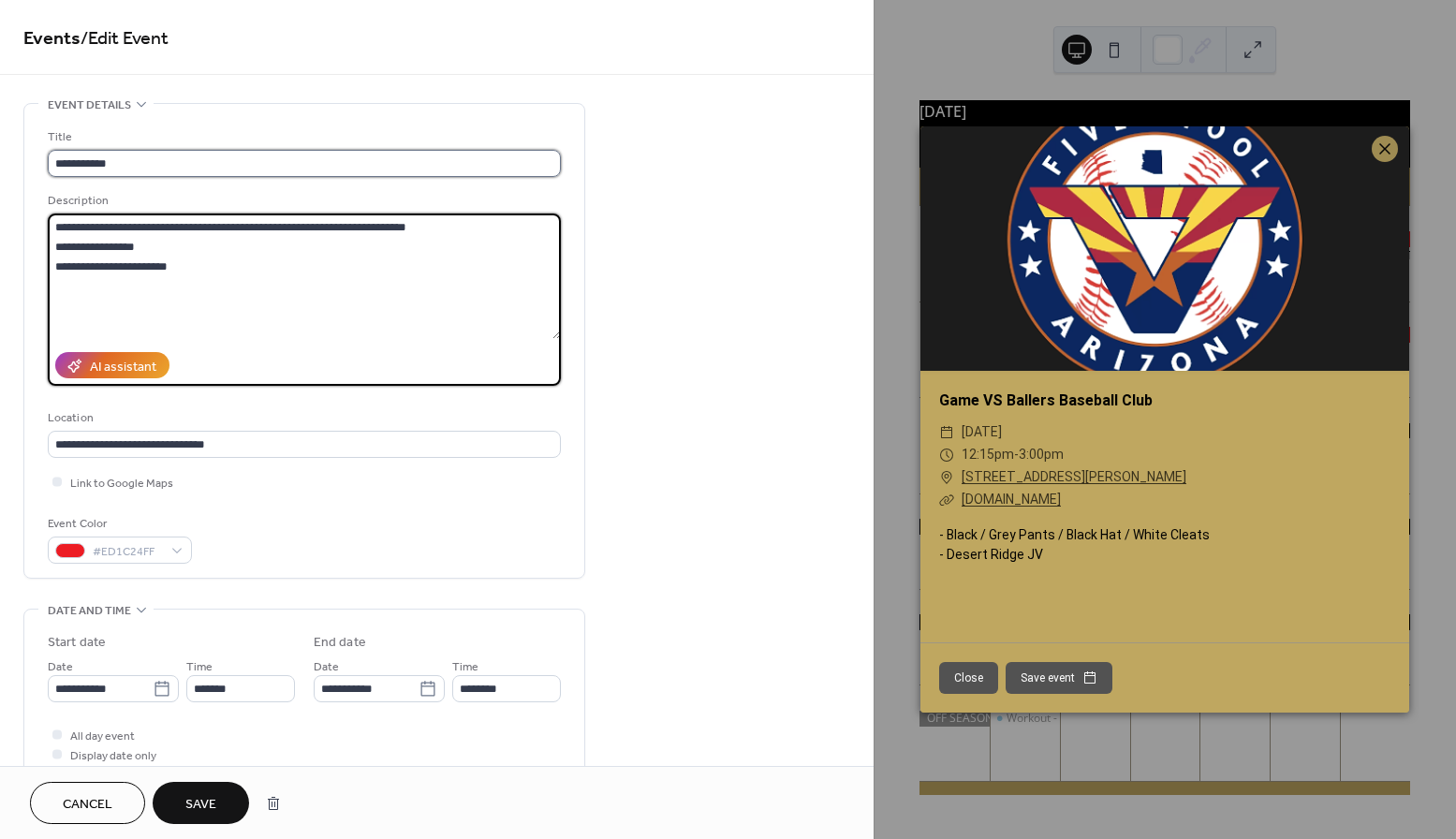 click on "**********" at bounding box center [304, 163] 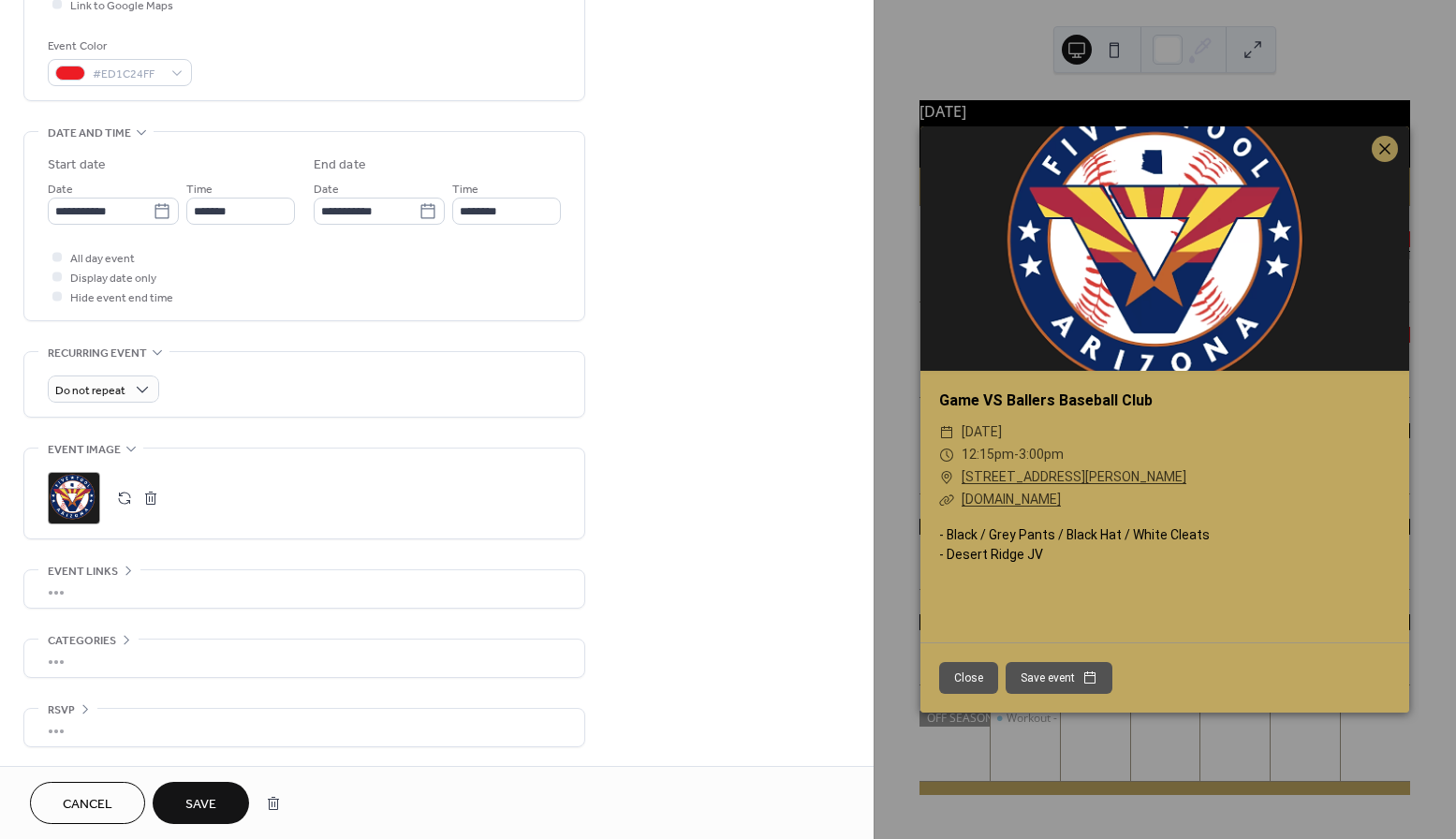 scroll, scrollTop: 483, scrollLeft: 0, axis: vertical 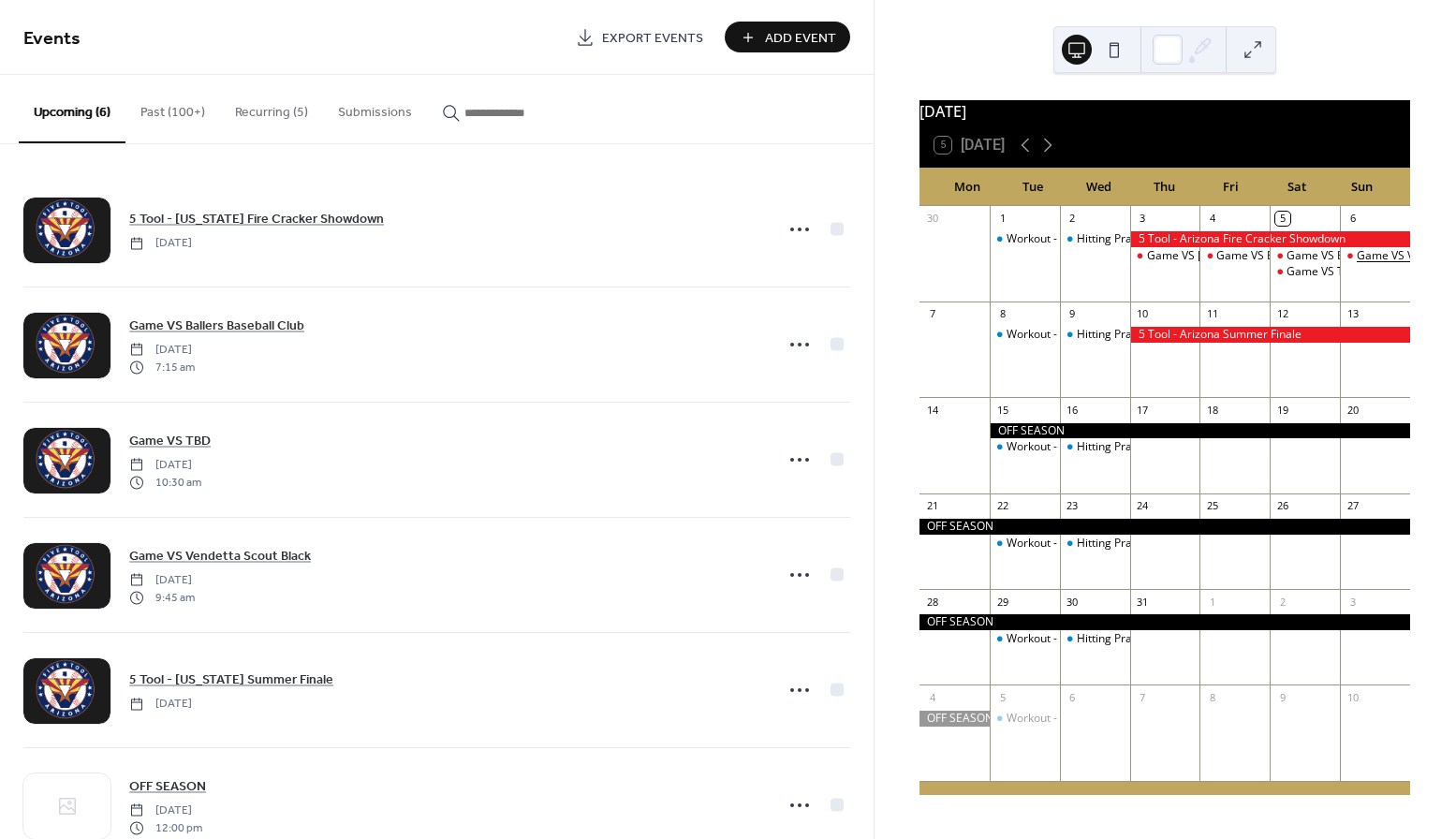 click on "Game VS Vendetta Scout Black" at bounding box center (1436, 256) 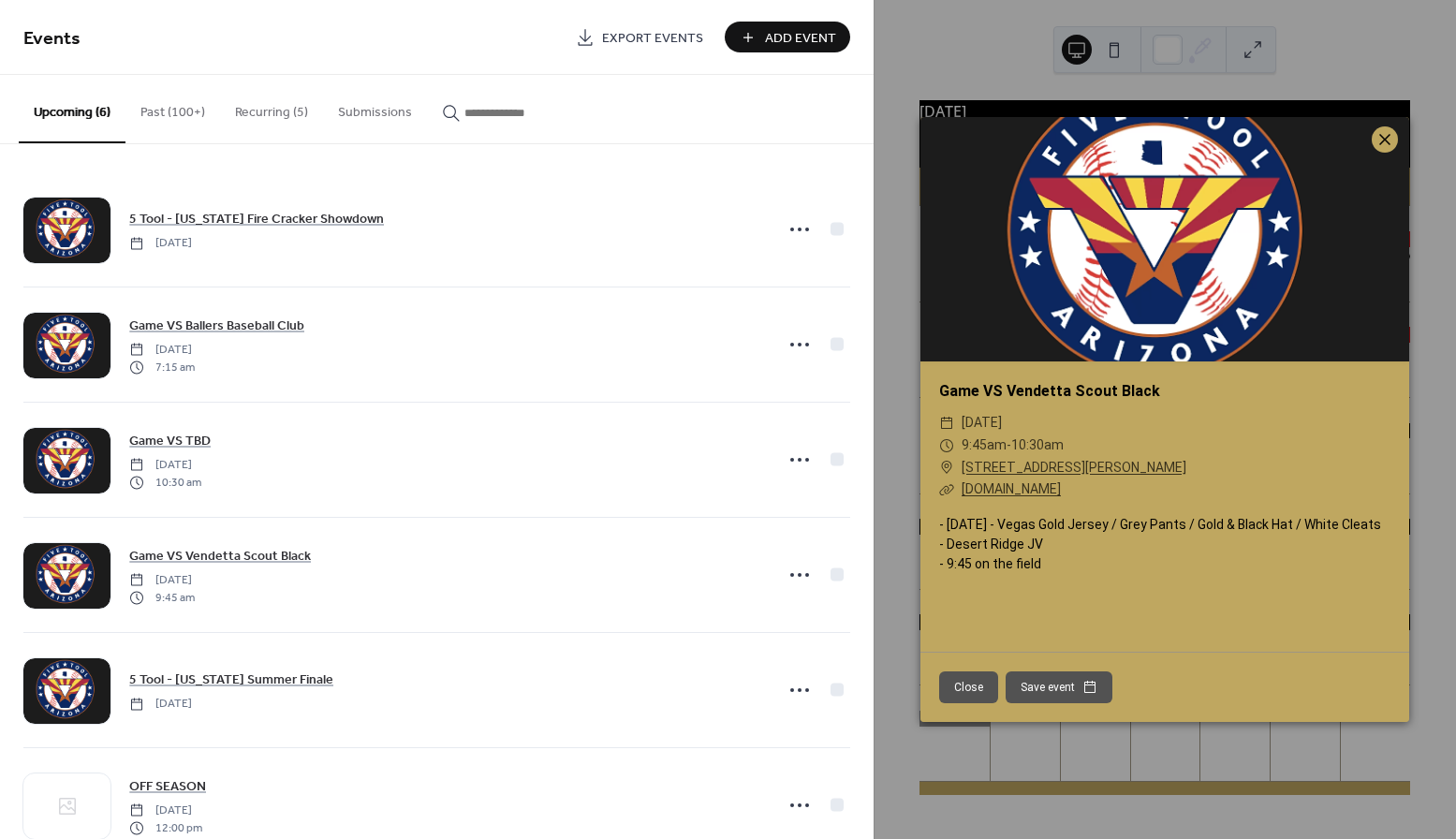 click 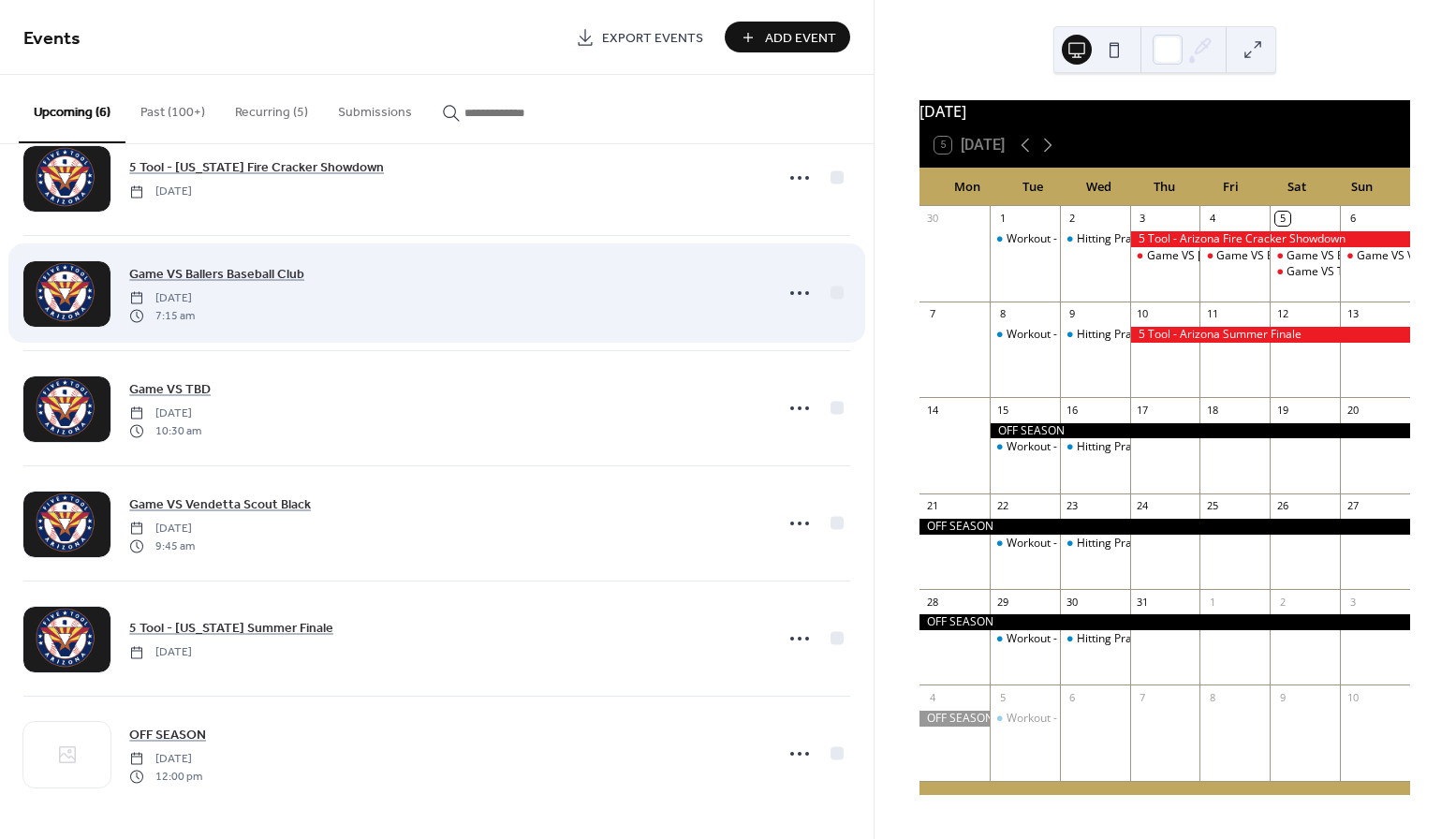 scroll, scrollTop: 52, scrollLeft: 0, axis: vertical 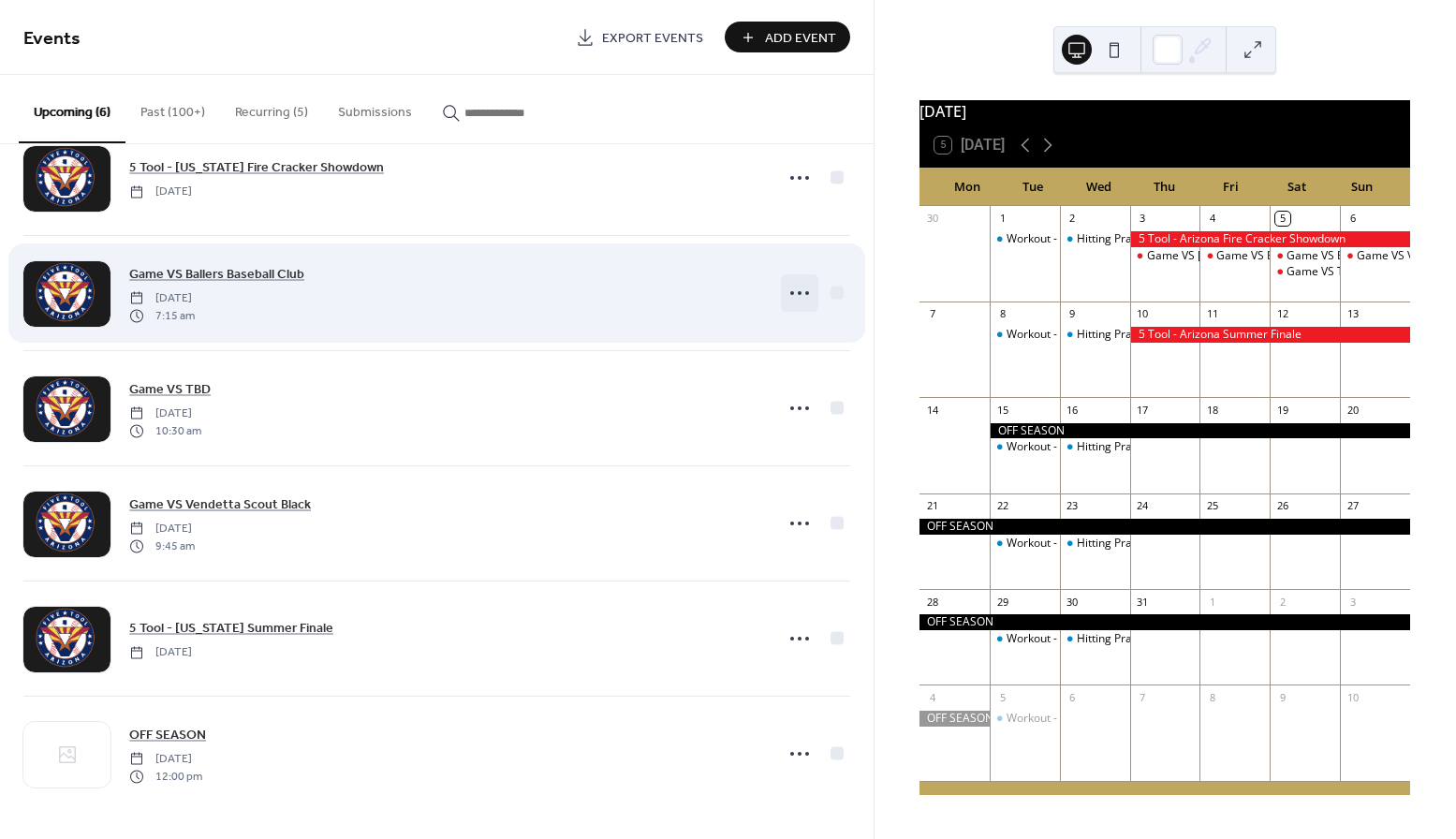 click 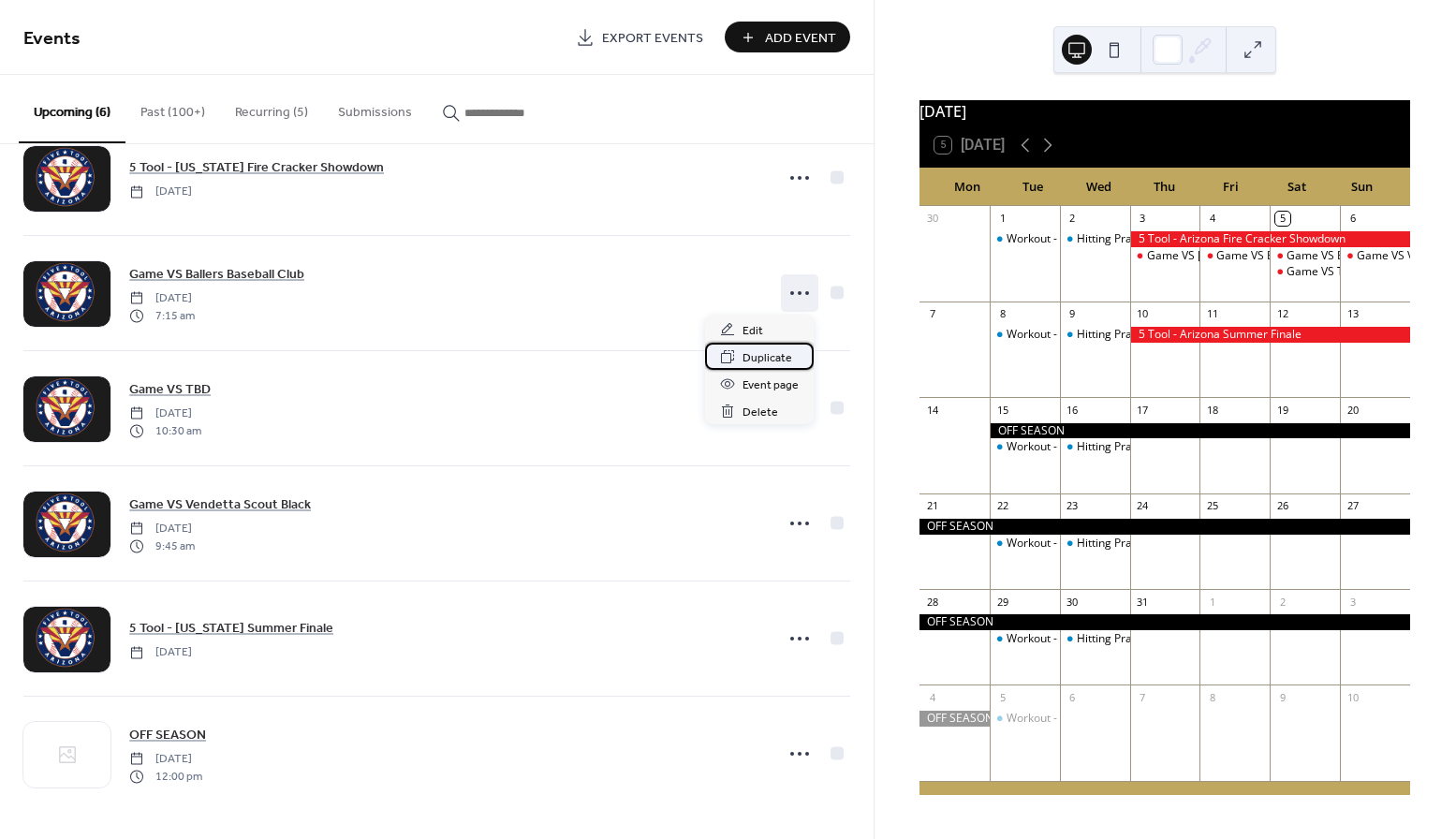 click on "Duplicate" at bounding box center [767, 358] 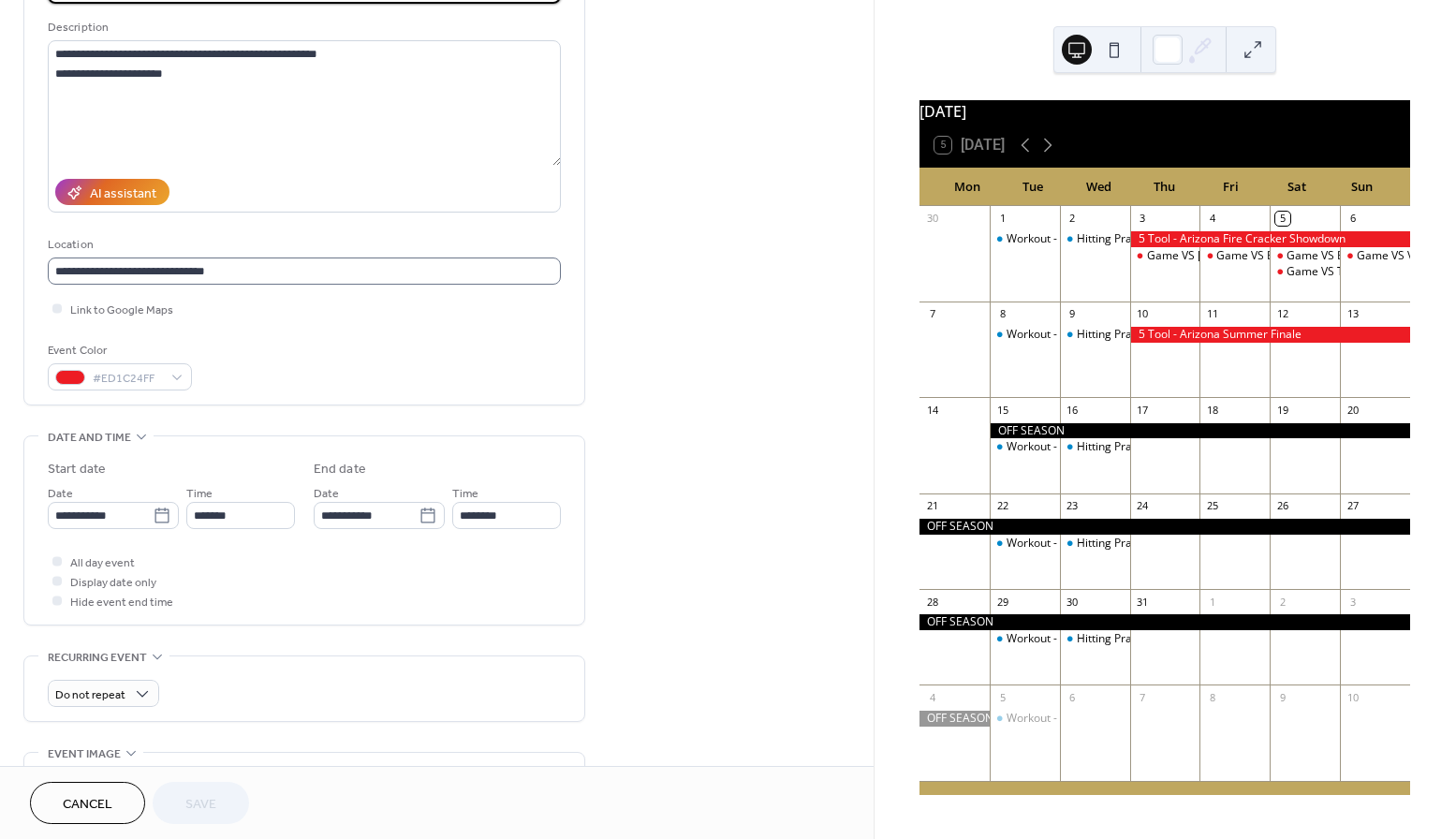 scroll, scrollTop: 184, scrollLeft: 0, axis: vertical 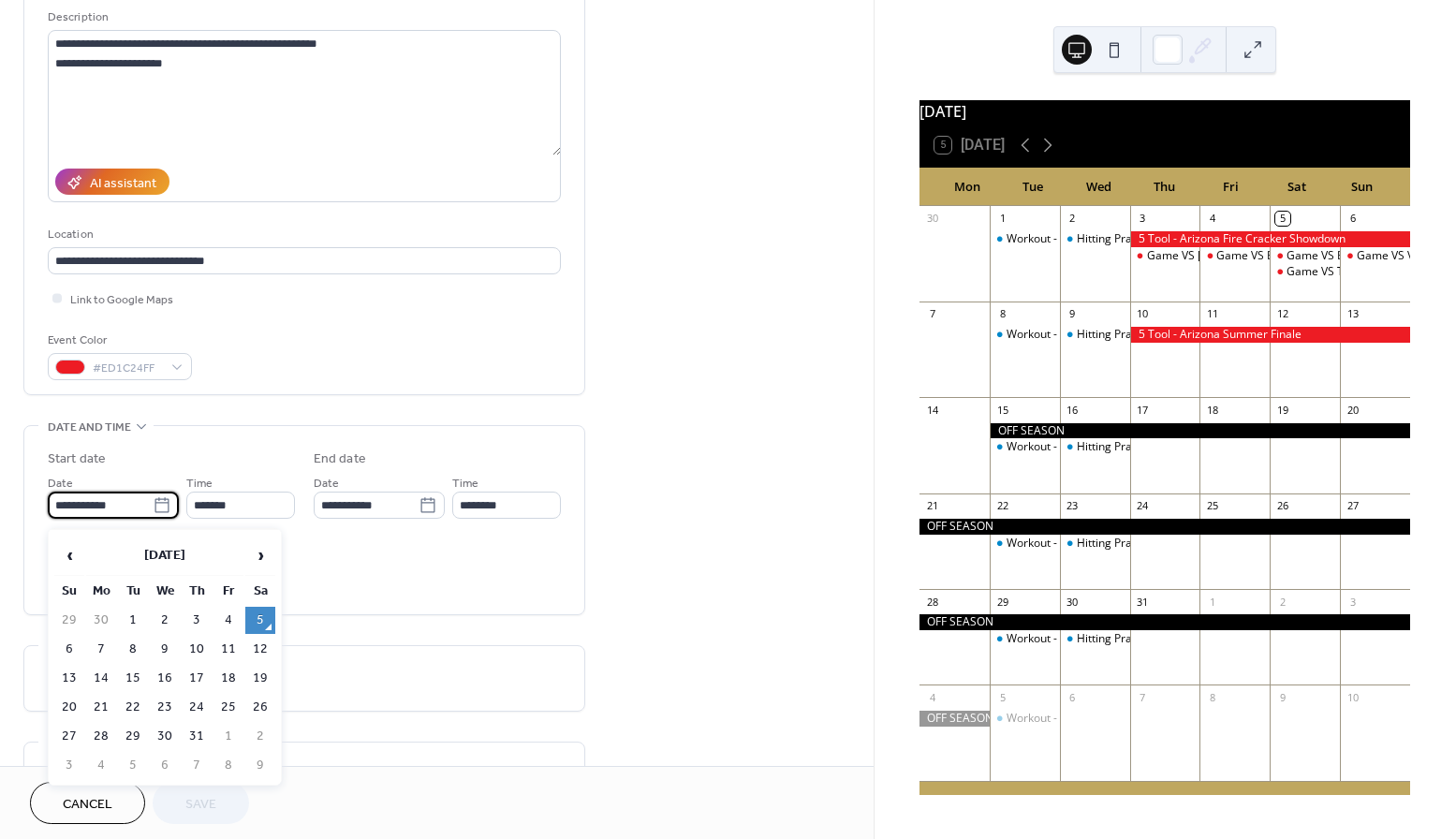 click on "**********" at bounding box center (100, 505) 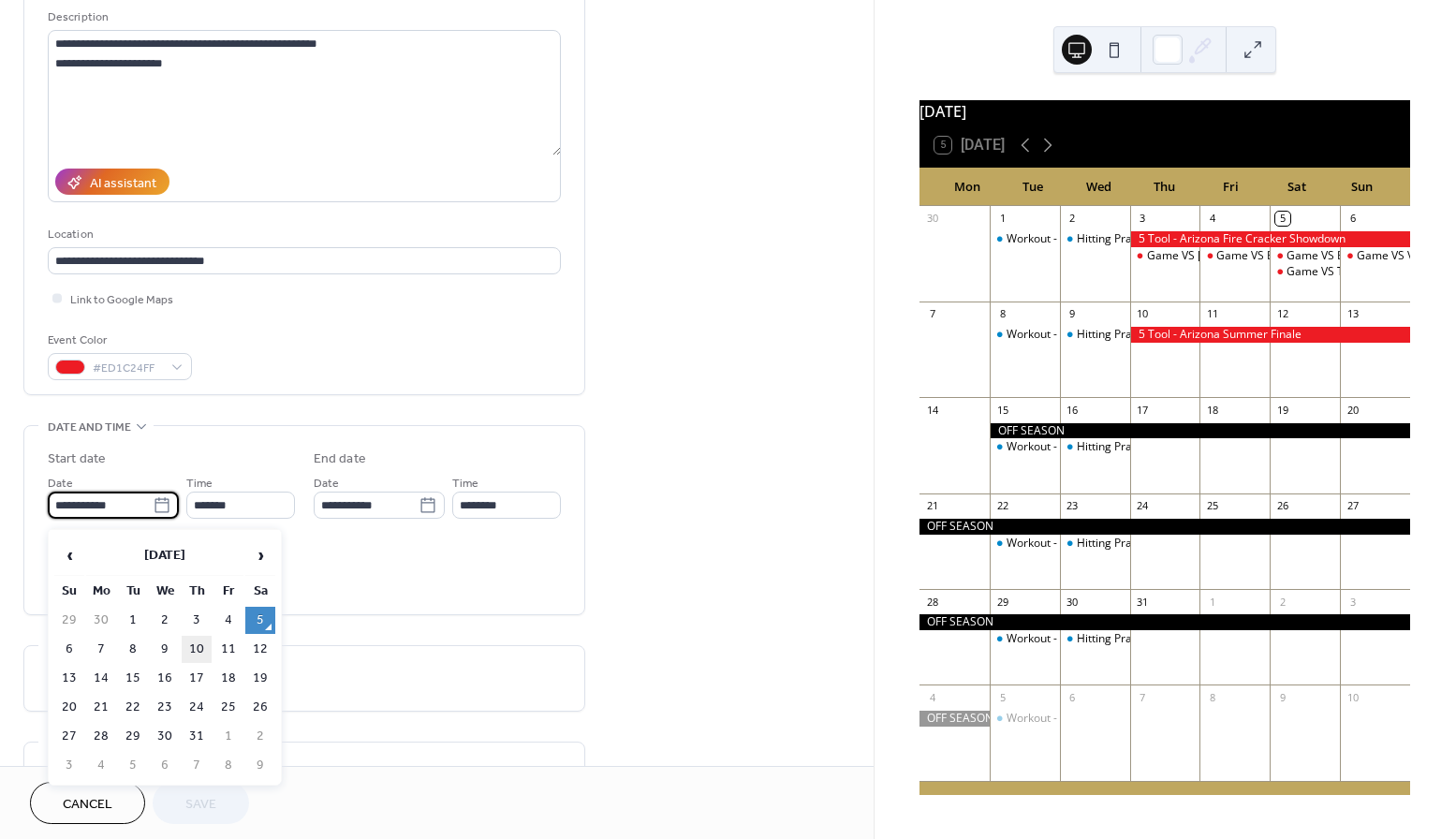 click on "10" at bounding box center (197, 649) 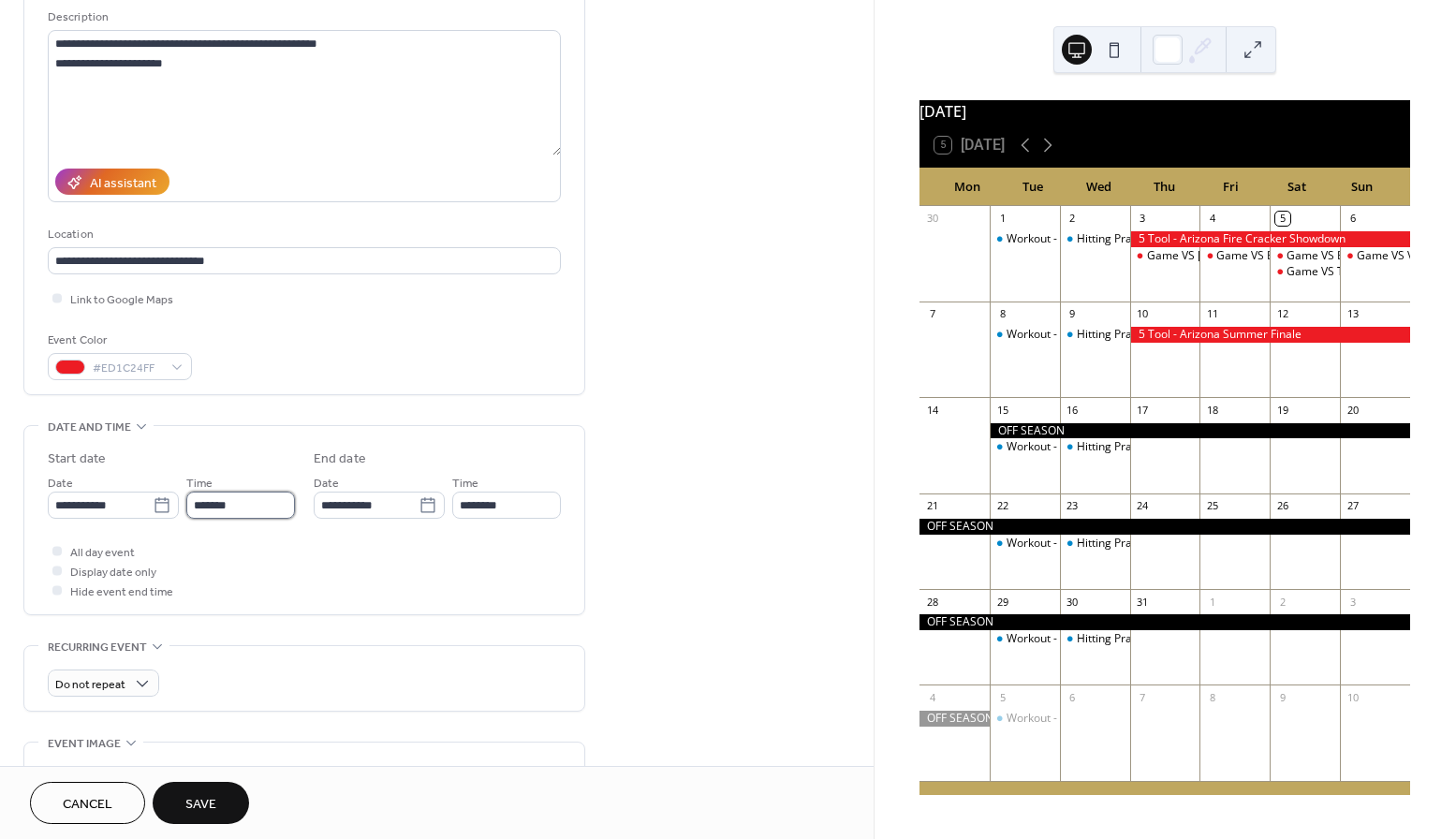click on "*******" at bounding box center (241, 505) 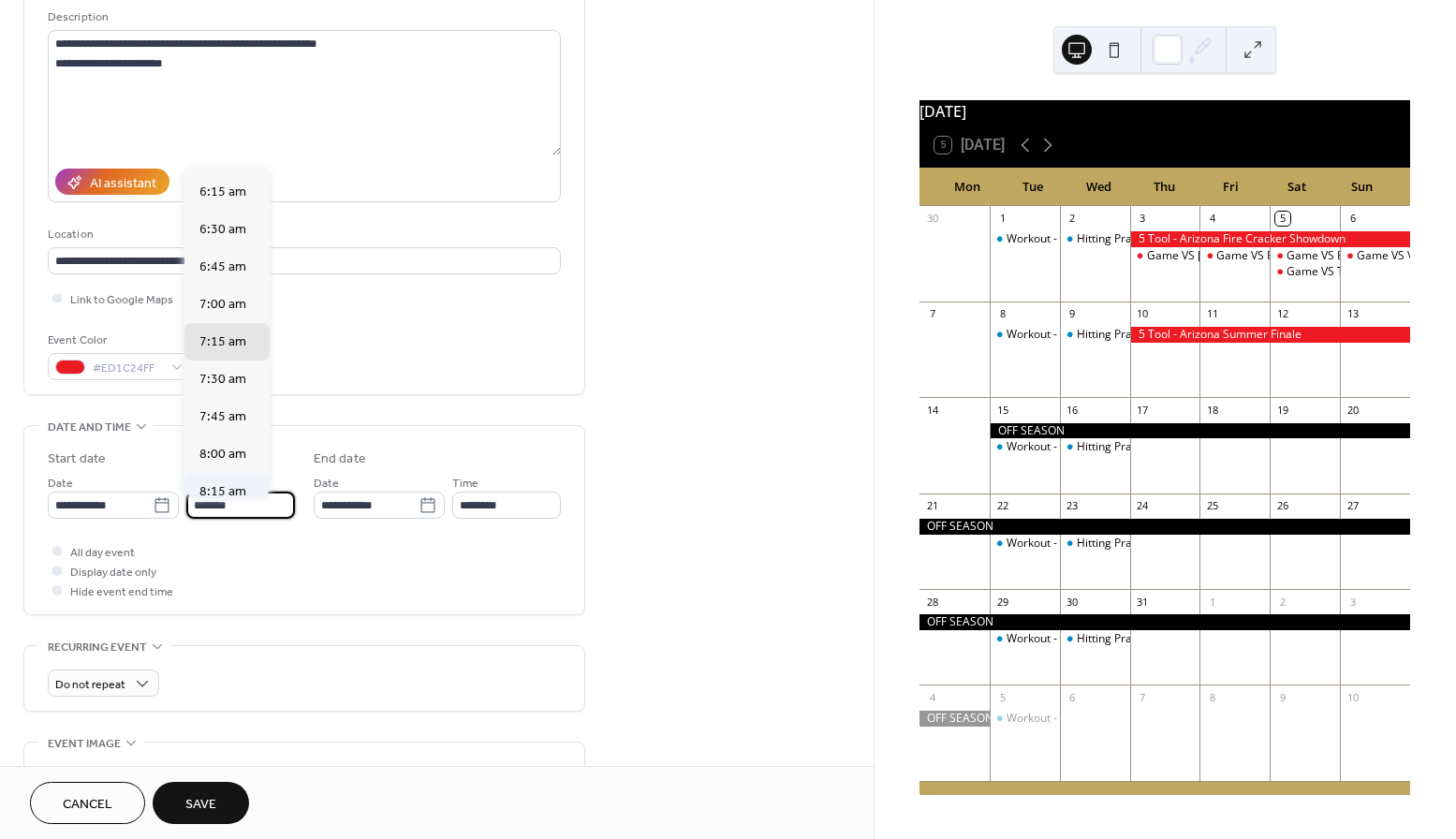 scroll, scrollTop: 920, scrollLeft: 0, axis: vertical 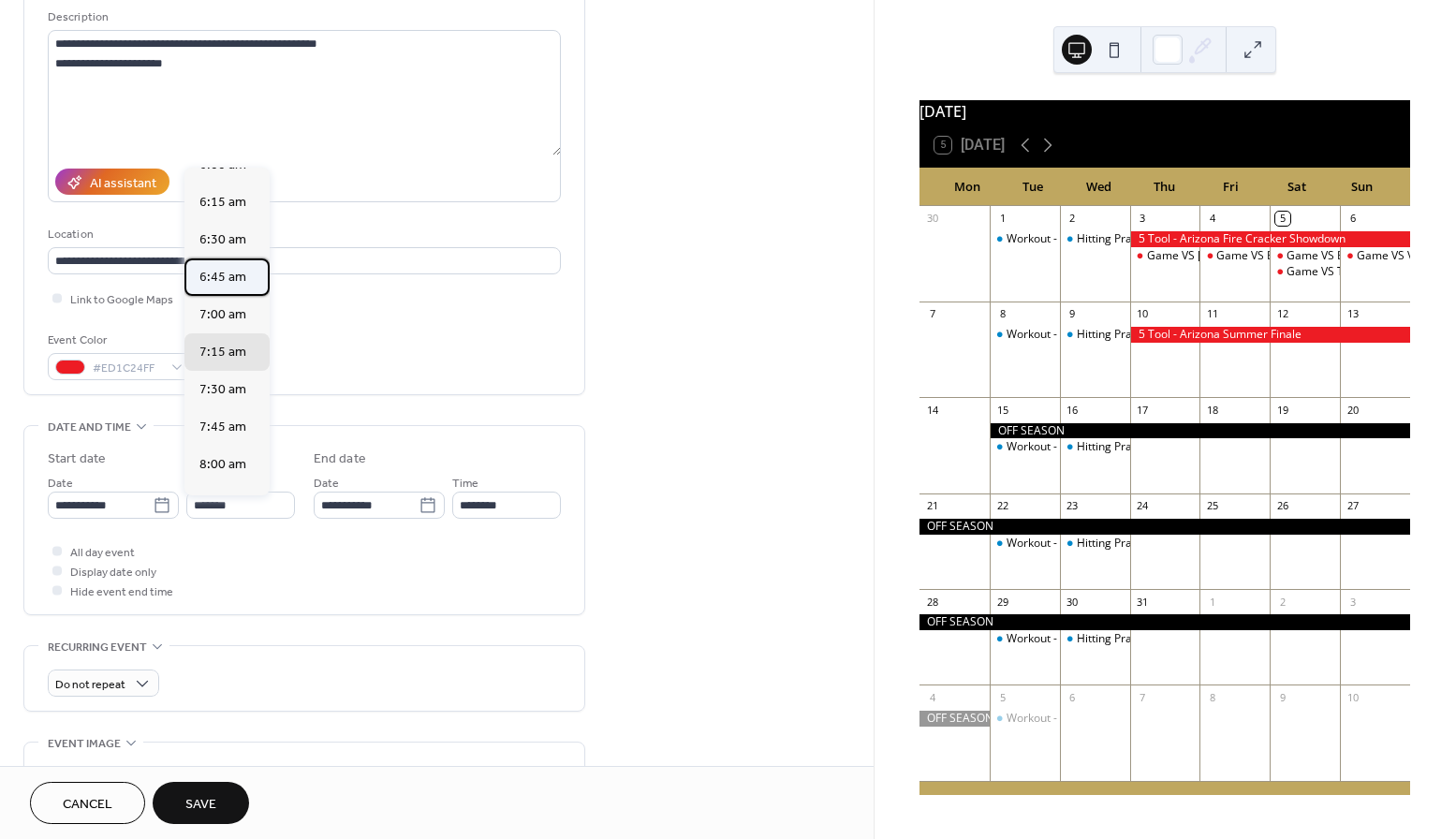click on "6:45 am" at bounding box center [227, 277] 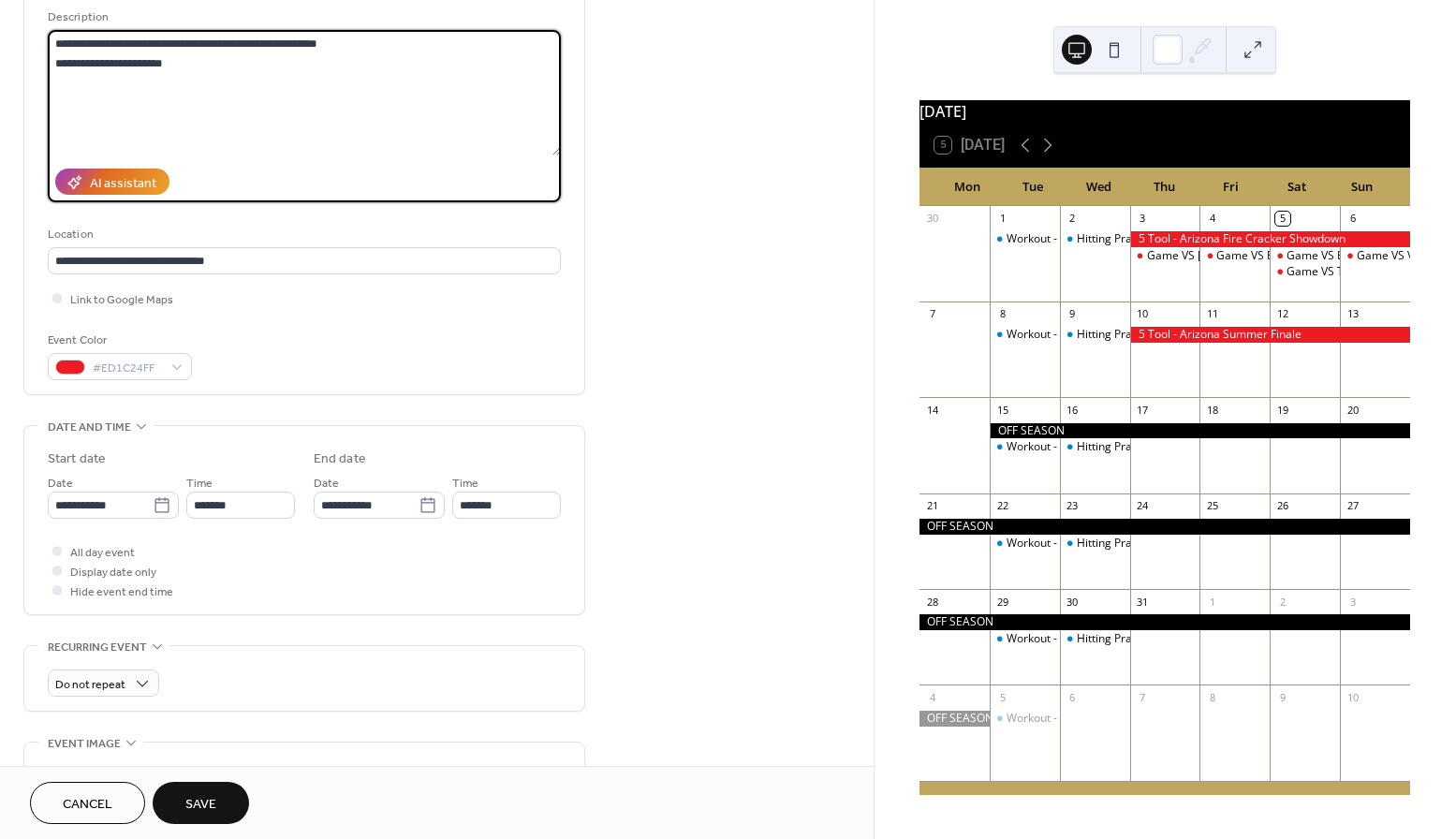 drag, startPoint x: 151, startPoint y: 66, endPoint x: 68, endPoint y: 66, distance: 83 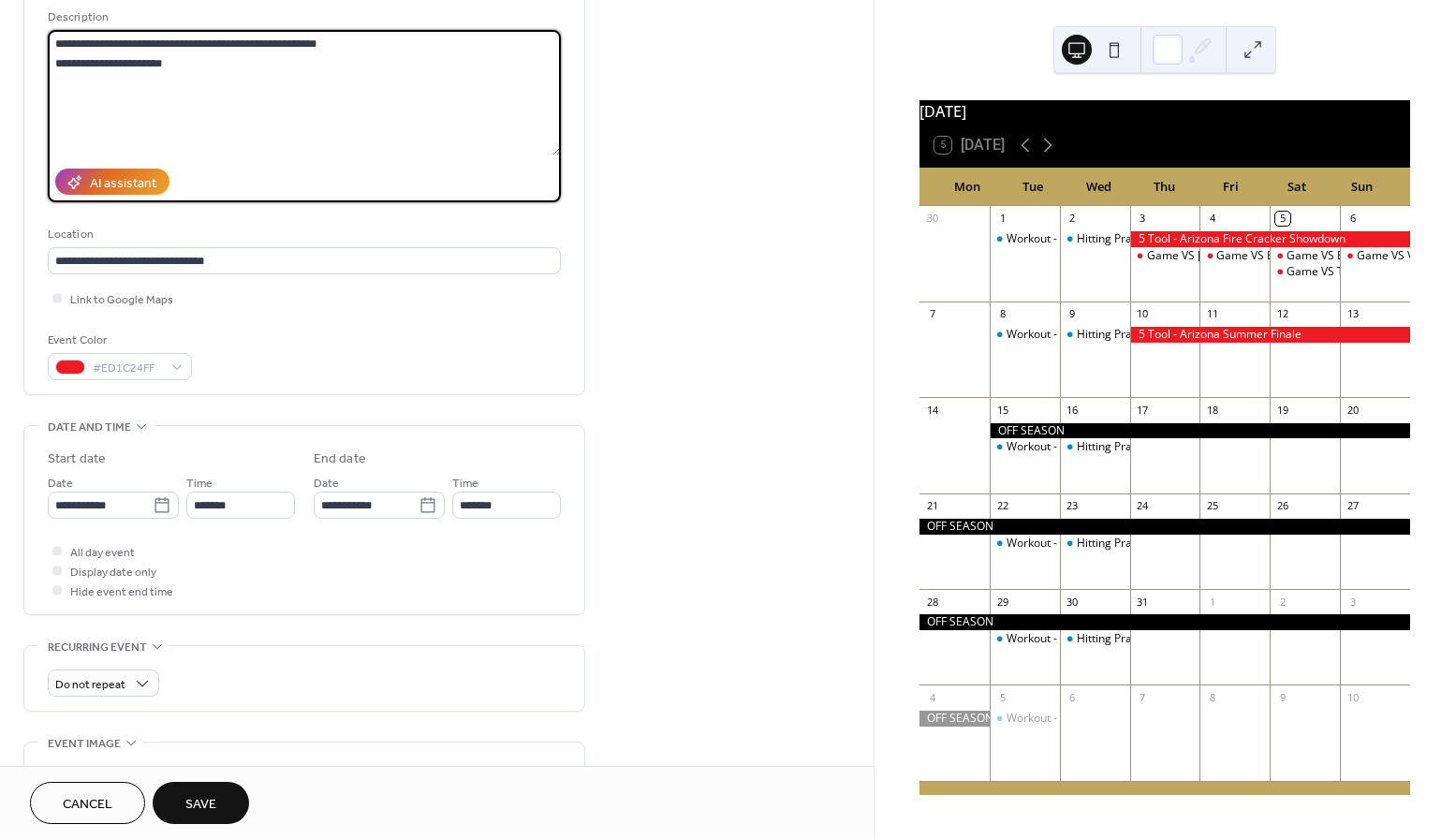 click on "**********" at bounding box center (304, 93) 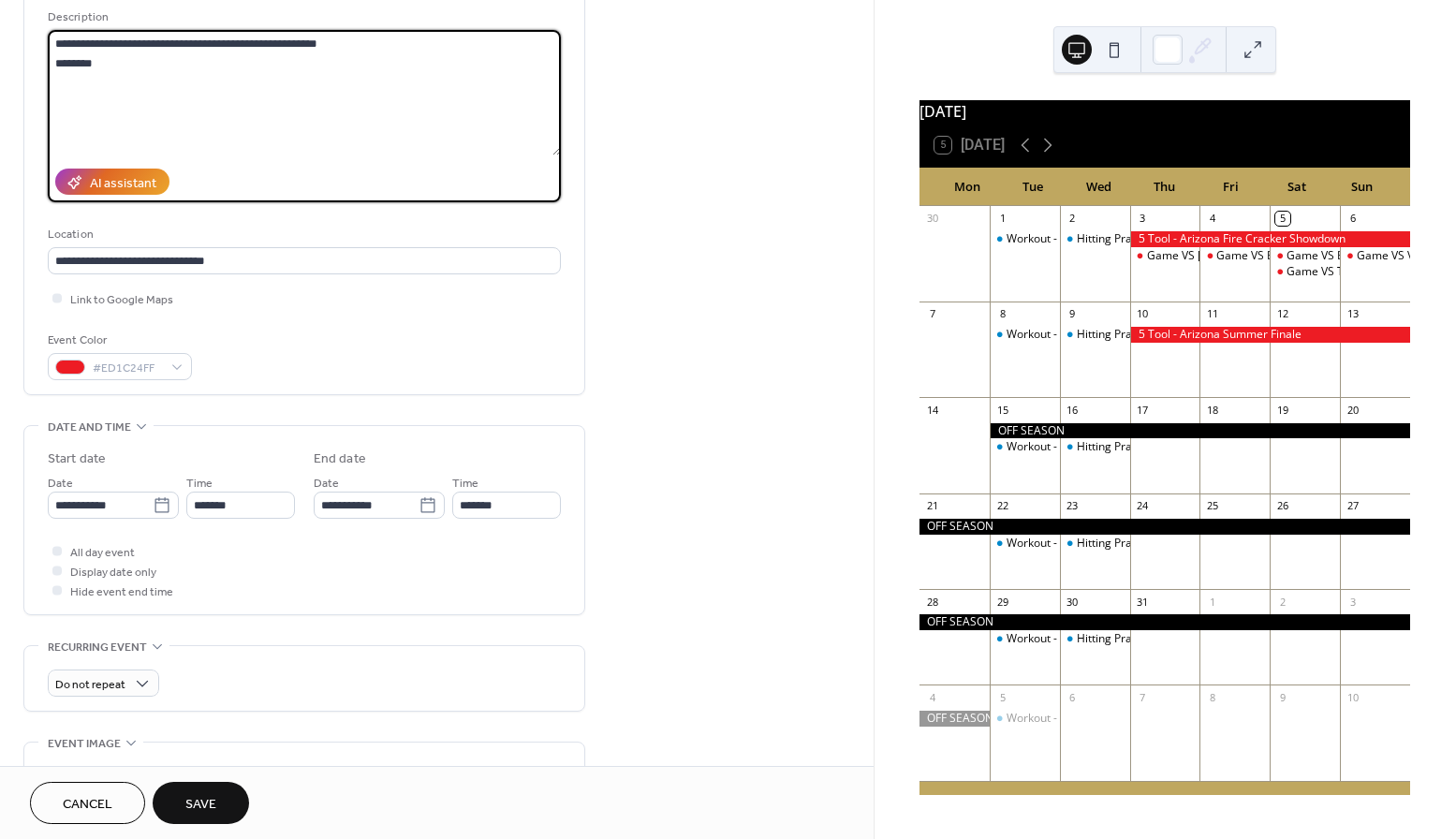 paste on "**********" 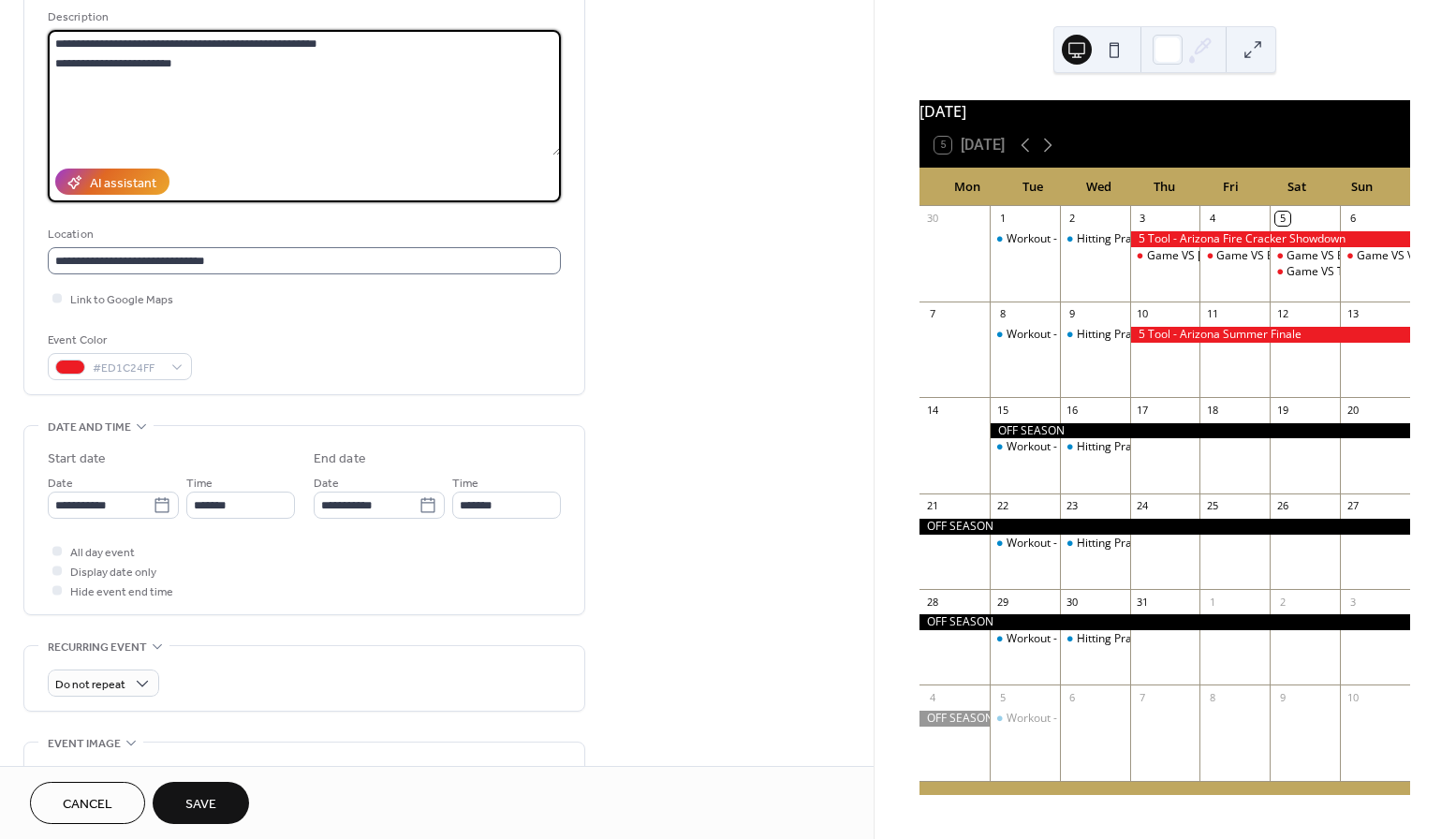 type on "**********" 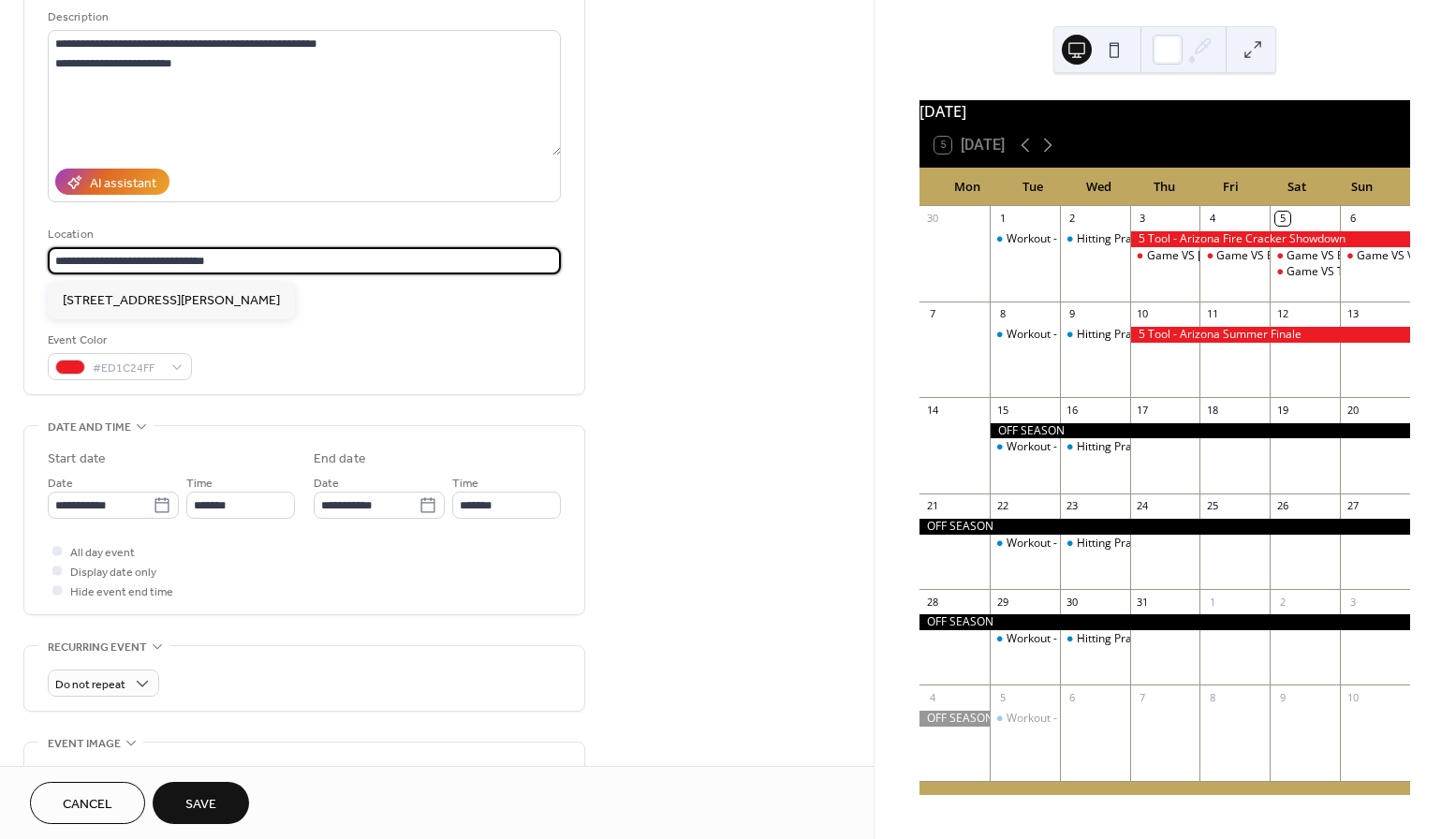 drag, startPoint x: 242, startPoint y: 258, endPoint x: 38, endPoint y: 257, distance: 204.0025 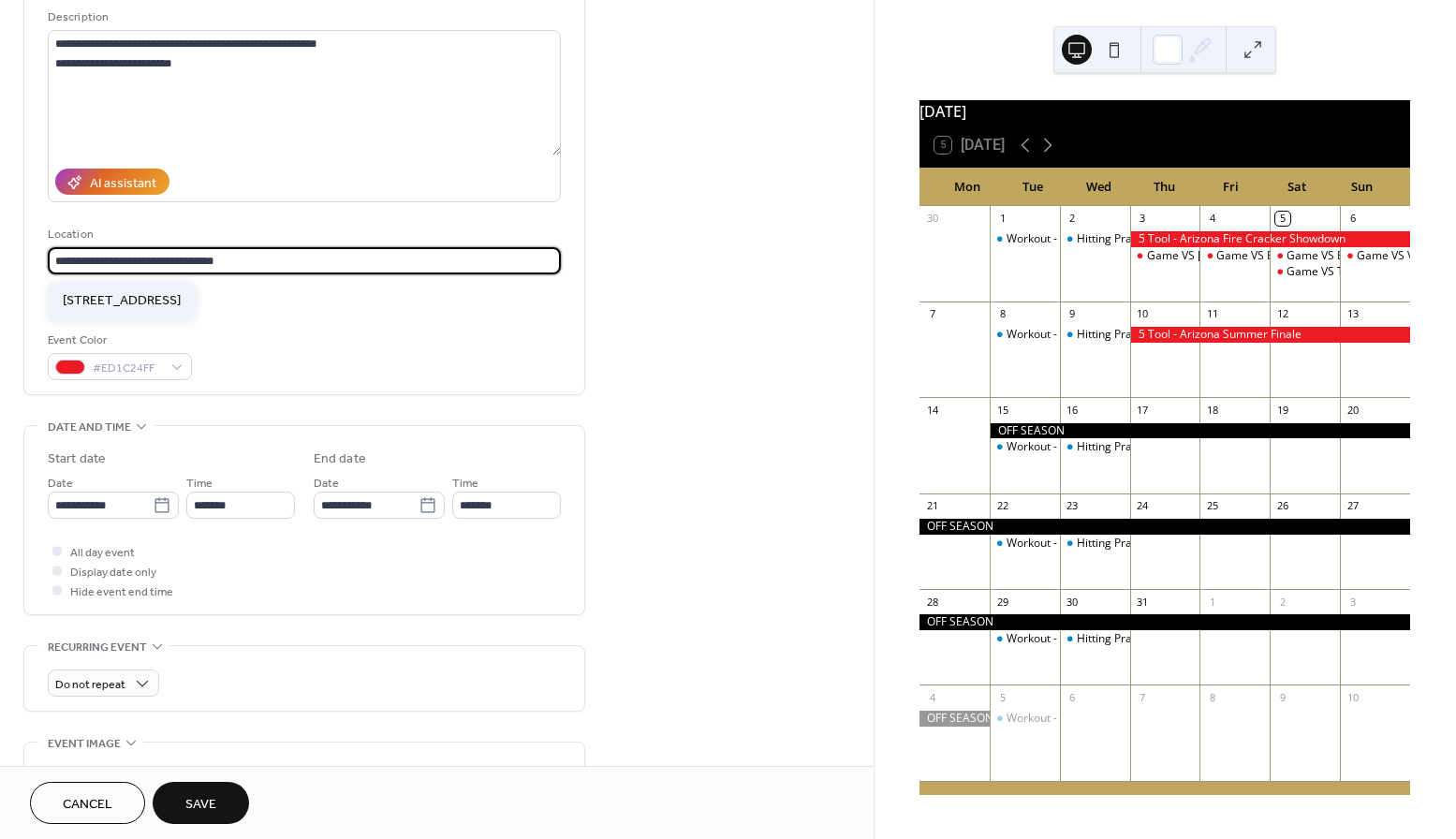 type on "**********" 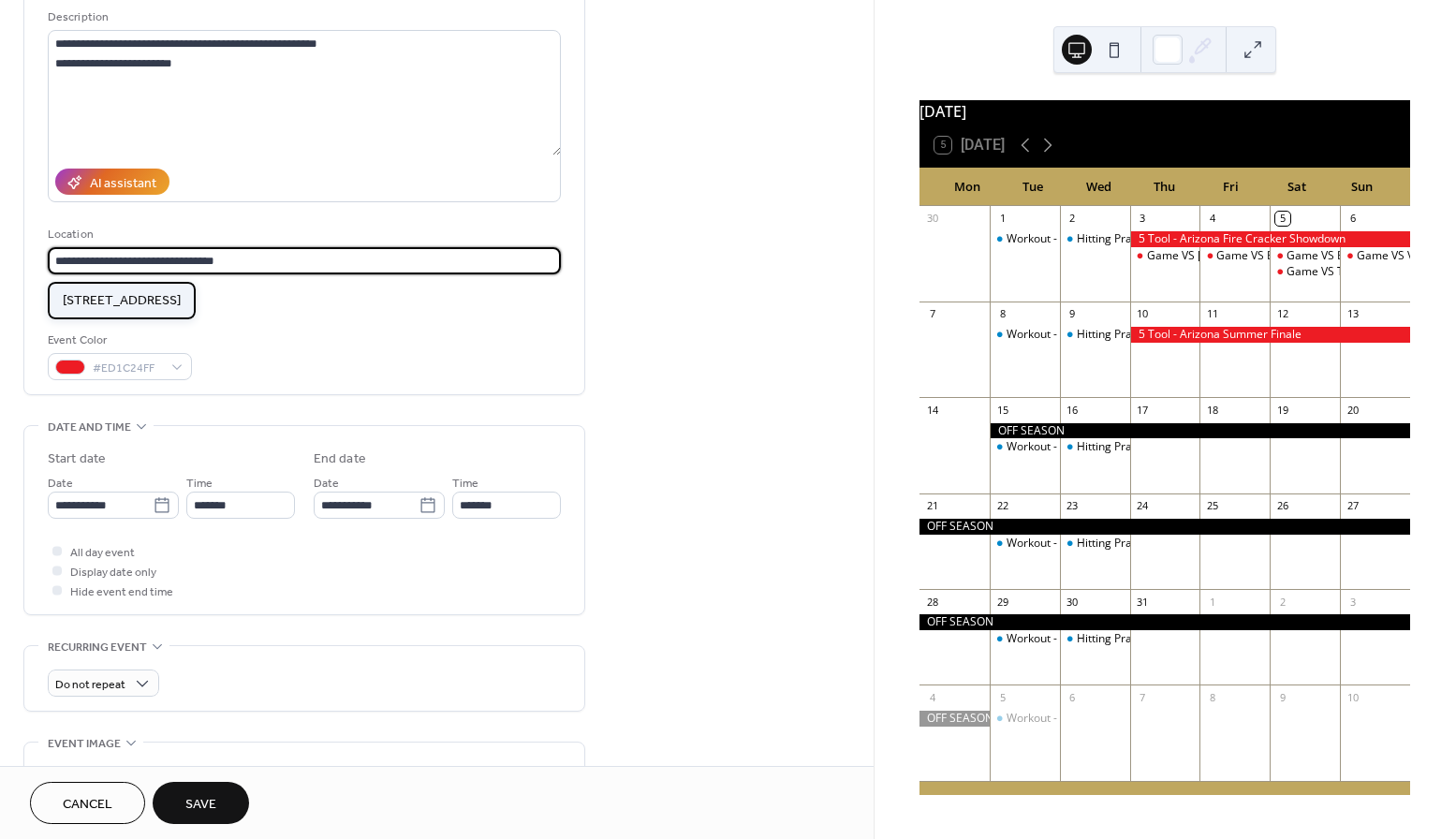 click on "8045 N 47th Ave Glendale, AZ 85302" at bounding box center [122, 301] 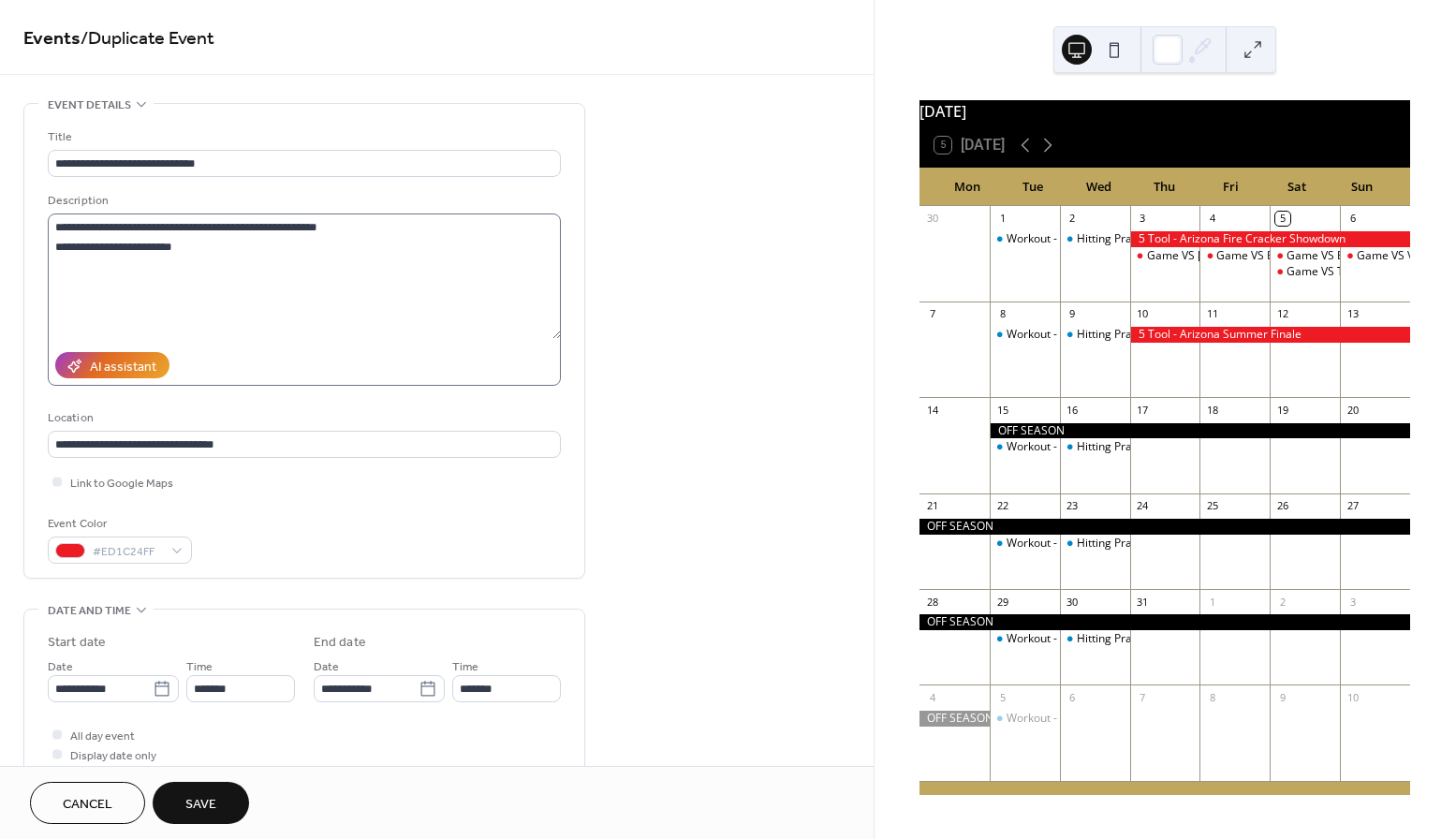 scroll, scrollTop: 0, scrollLeft: 0, axis: both 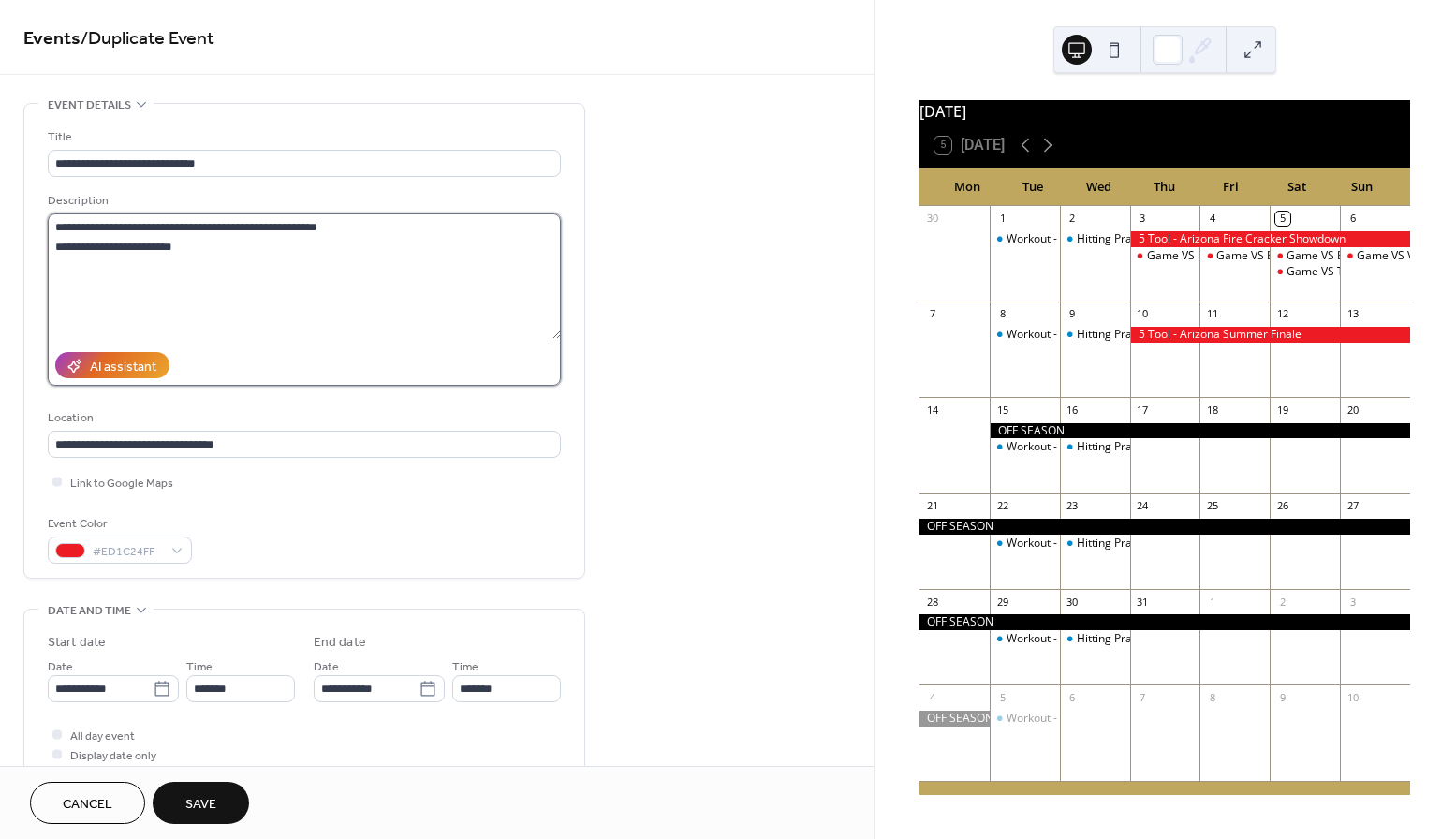 click on "**********" at bounding box center (304, 276) 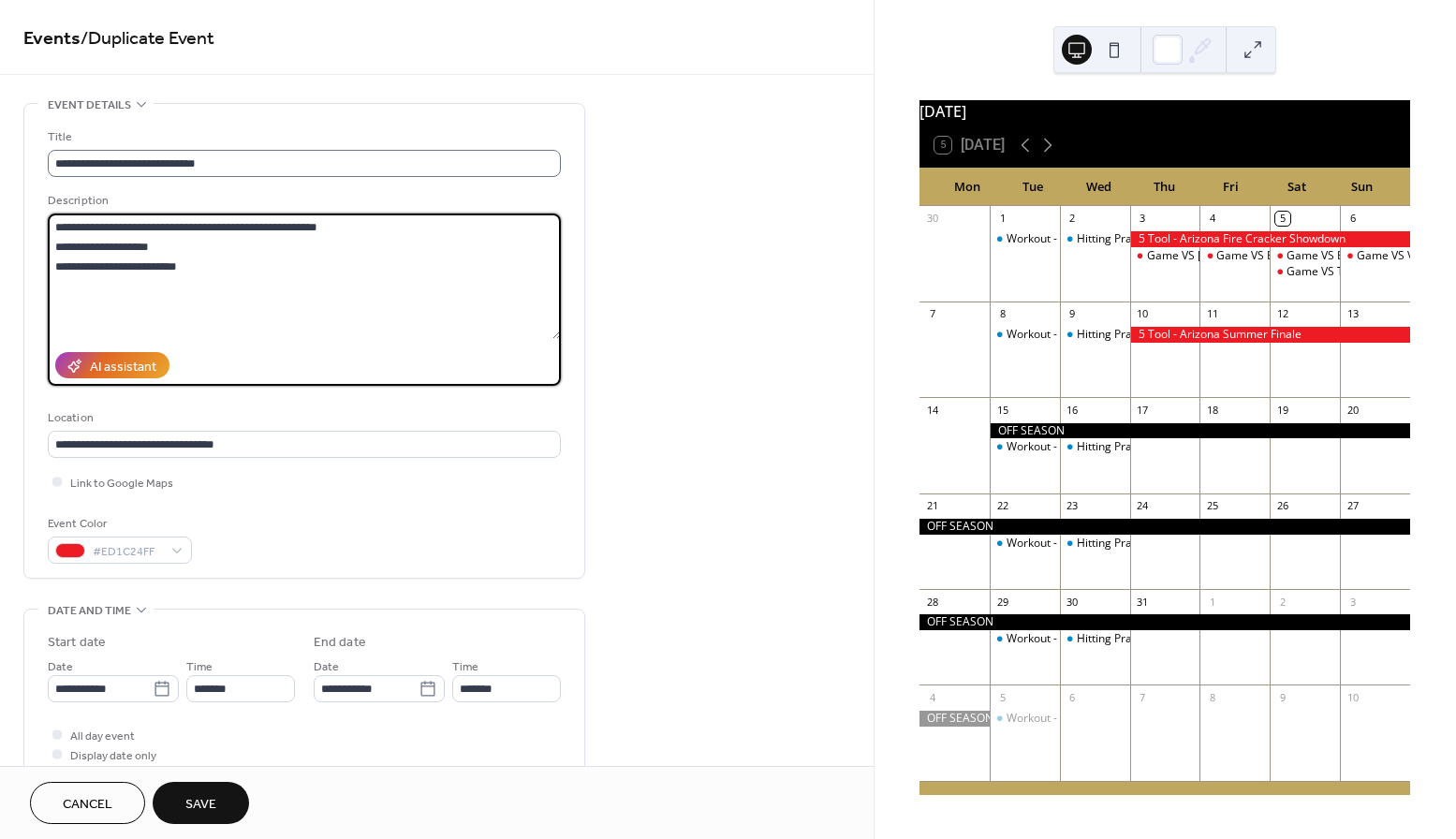 type on "**********" 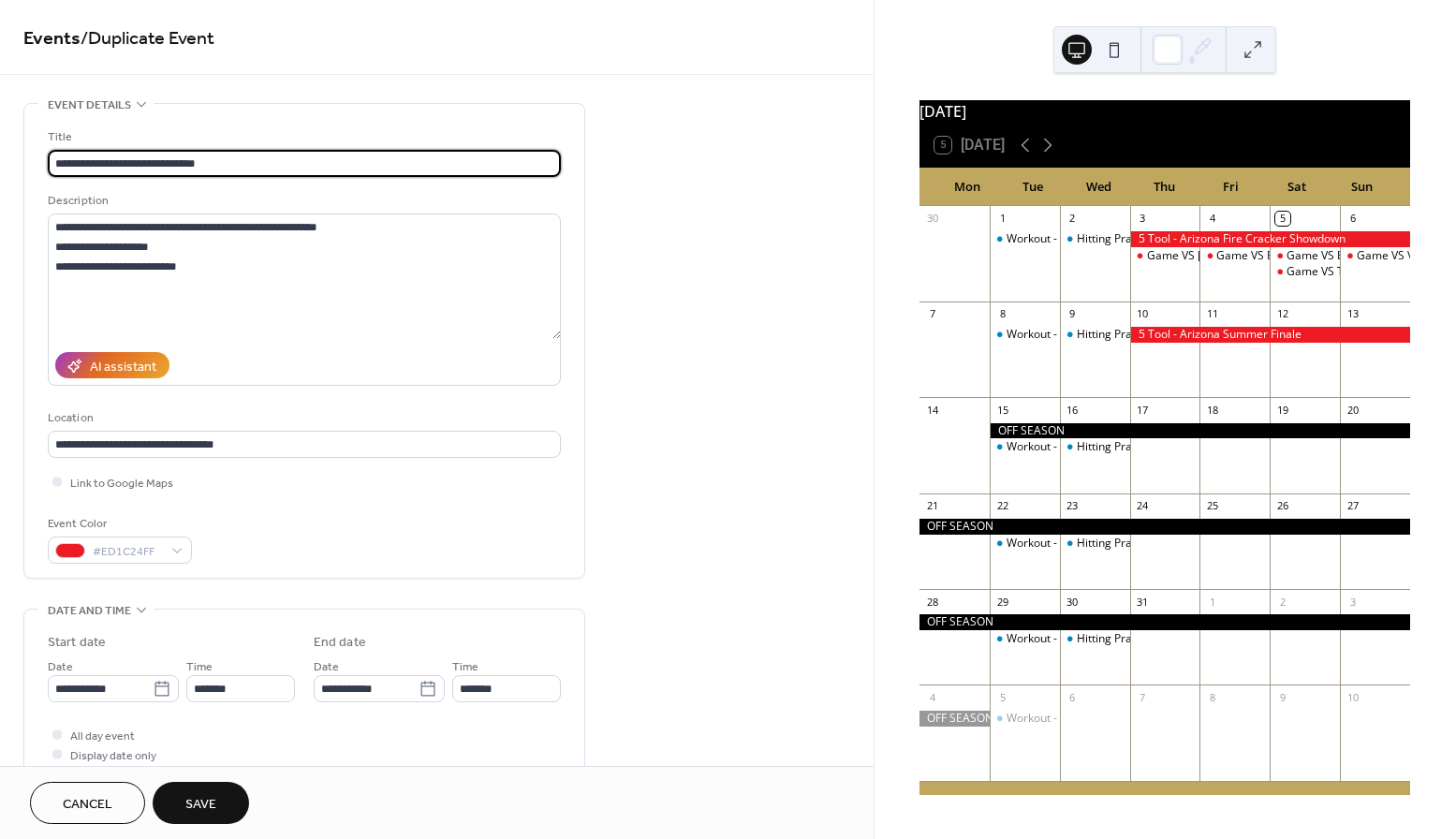 drag, startPoint x: 212, startPoint y: 164, endPoint x: 103, endPoint y: 166, distance: 109.01835 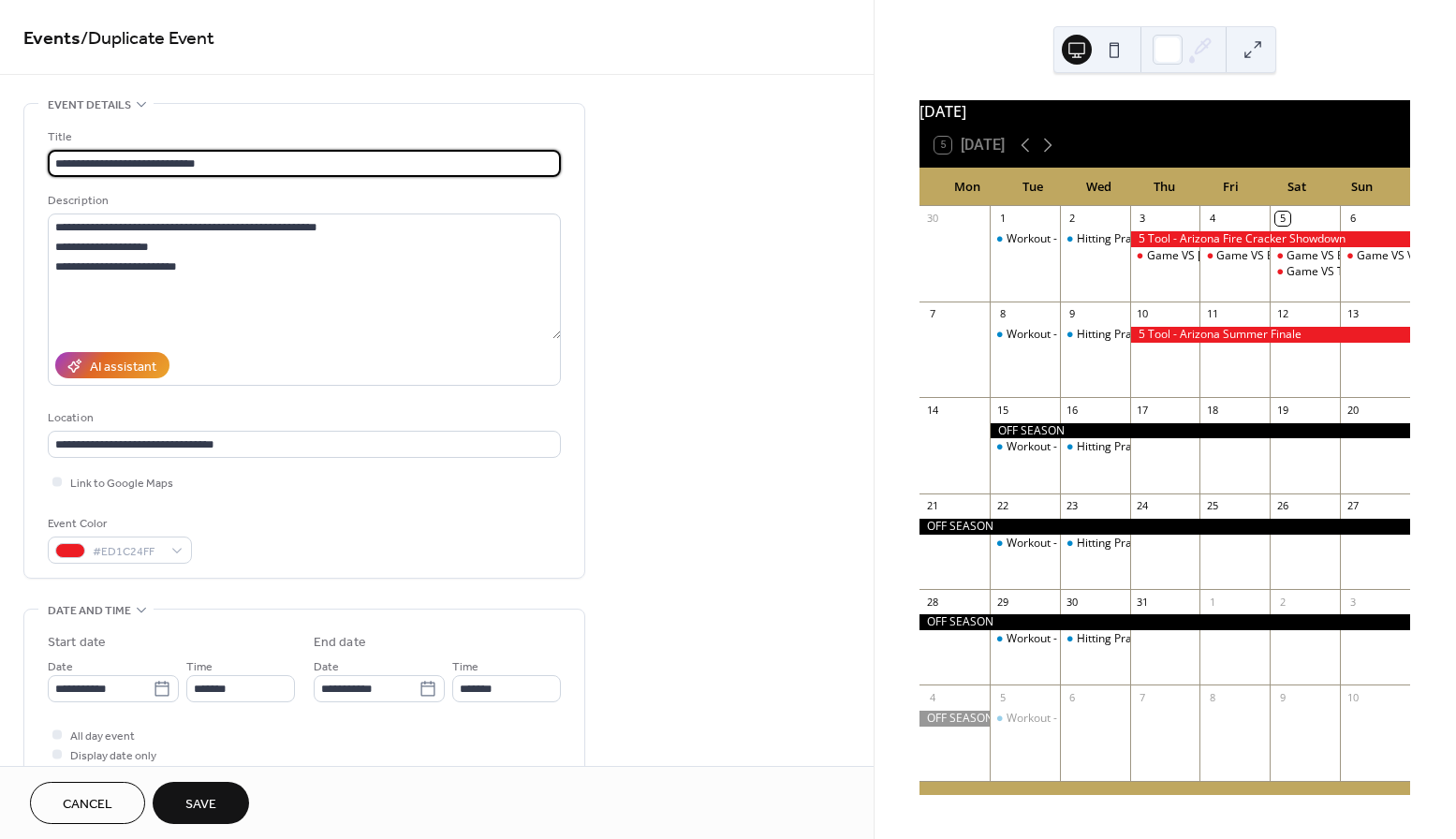 click on "**********" at bounding box center [304, 163] 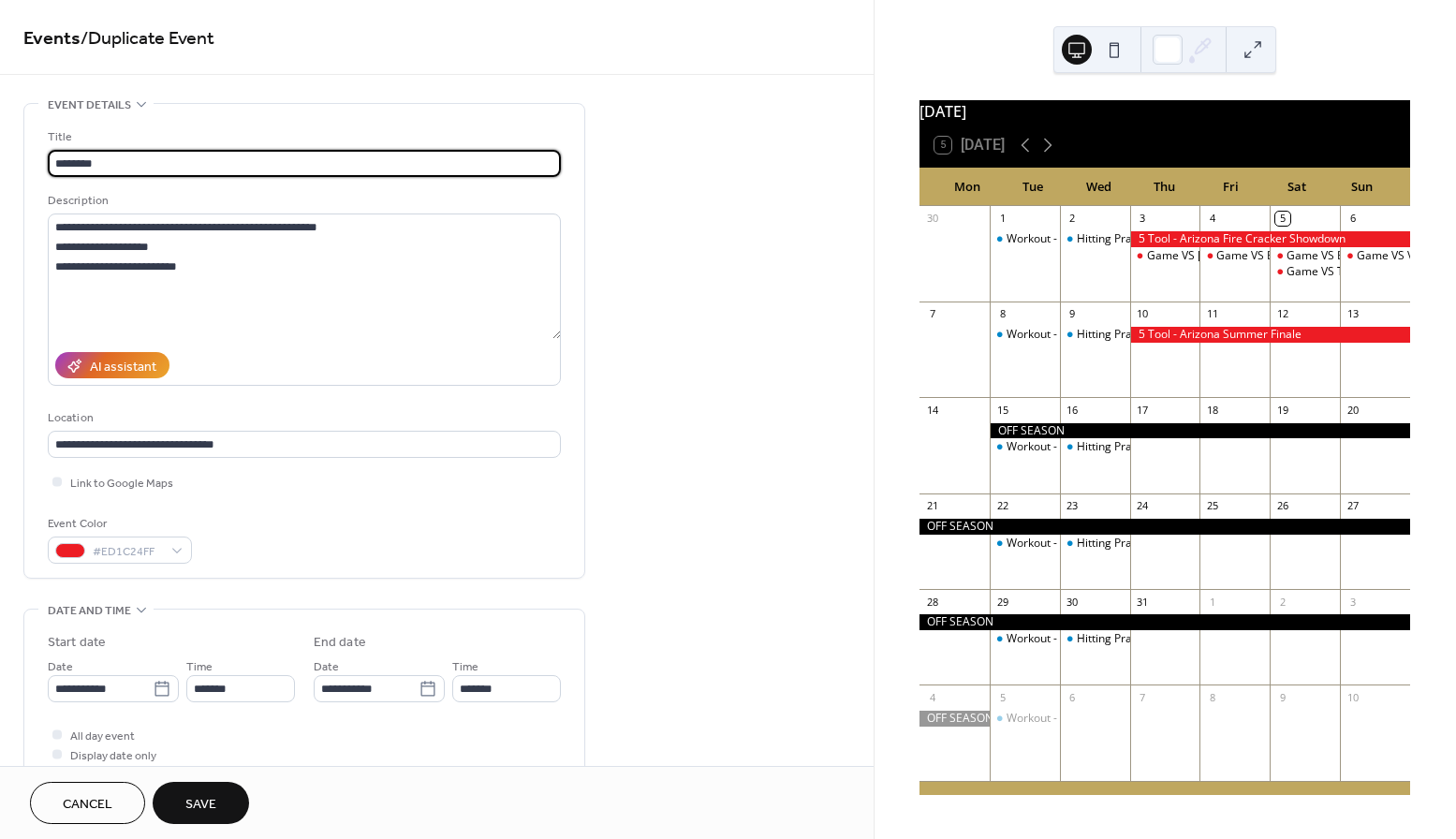 paste on "**********" 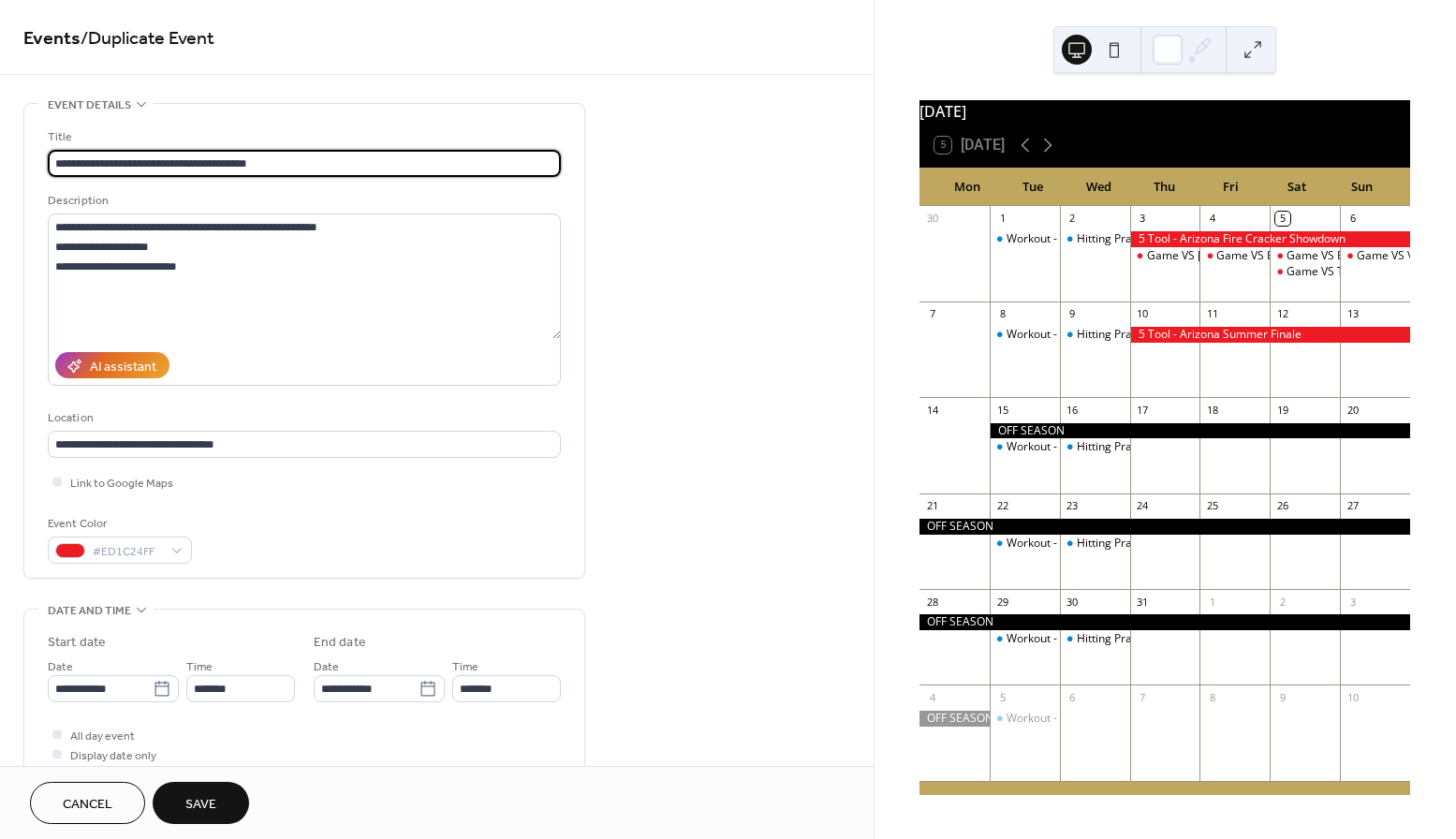 type on "**********" 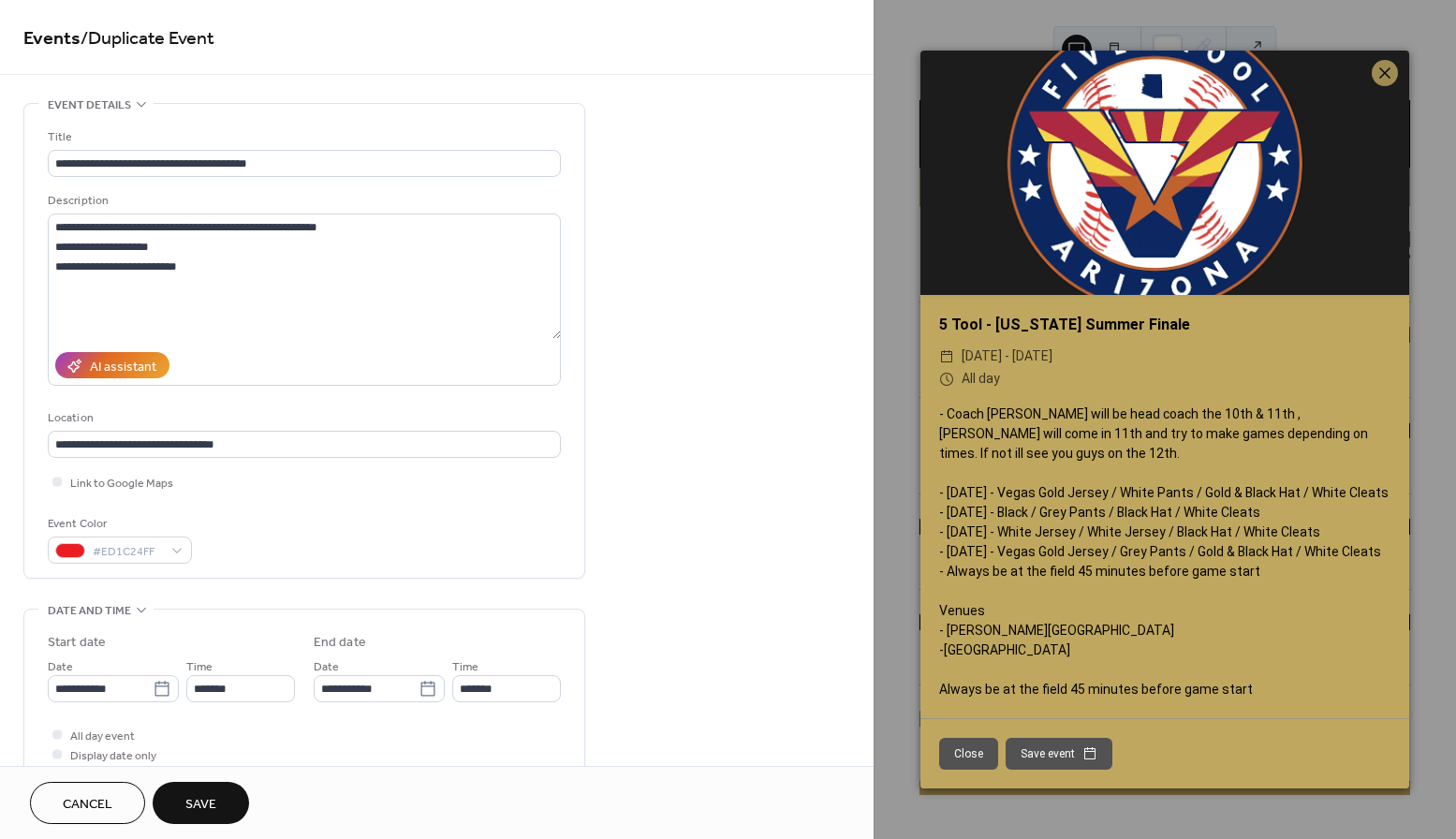 drag, startPoint x: 1015, startPoint y: 484, endPoint x: 1349, endPoint y: 502, distance: 334.48468 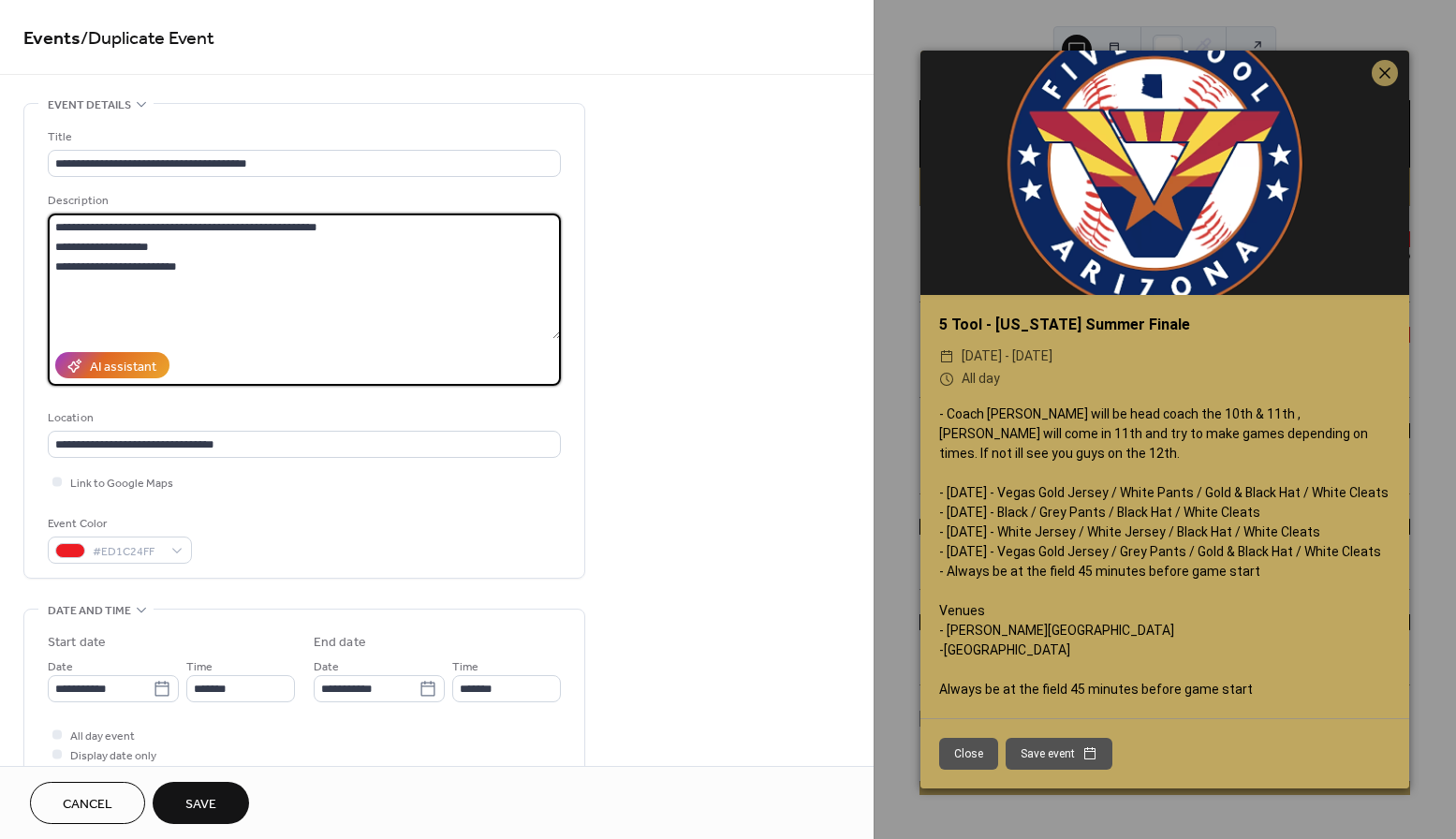 drag, startPoint x: 333, startPoint y: 227, endPoint x: 65, endPoint y: 228, distance: 268.00187 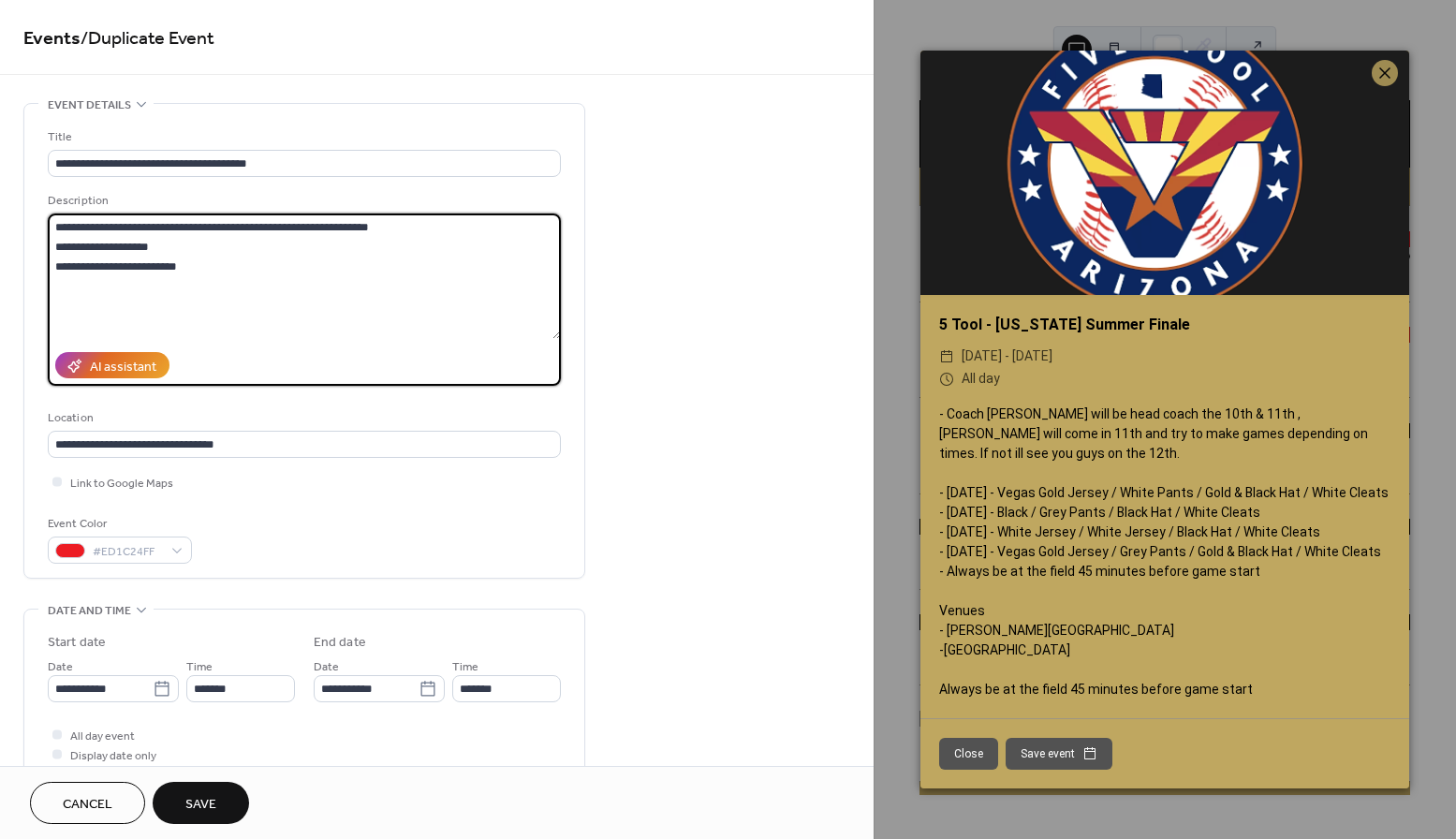 type on "**********" 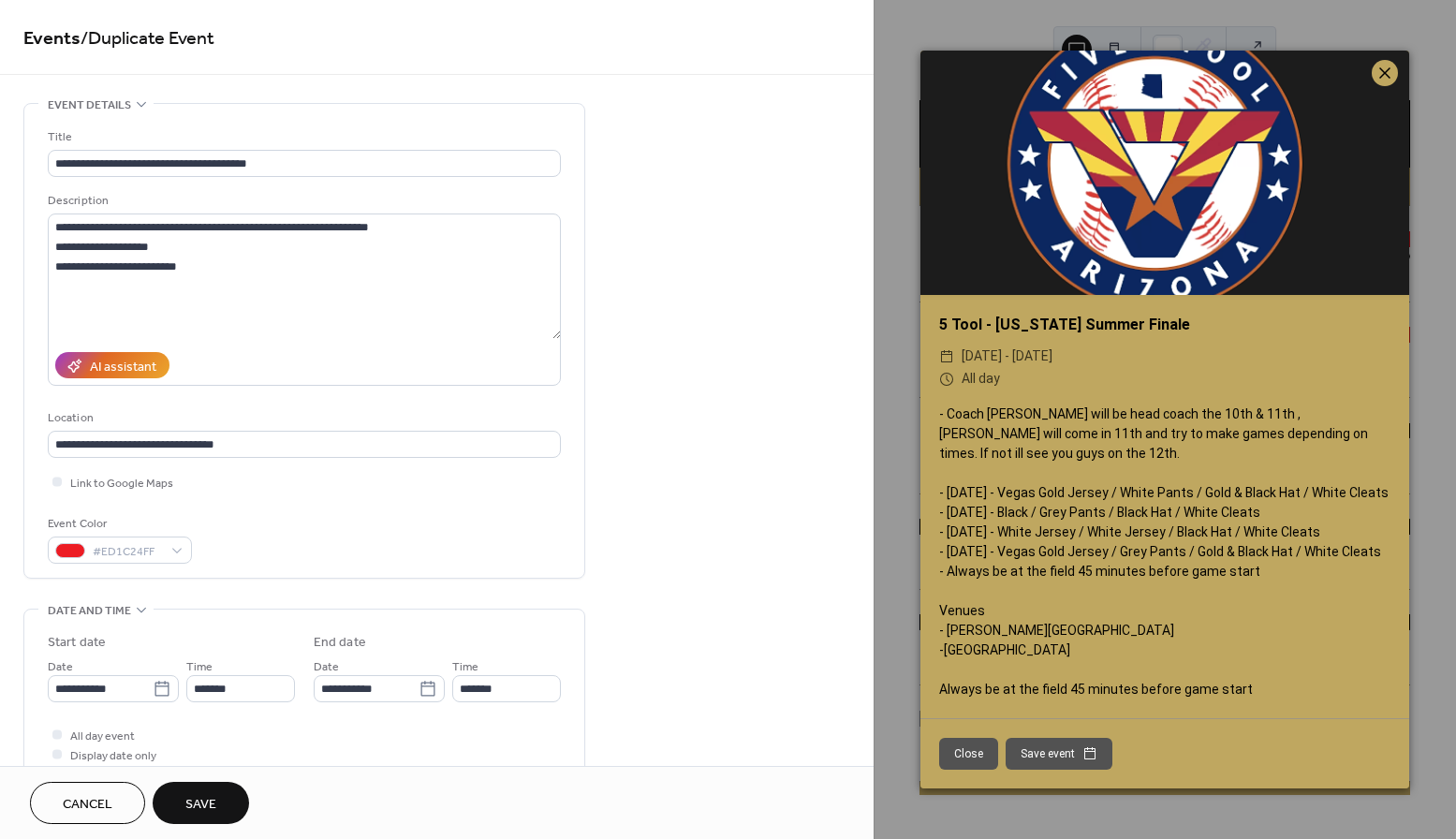 click 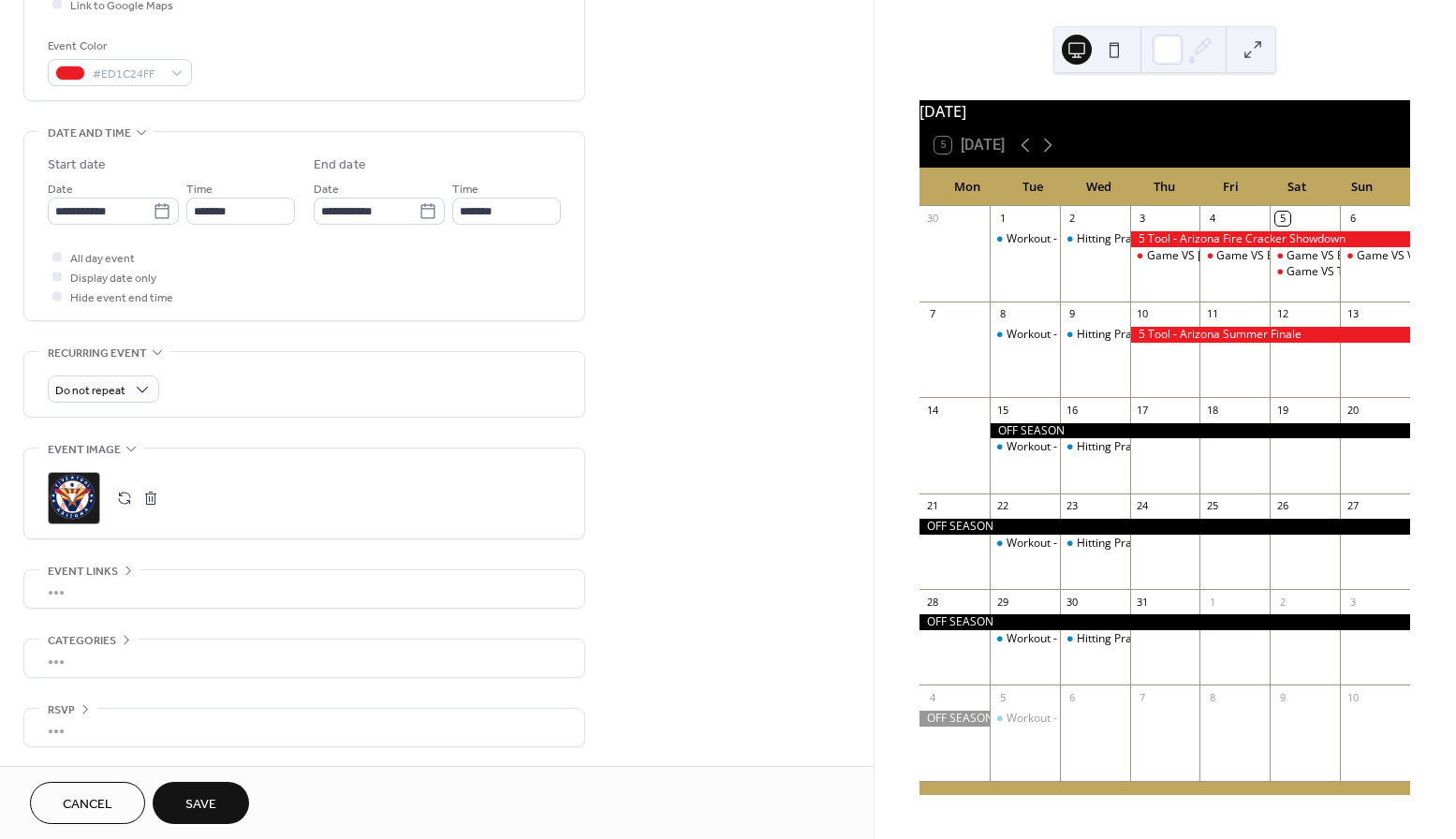 scroll, scrollTop: 483, scrollLeft: 0, axis: vertical 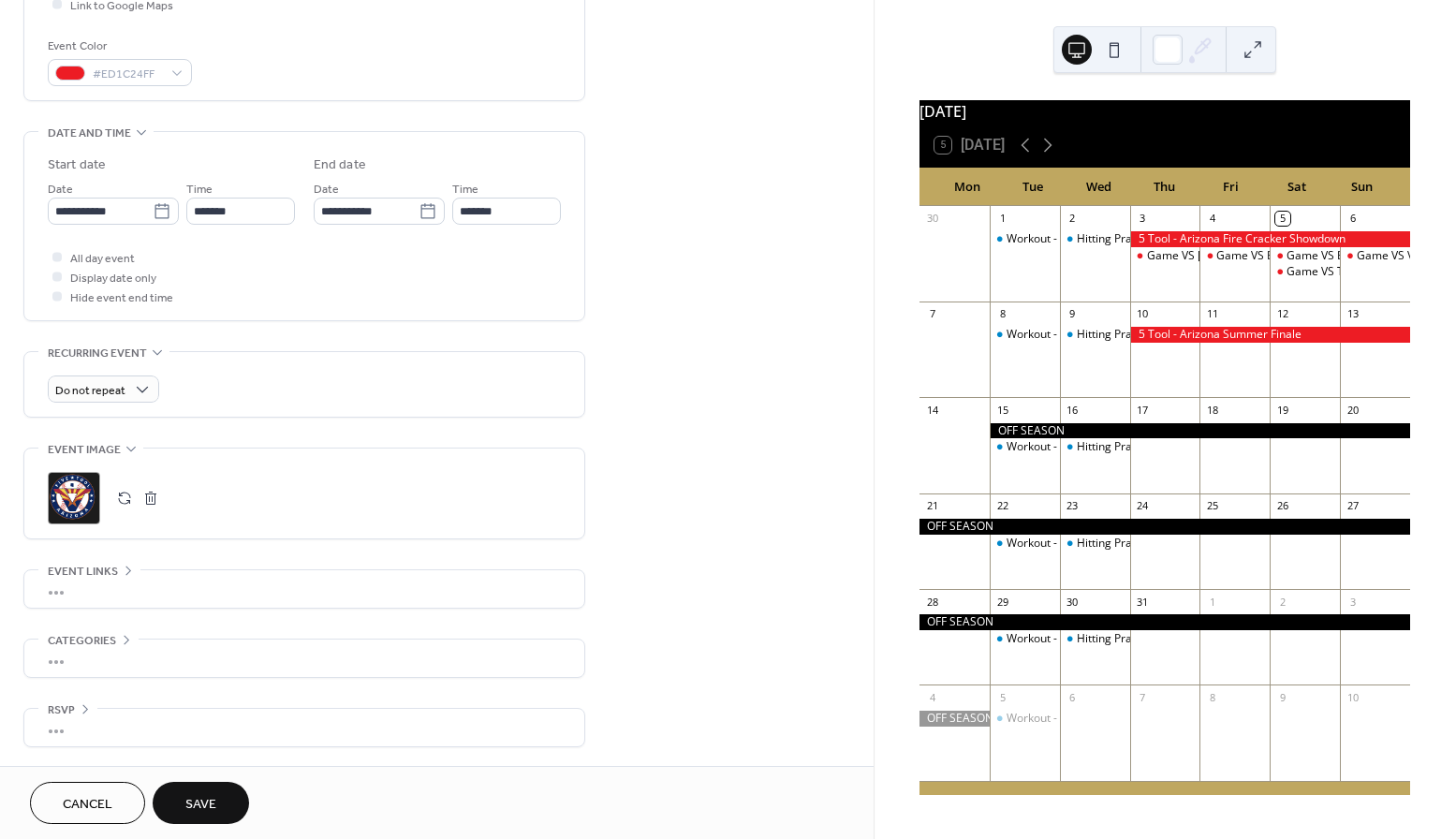 click on "•••" at bounding box center (304, 589) 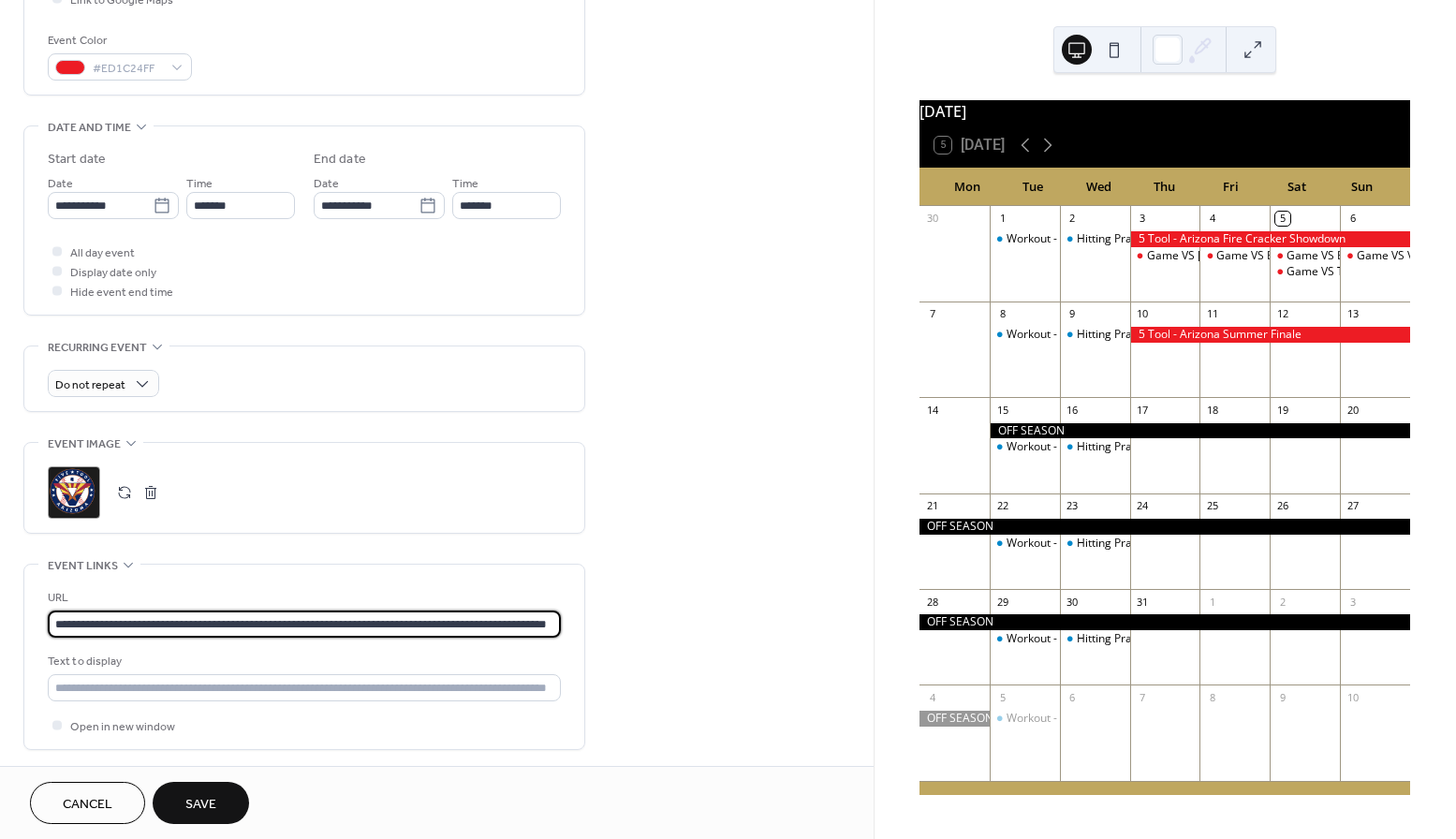drag, startPoint x: 55, startPoint y: 631, endPoint x: 978, endPoint y: 663, distance: 923.5545 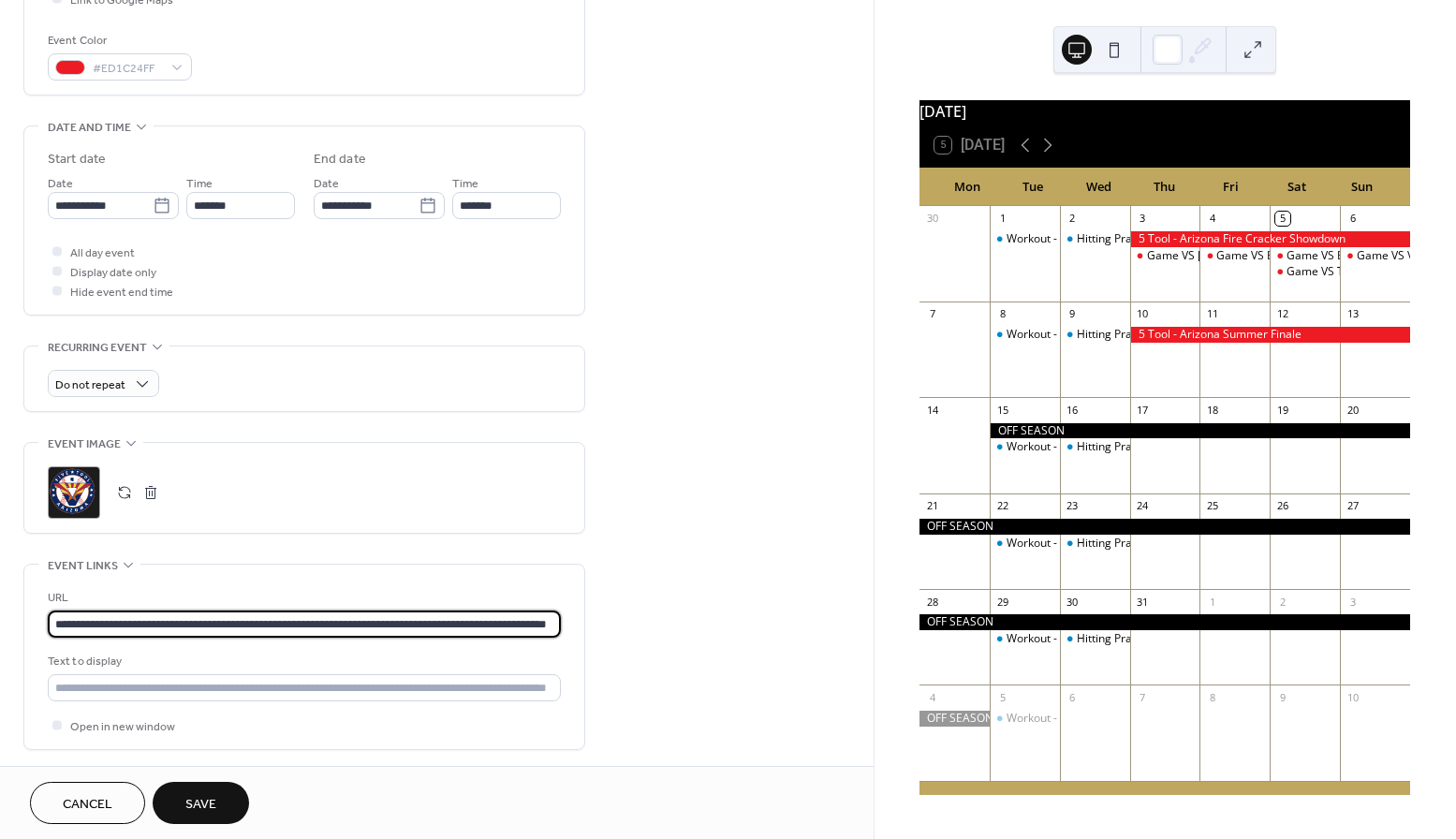 click on "**********" at bounding box center (728, 420) 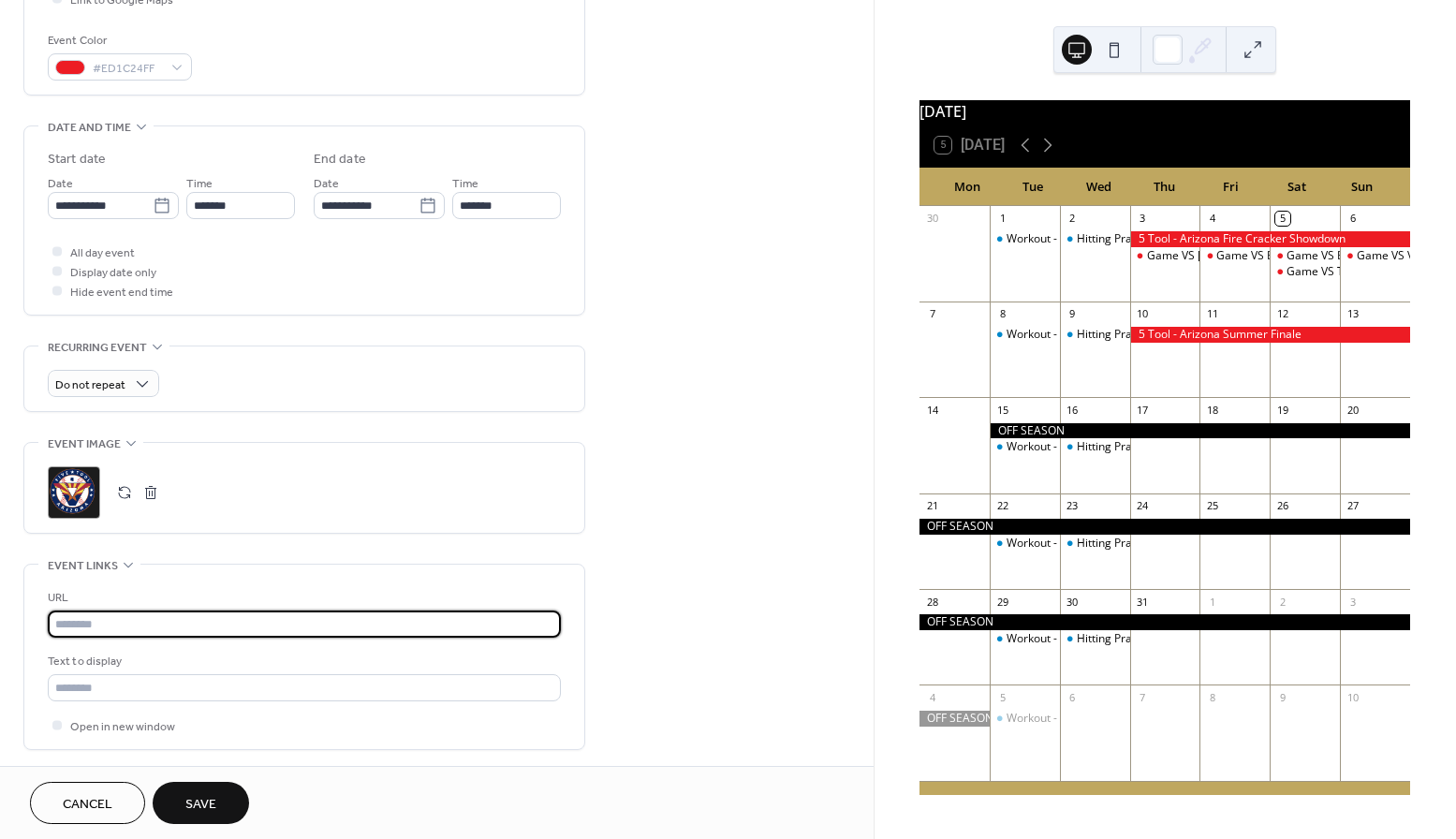 paste on "**********" 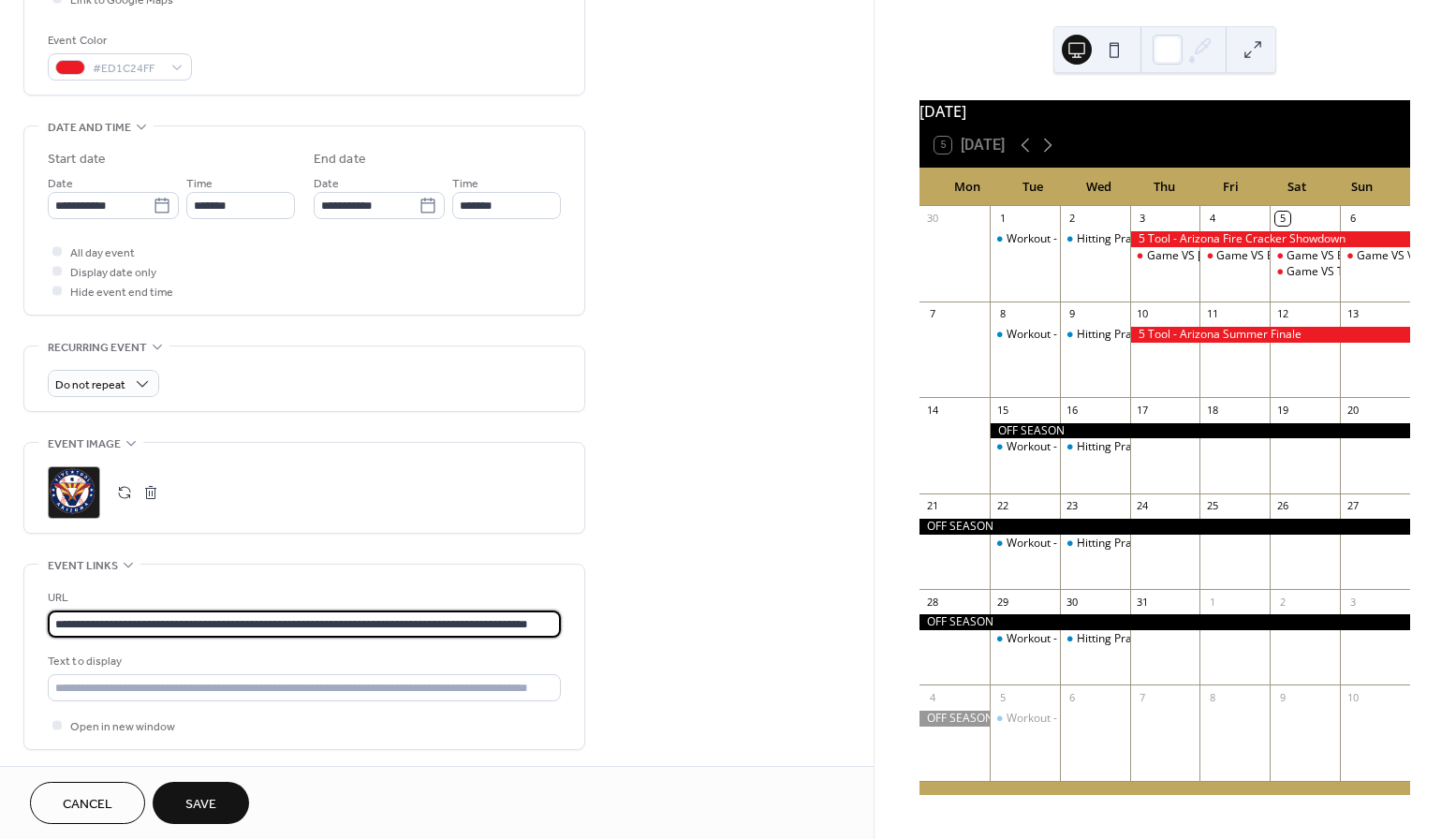 type on "**********" 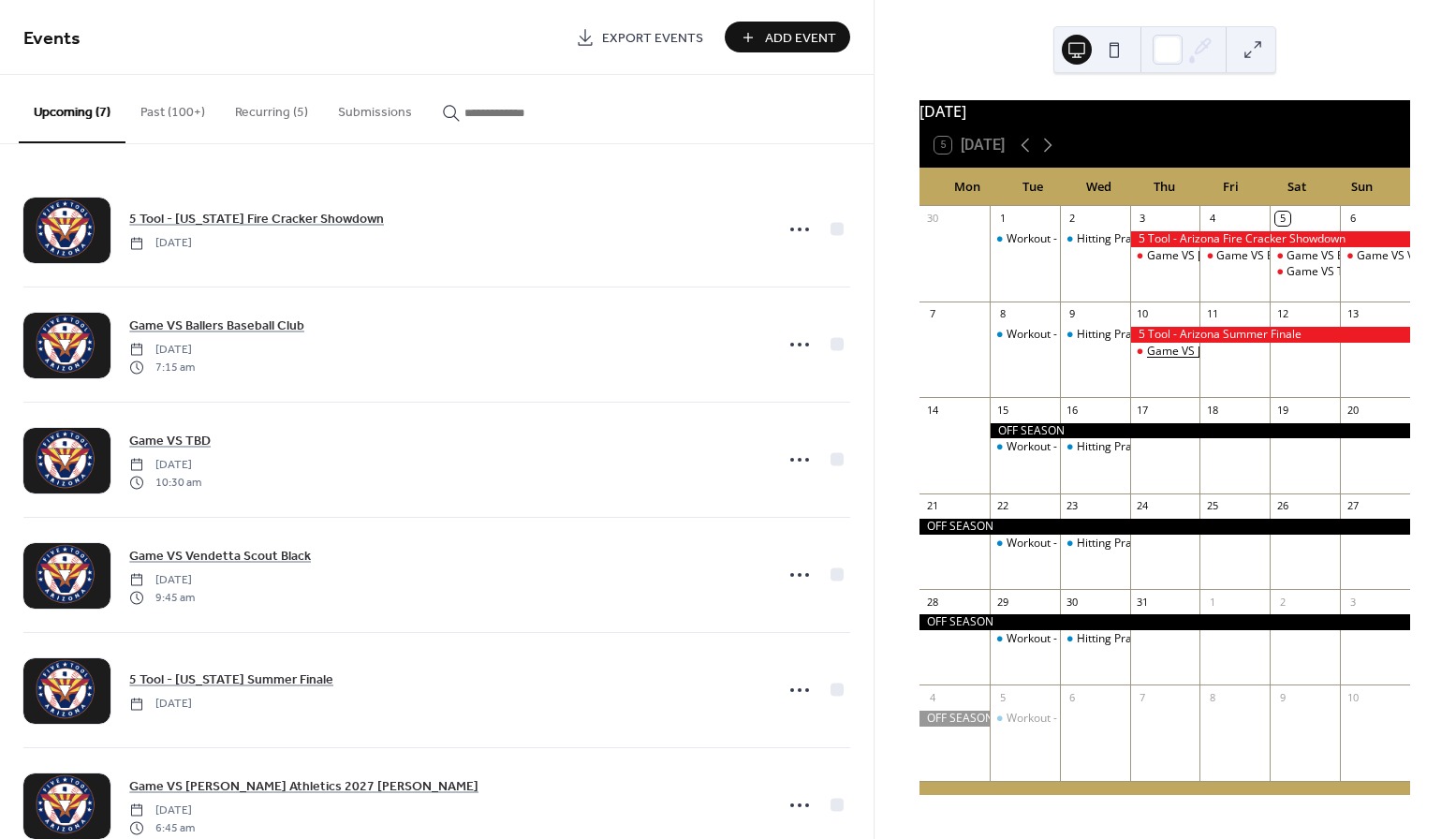 click on "Game VS Marucci Athletics 2027 Durkiewicz" at bounding box center (1300, 351) 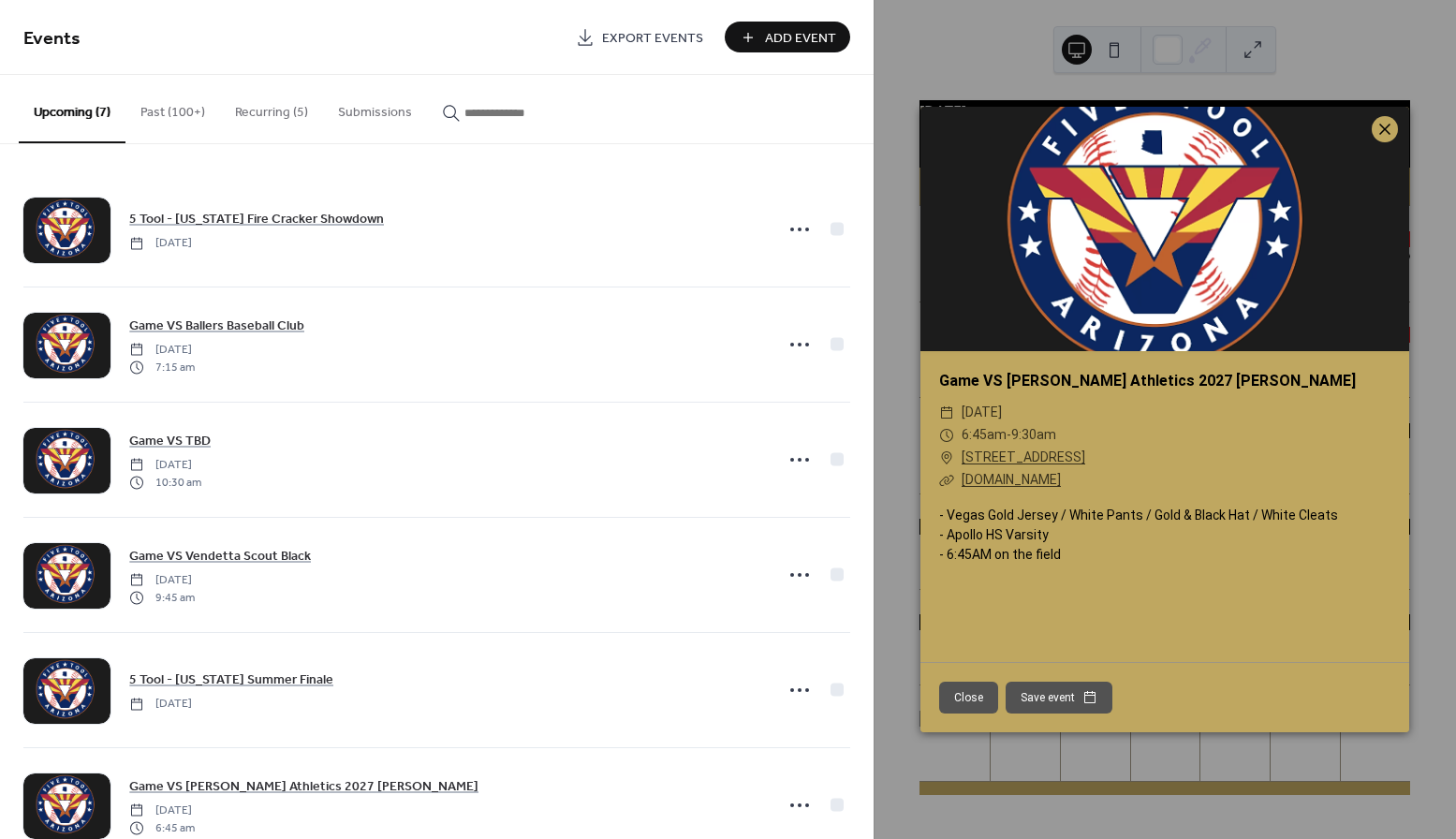 click 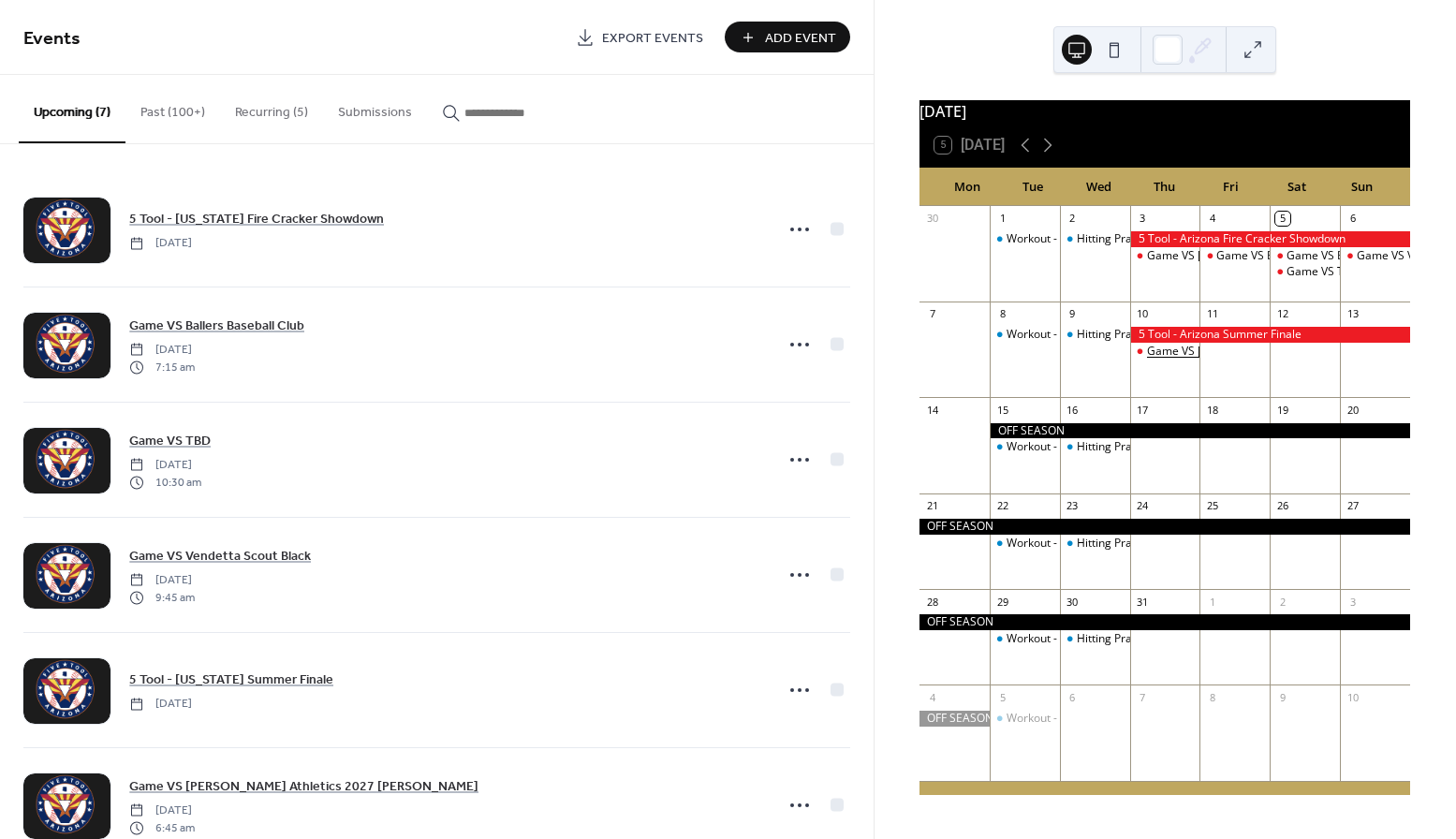 click on "Game VS Marucci Athletics 2027 Durkiewicz" at bounding box center (1300, 351) 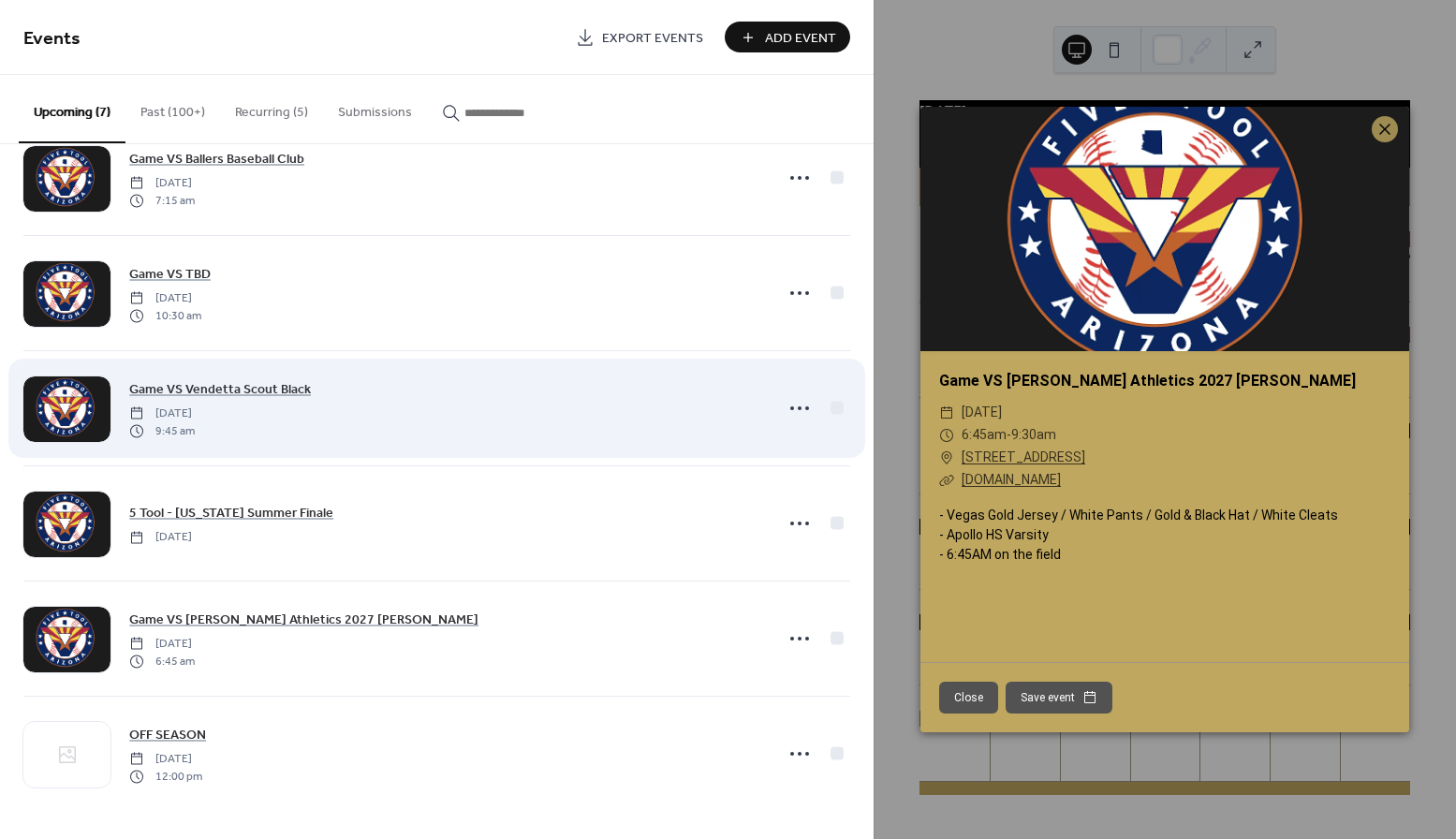 scroll, scrollTop: 167, scrollLeft: 0, axis: vertical 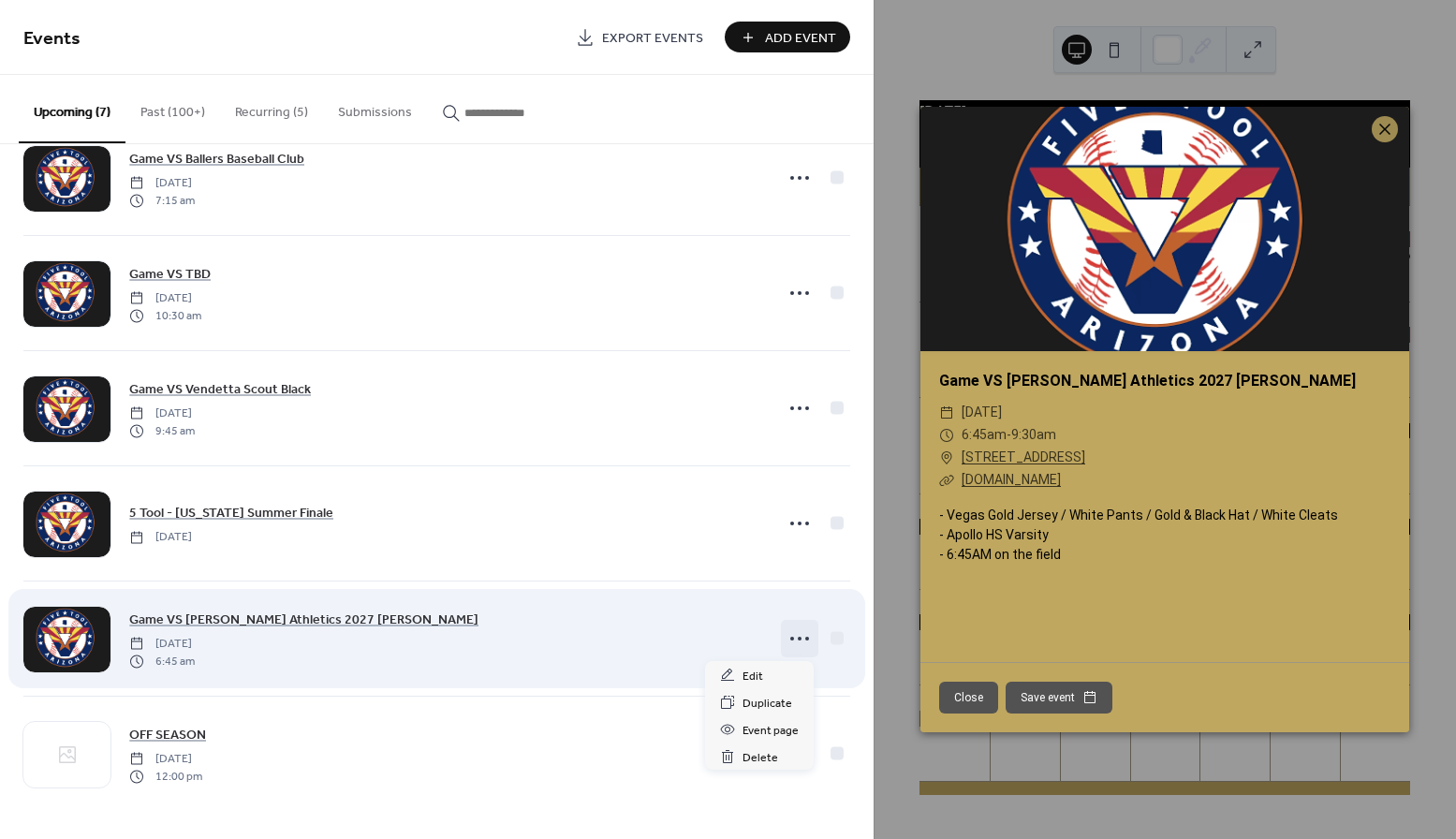 click 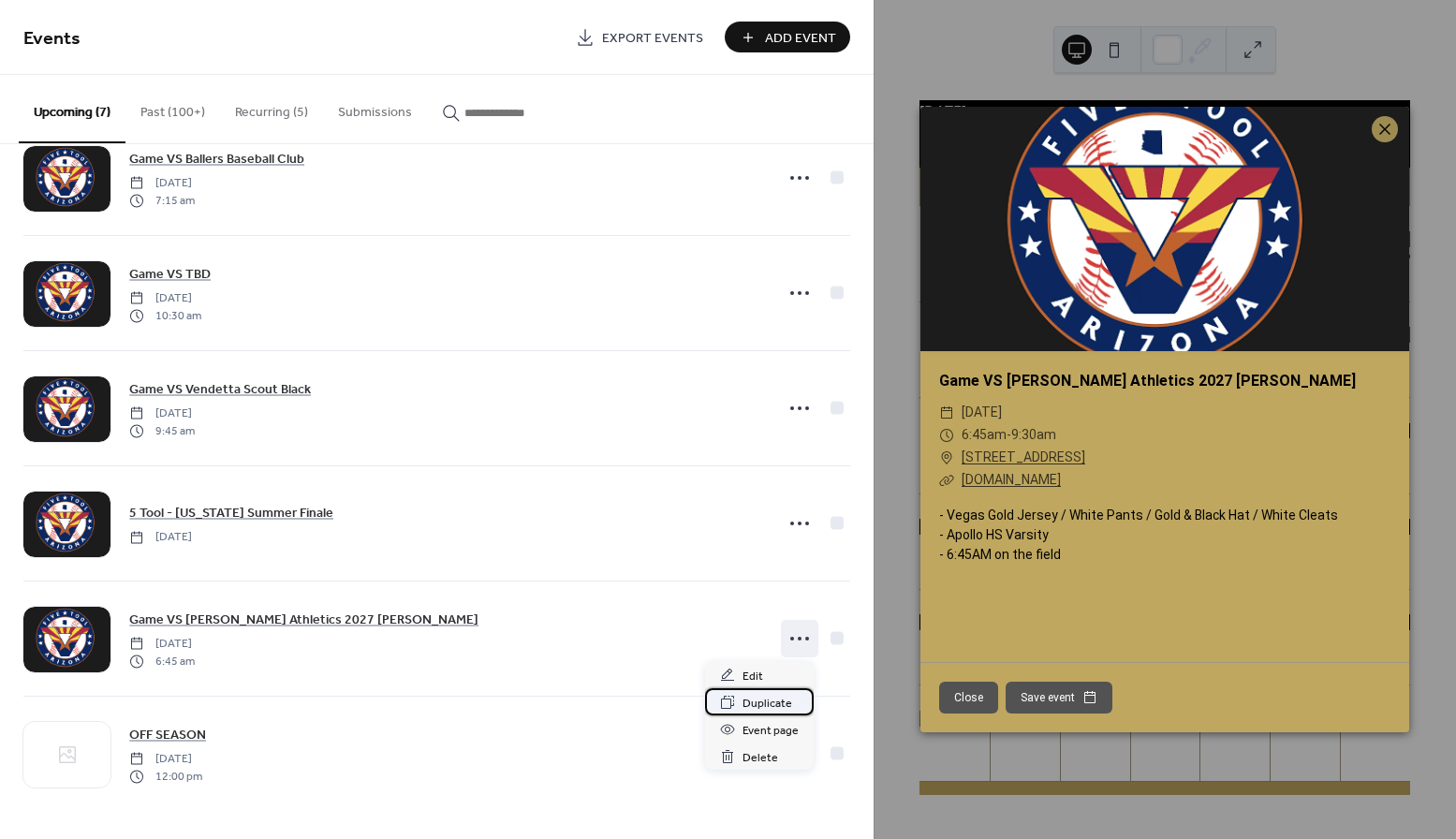 click on "Duplicate" at bounding box center (767, 703) 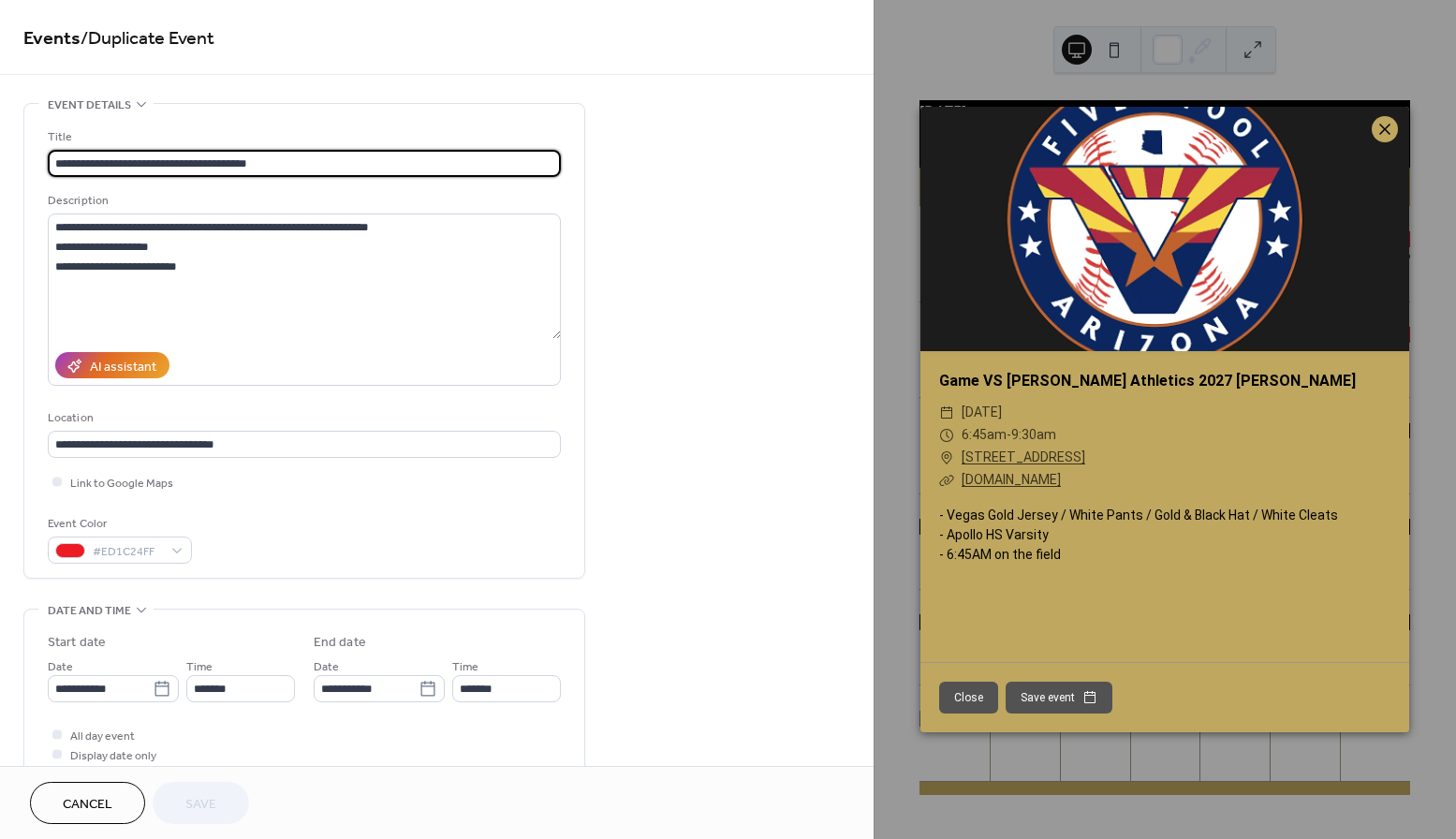 click 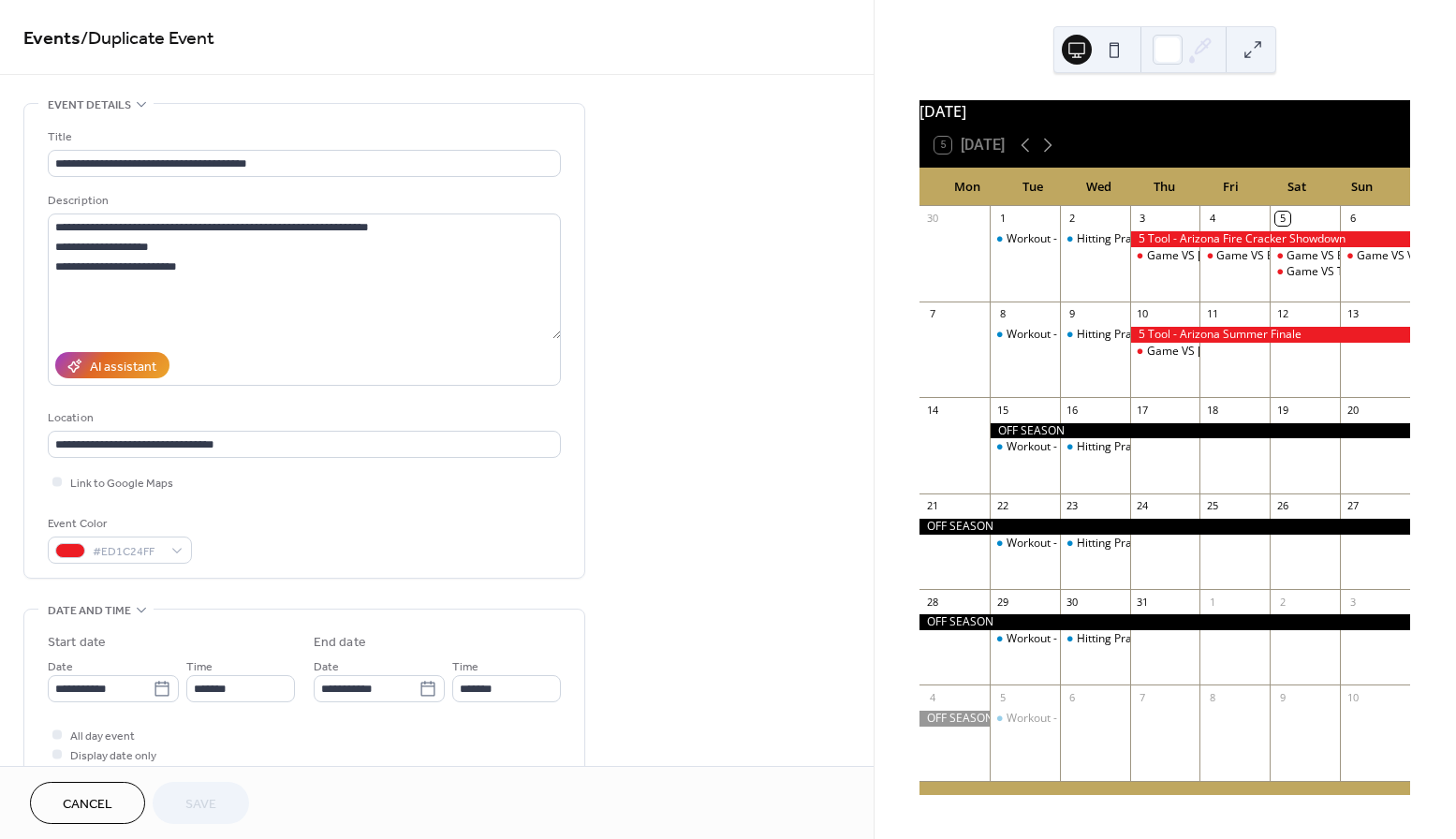 click at bounding box center [1270, 334] 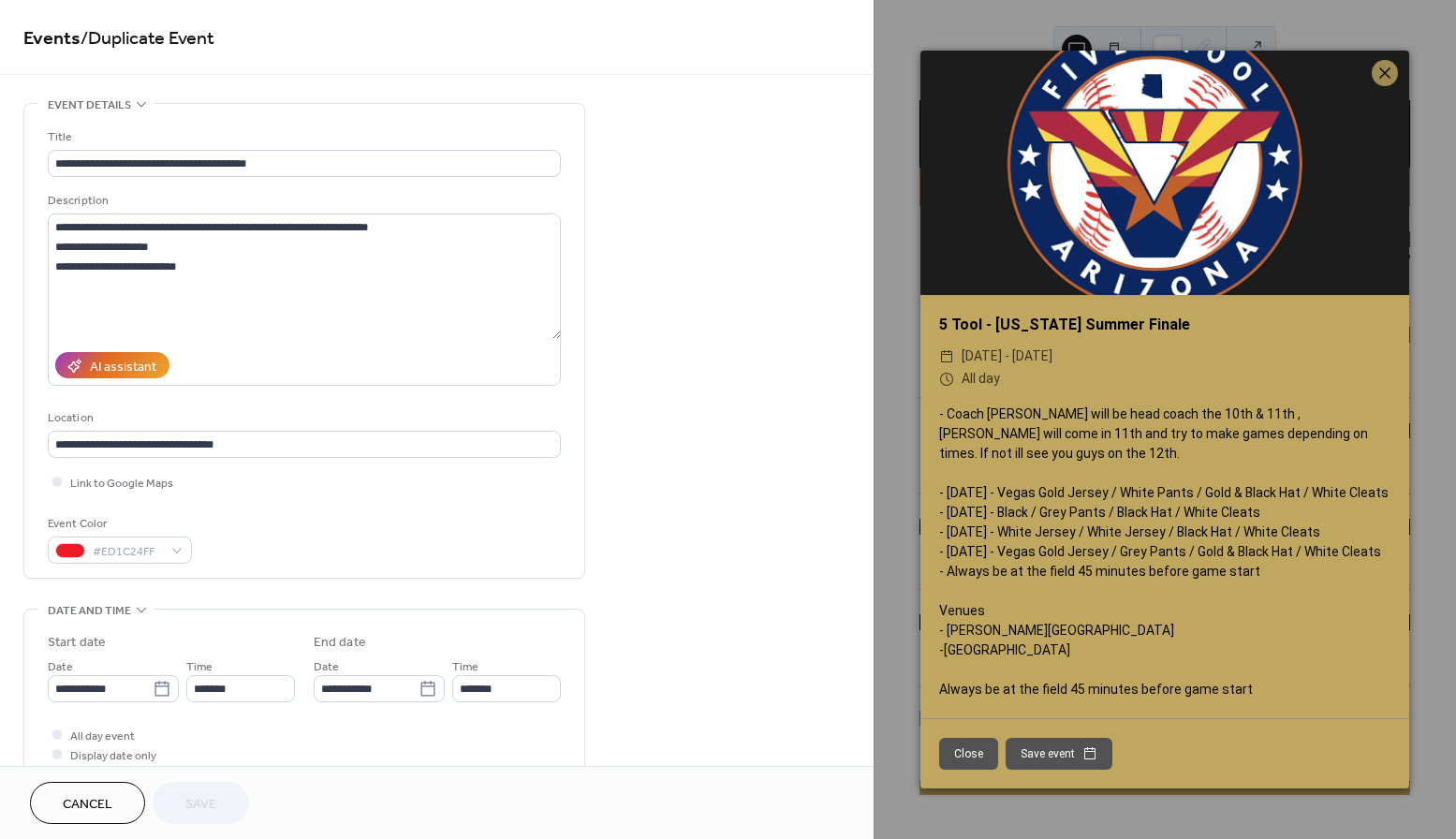 drag, startPoint x: 1258, startPoint y: 520, endPoint x: 1017, endPoint y: 505, distance: 241.46635 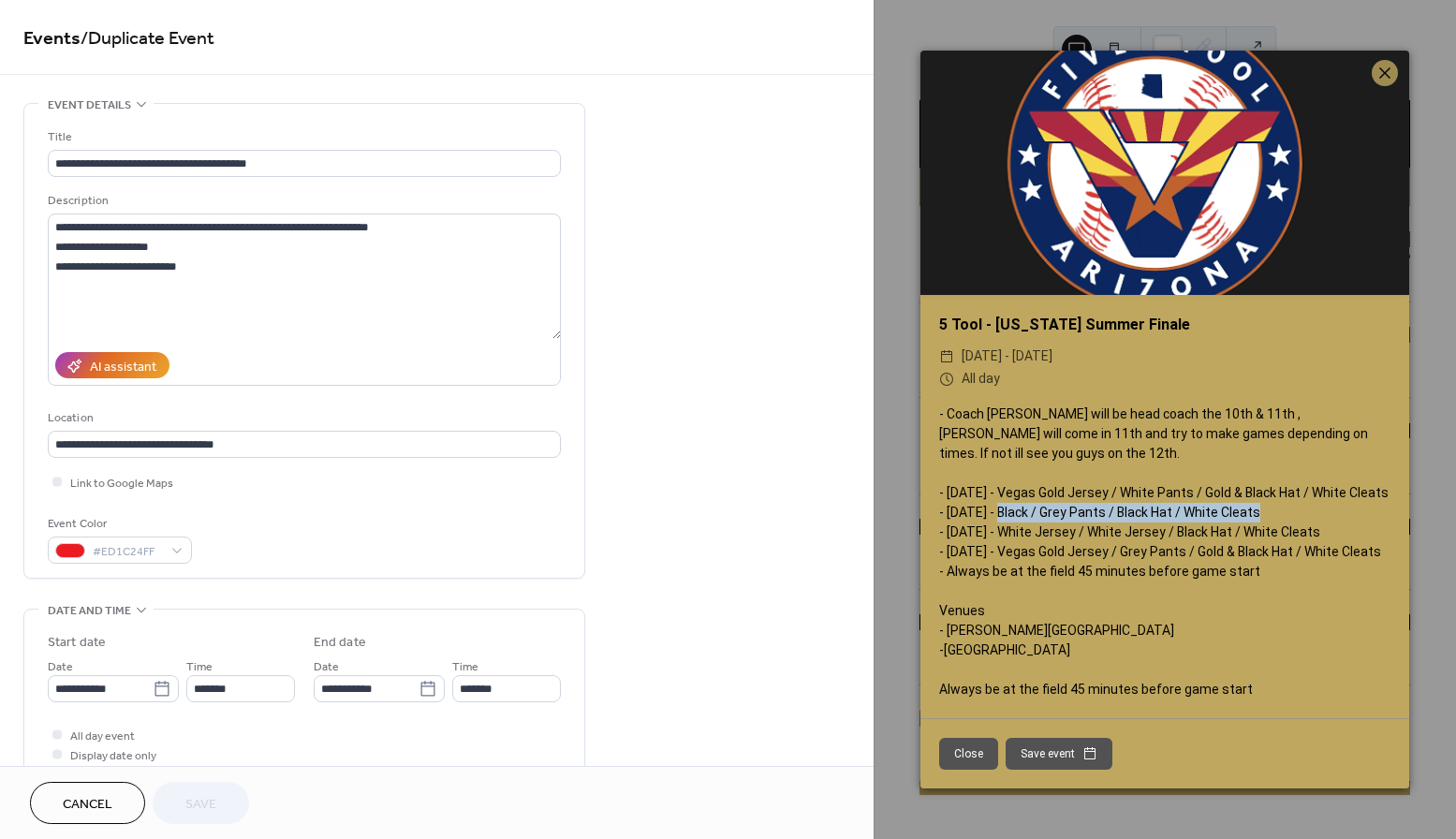 drag, startPoint x: 994, startPoint y: 525, endPoint x: 1263, endPoint y: 514, distance: 269.22481 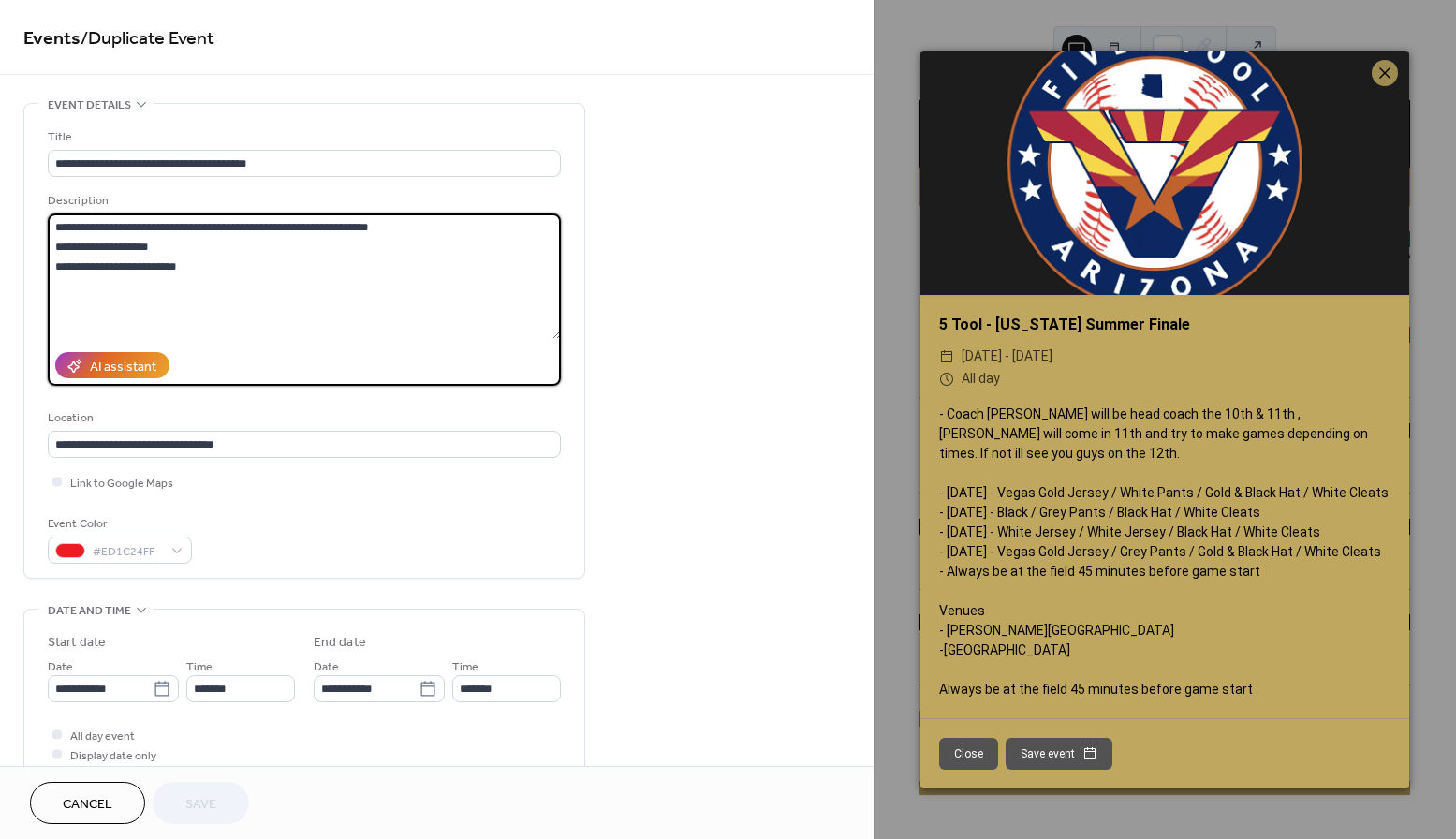 drag, startPoint x: 395, startPoint y: 228, endPoint x: 65, endPoint y: 229, distance: 330.00152 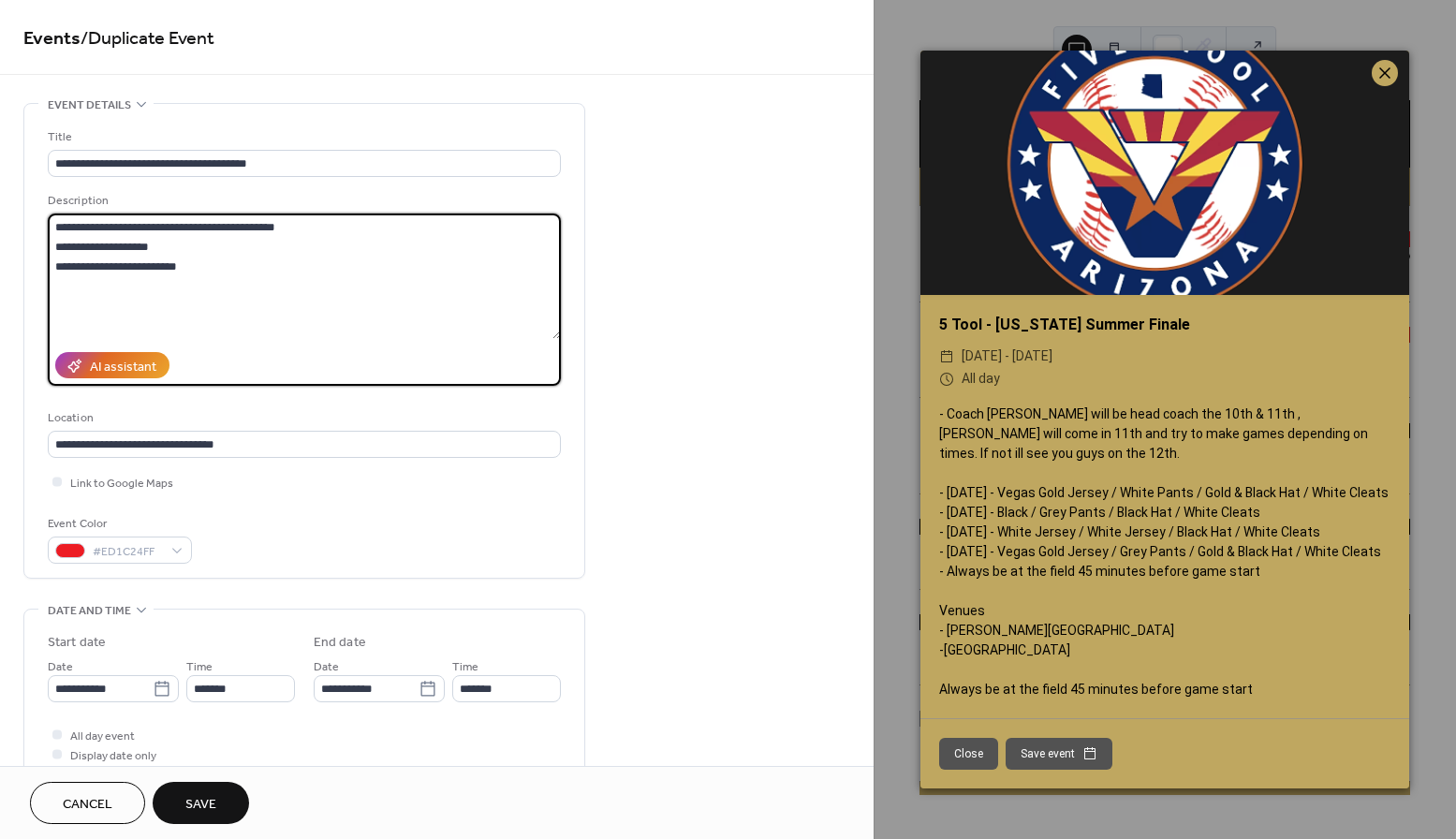 type on "**********" 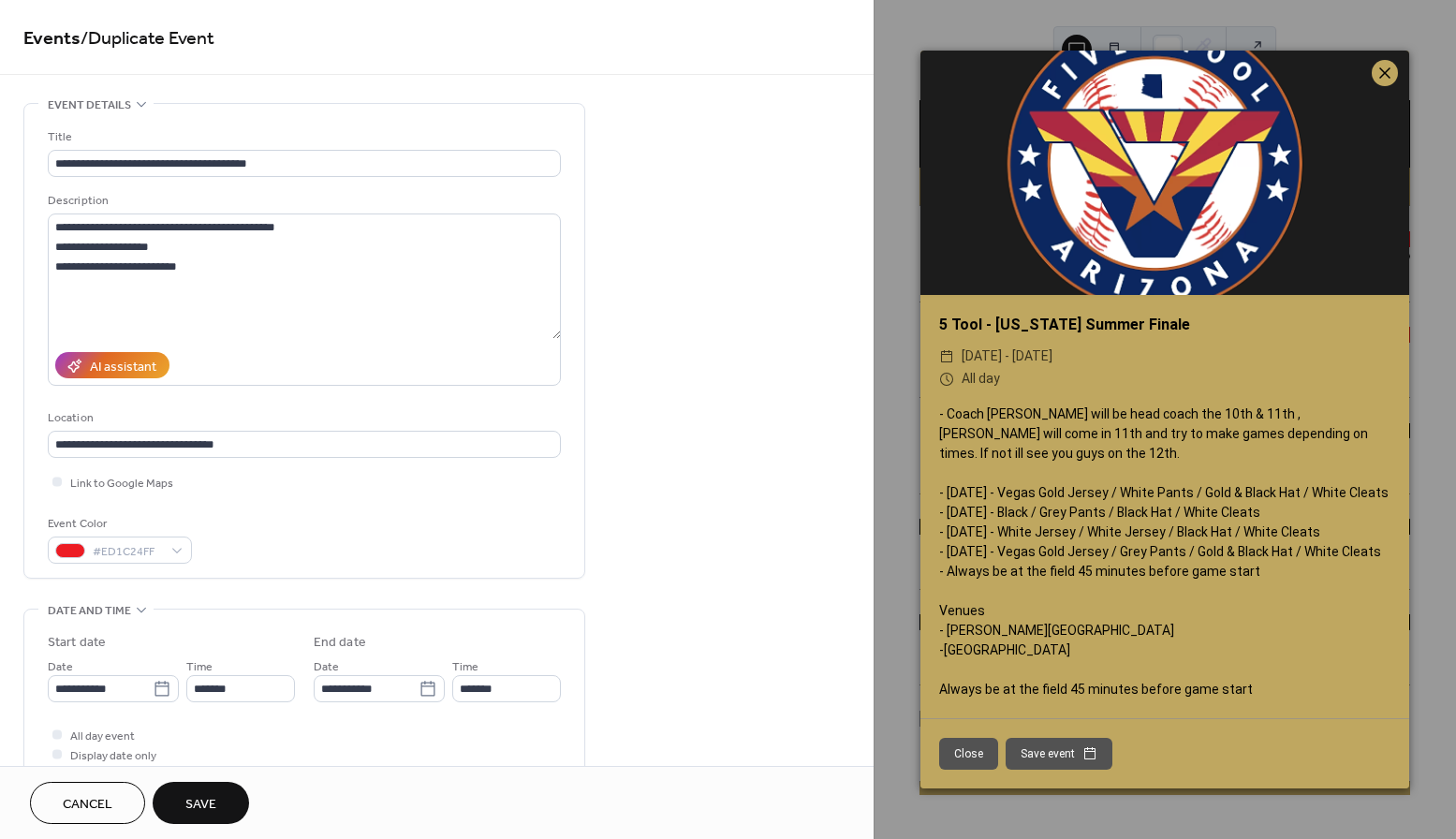 click 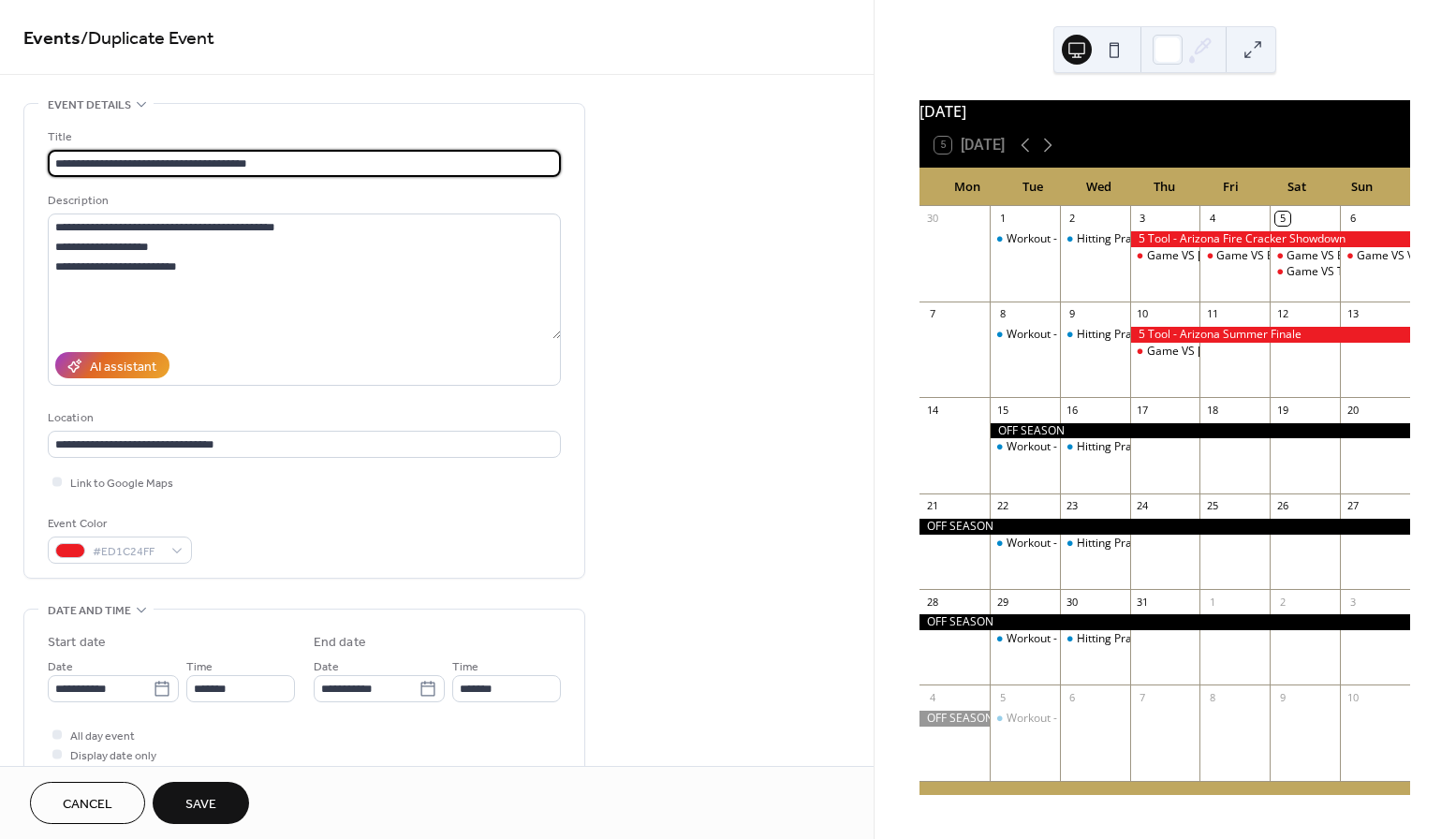 drag, startPoint x: 285, startPoint y: 164, endPoint x: 103, endPoint y: 162, distance: 182.01099 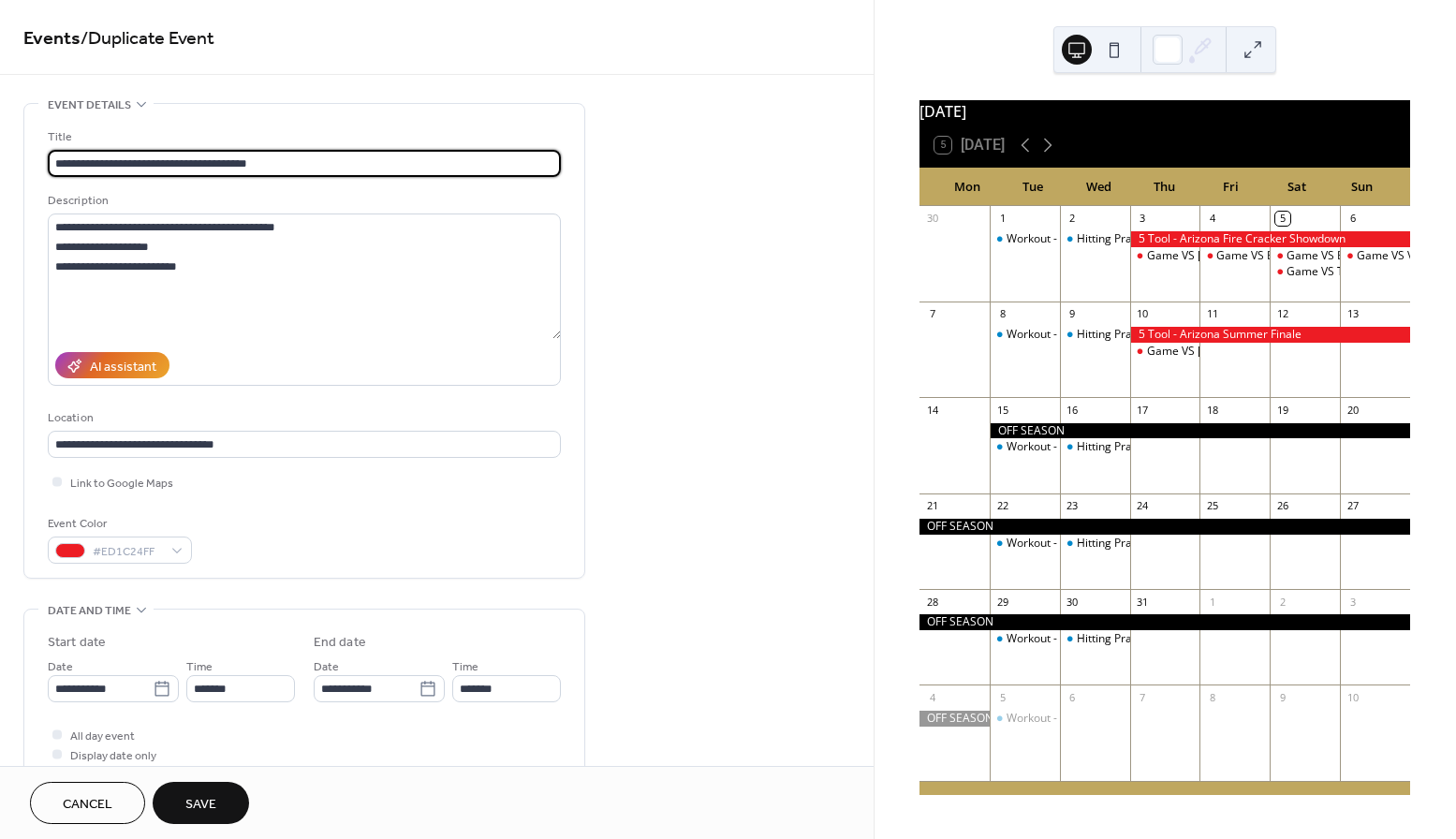 click on "**********" at bounding box center [304, 163] 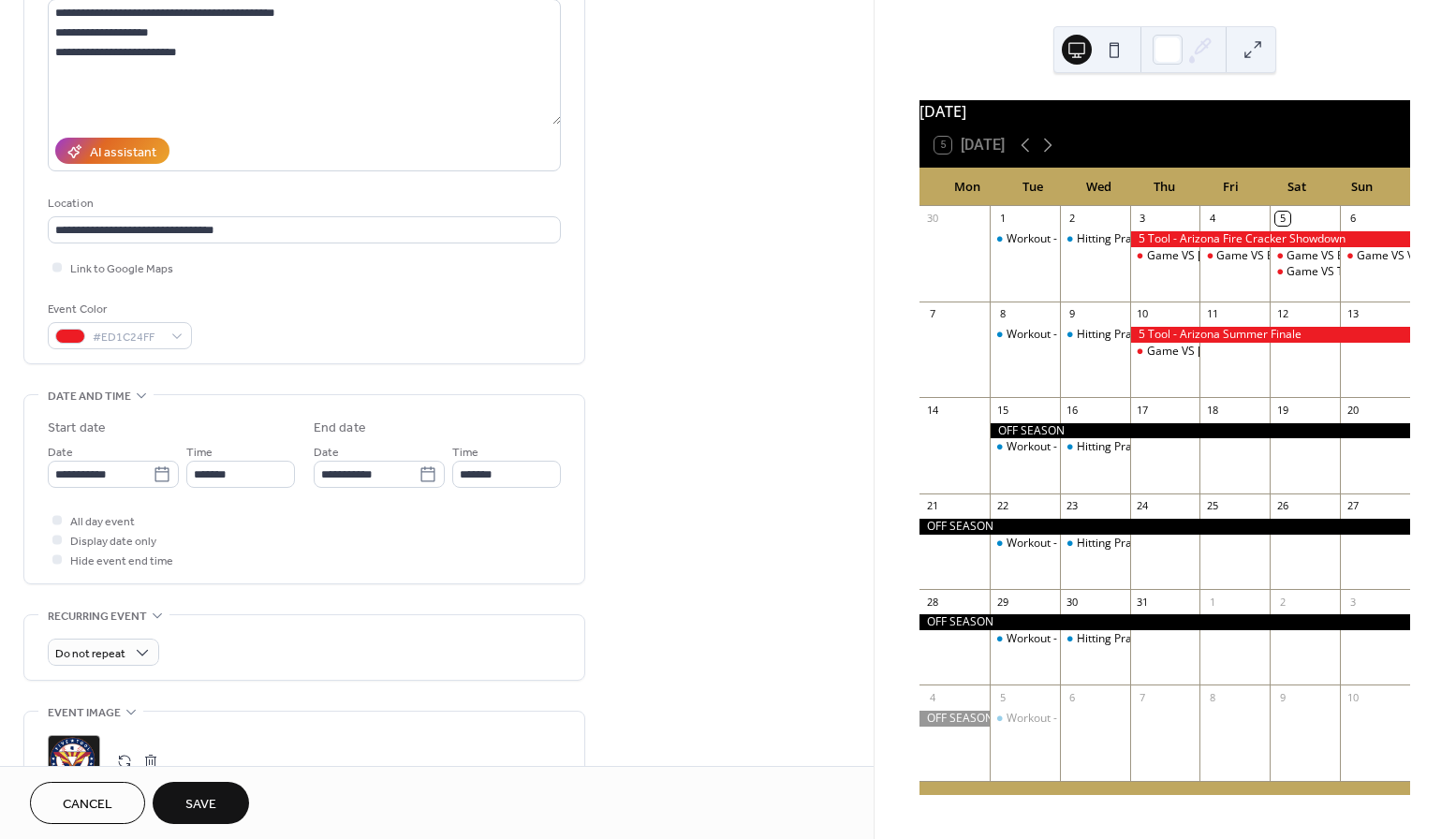 scroll, scrollTop: 223, scrollLeft: 0, axis: vertical 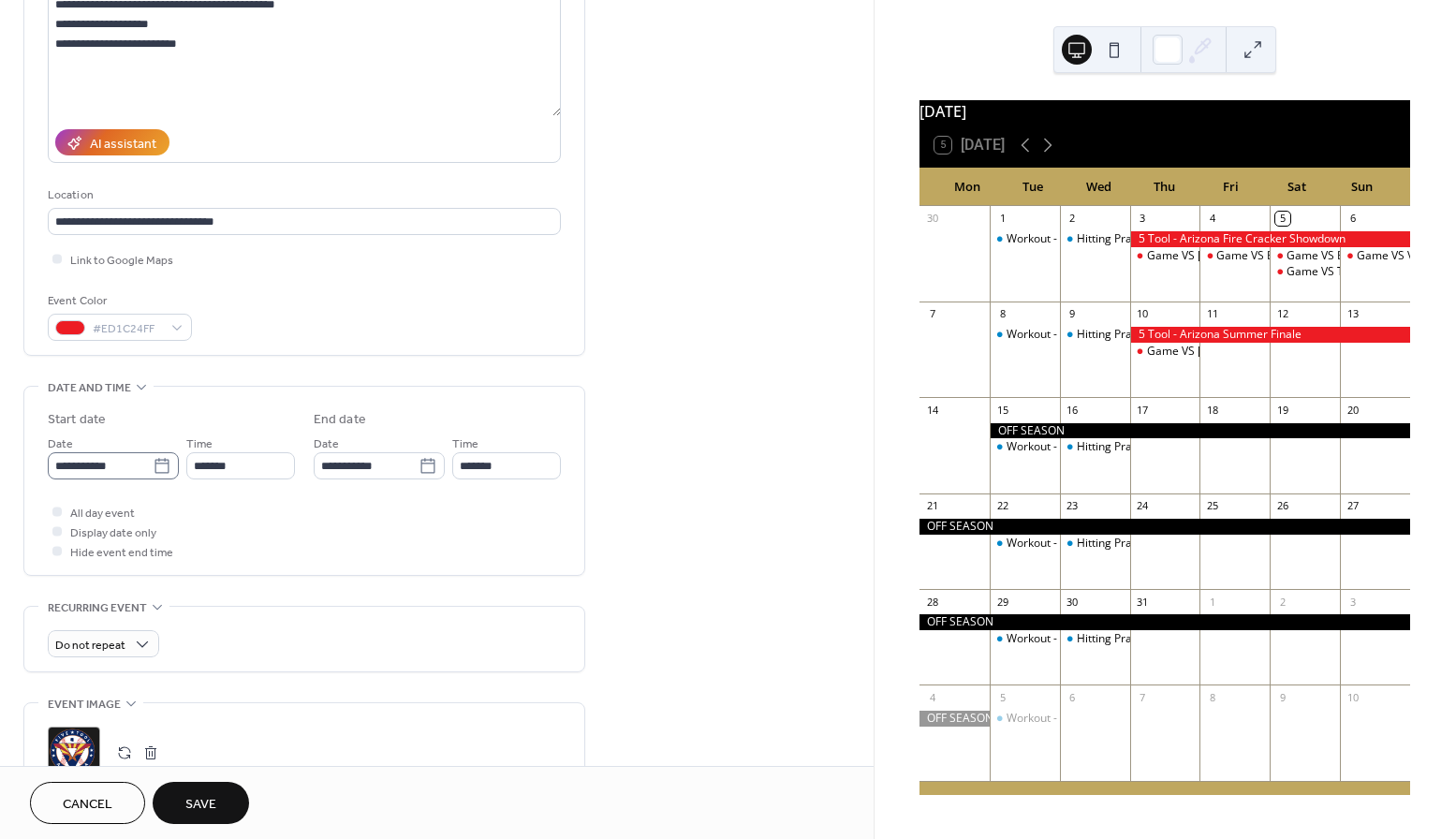 type on "**********" 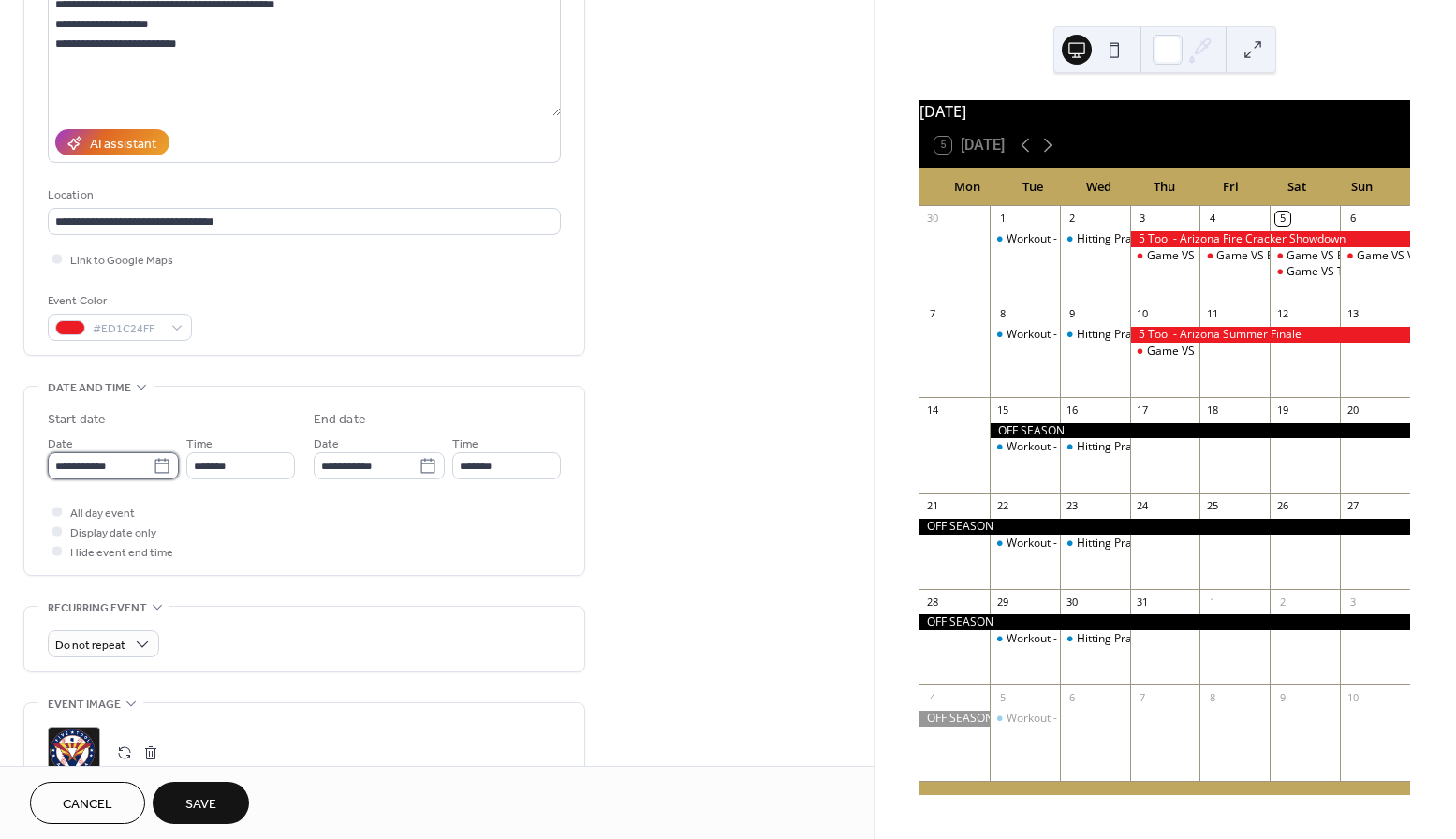 click on "**********" at bounding box center (100, 465) 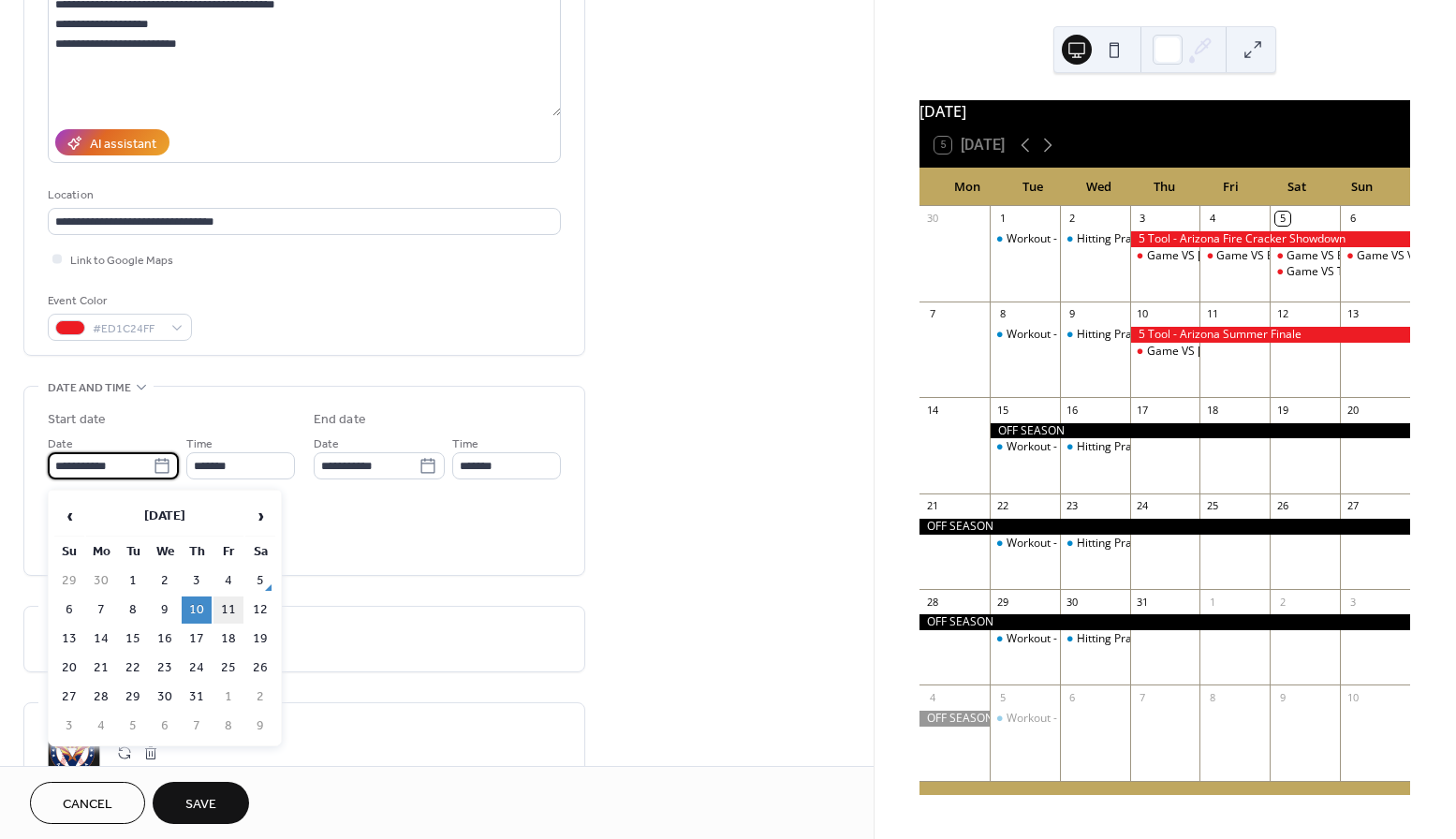click on "11" at bounding box center (228, 610) 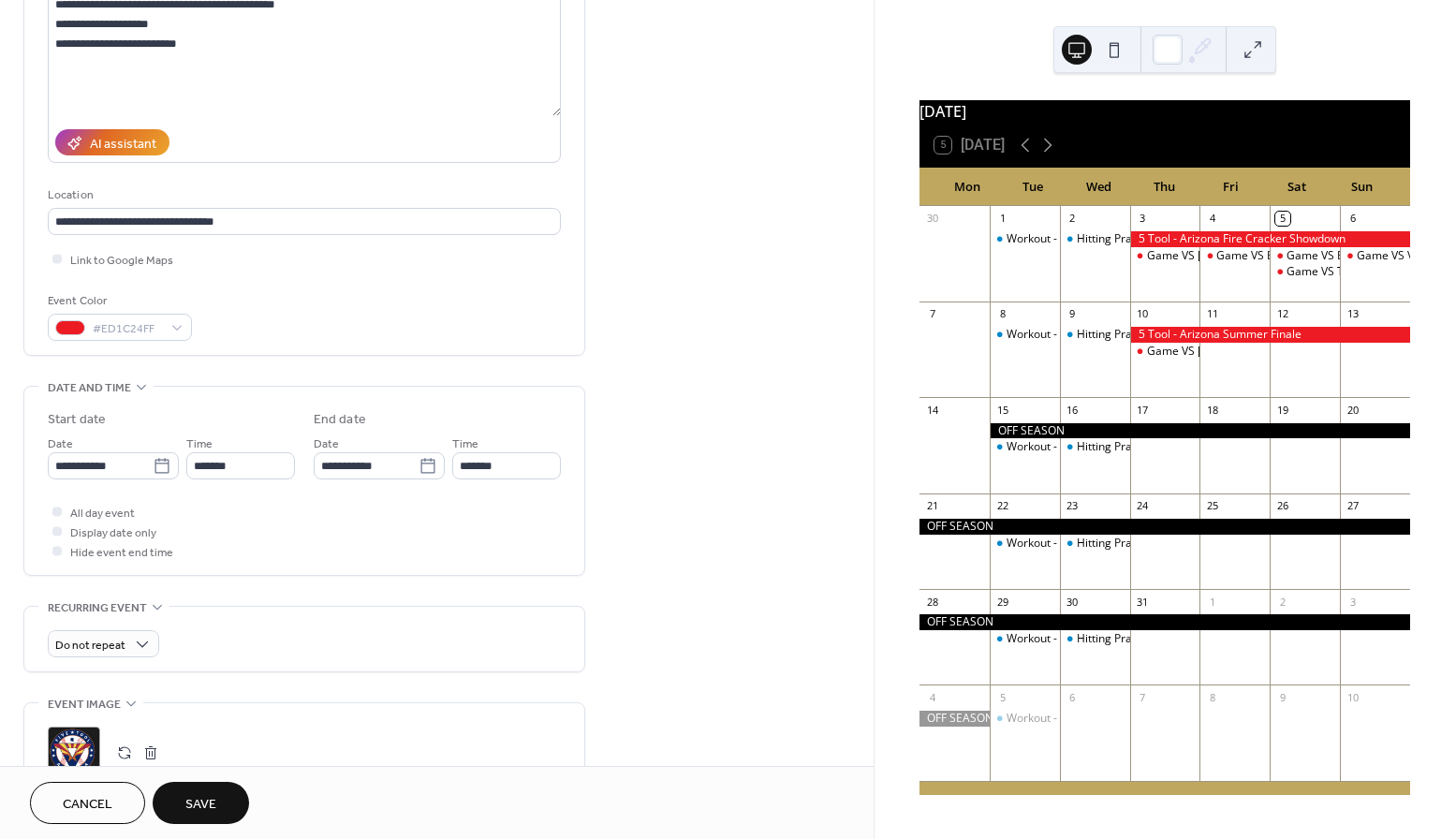 click on "Save" at bounding box center [200, 802] 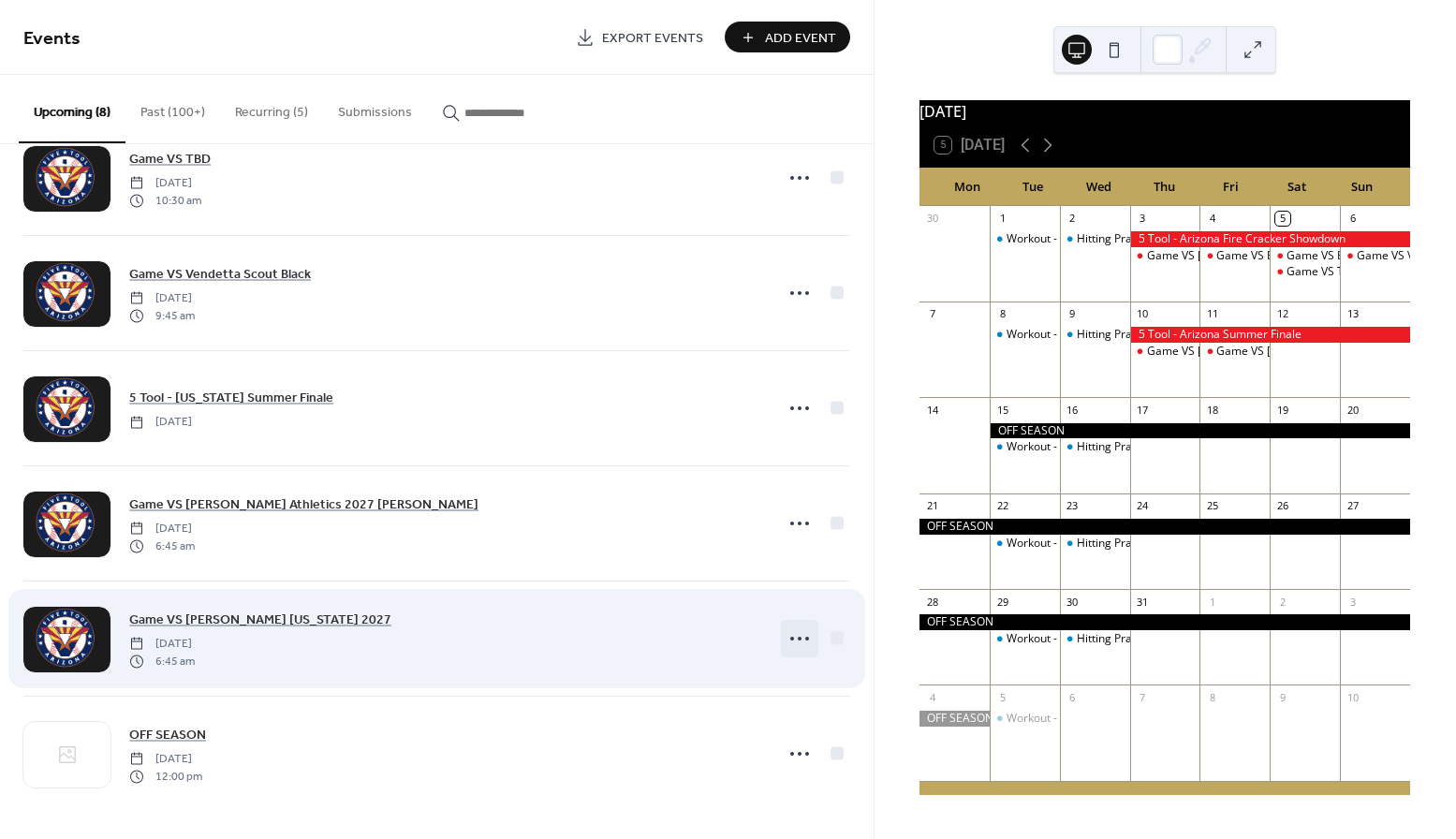 scroll, scrollTop: 282, scrollLeft: 0, axis: vertical 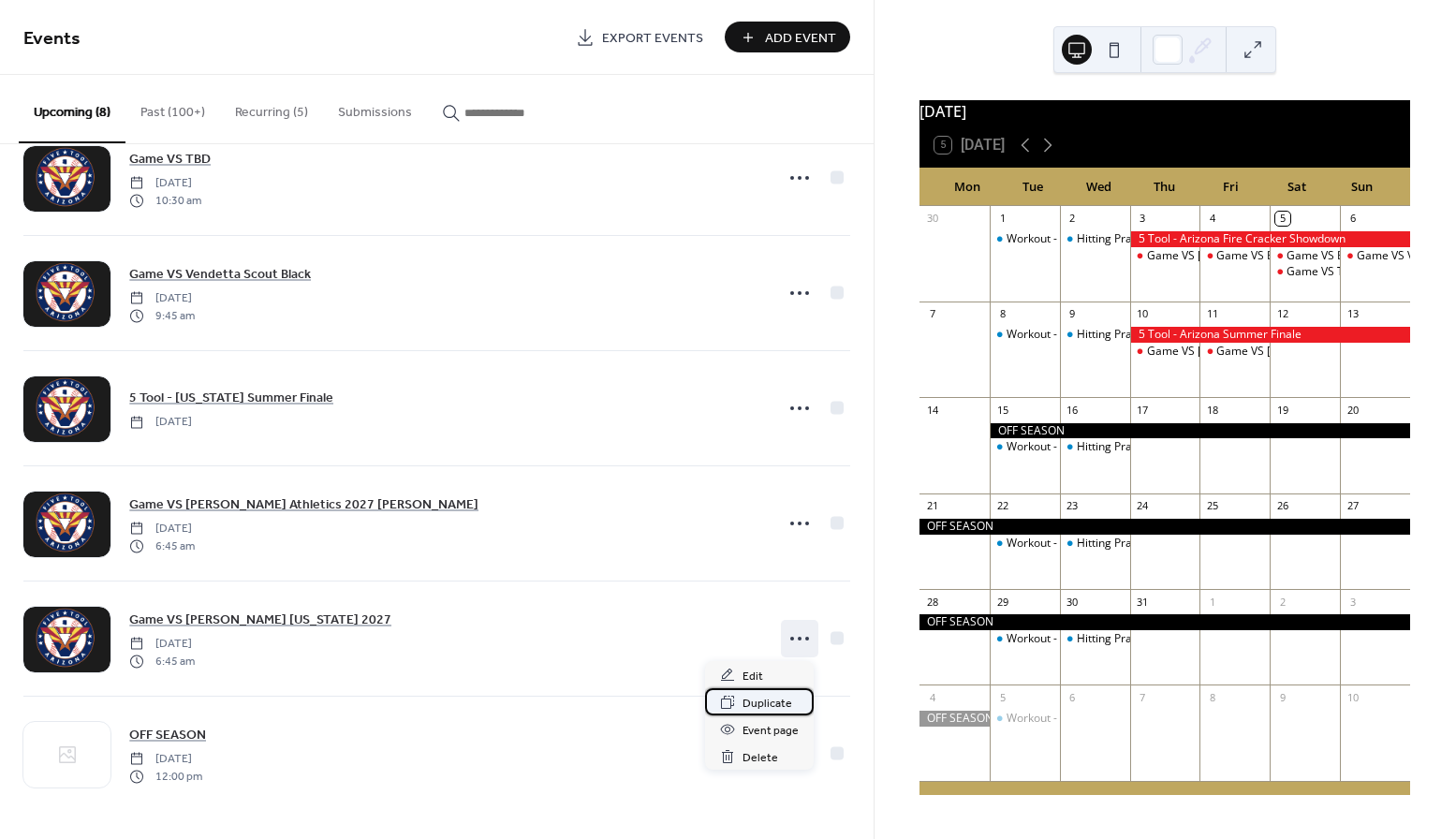click on "Duplicate" at bounding box center (767, 703) 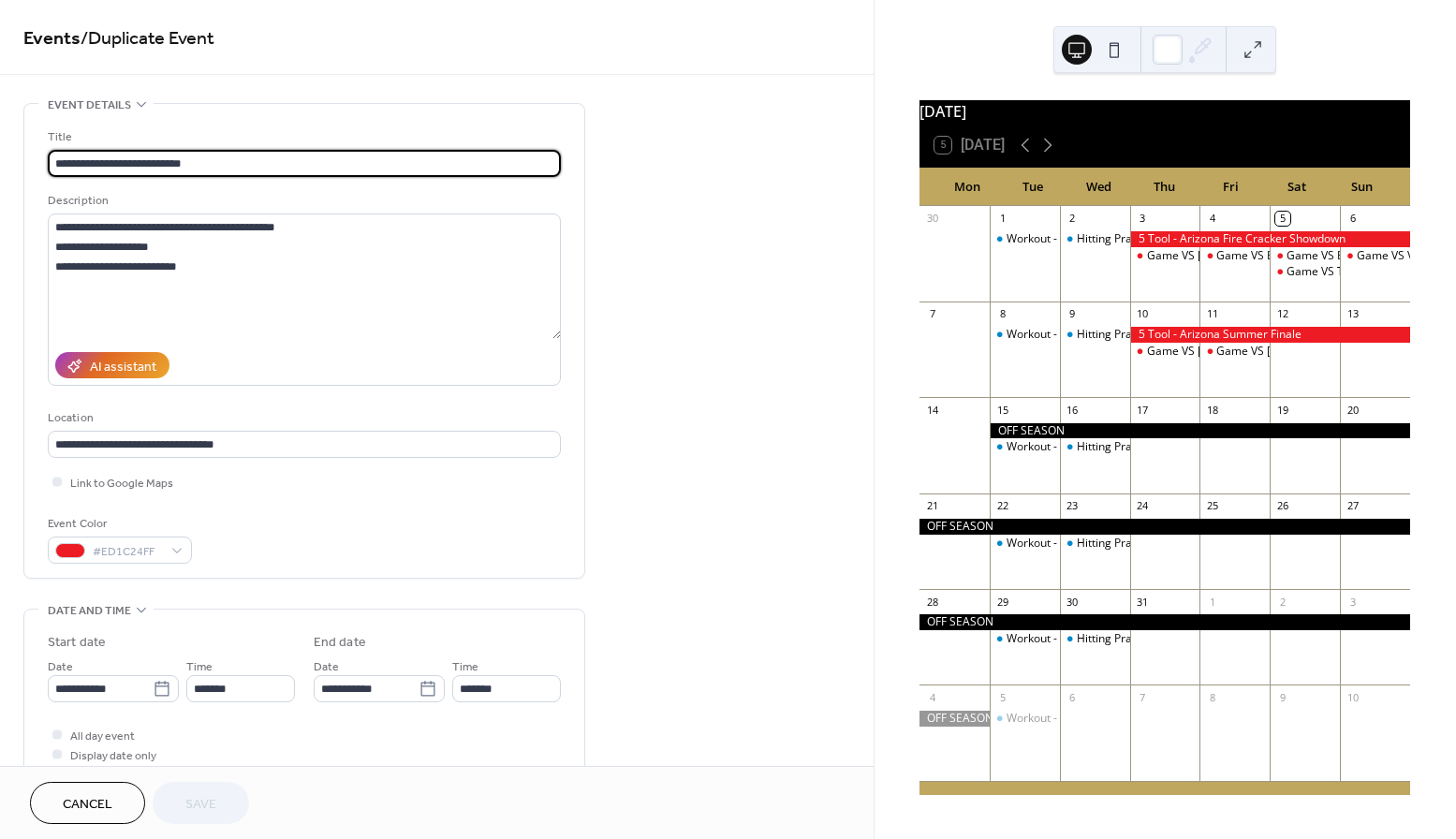 scroll, scrollTop: 99, scrollLeft: 0, axis: vertical 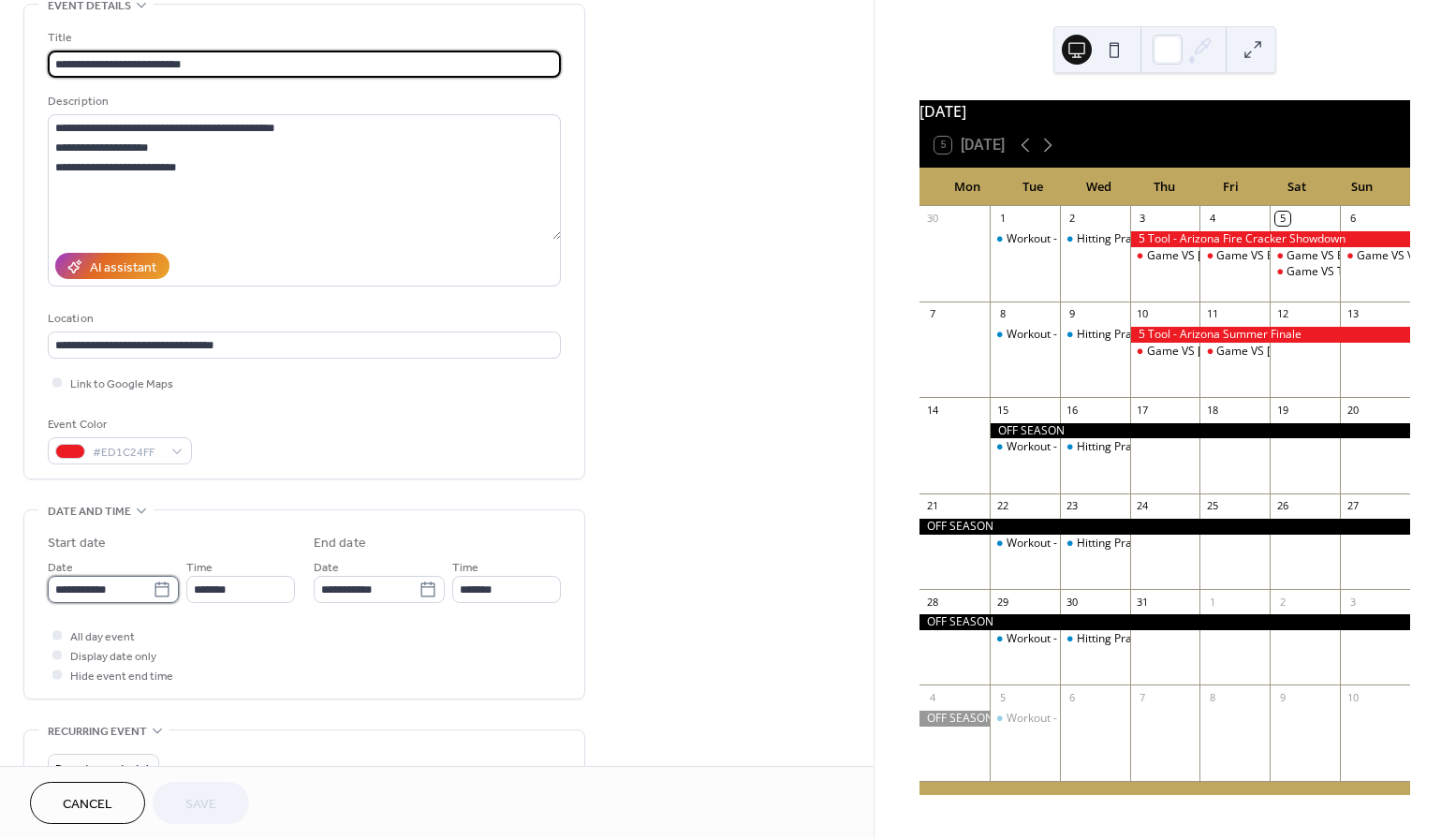 click on "**********" at bounding box center [100, 589] 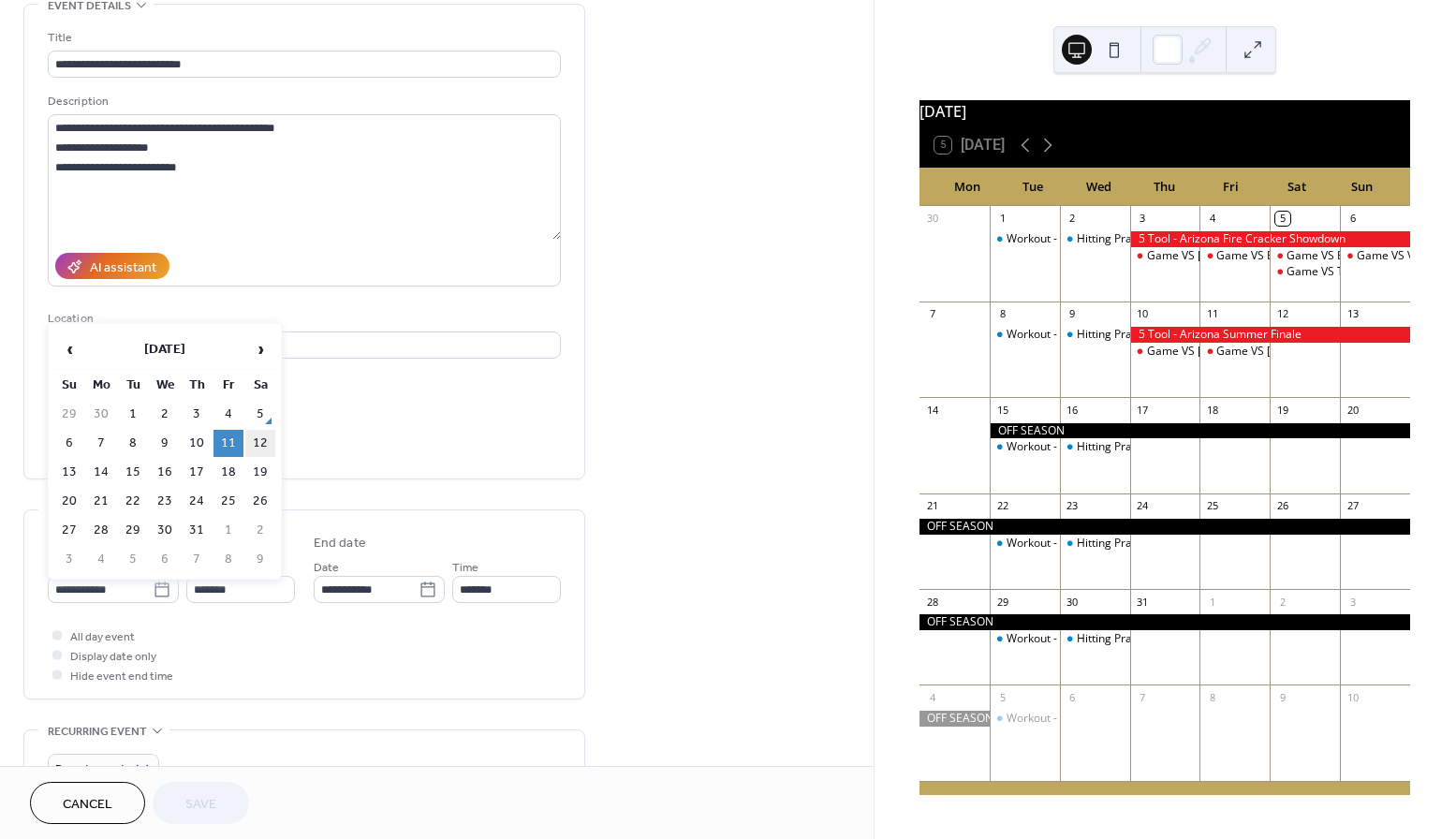 click on "12" at bounding box center (260, 443) 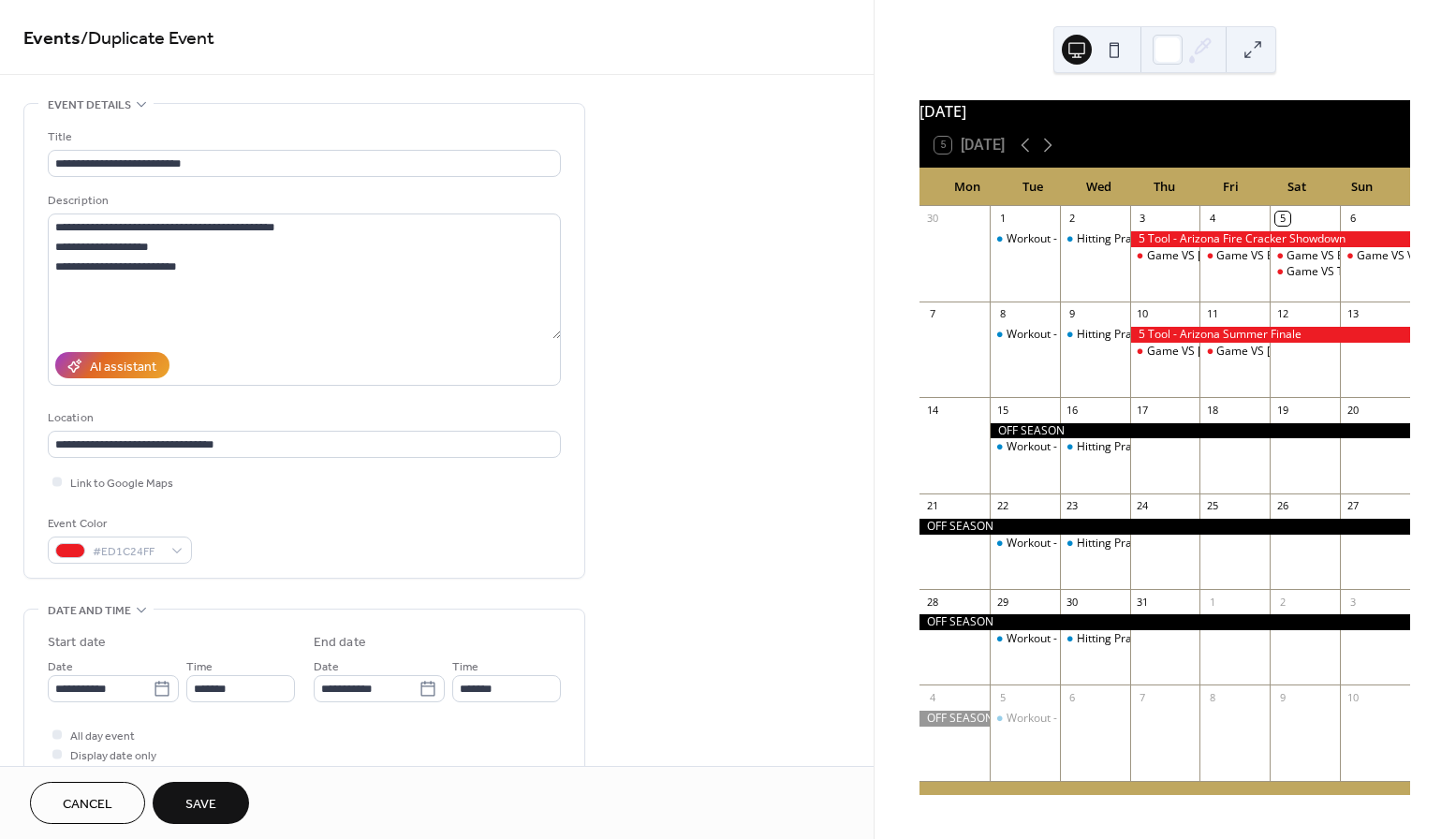 scroll, scrollTop: 0, scrollLeft: 0, axis: both 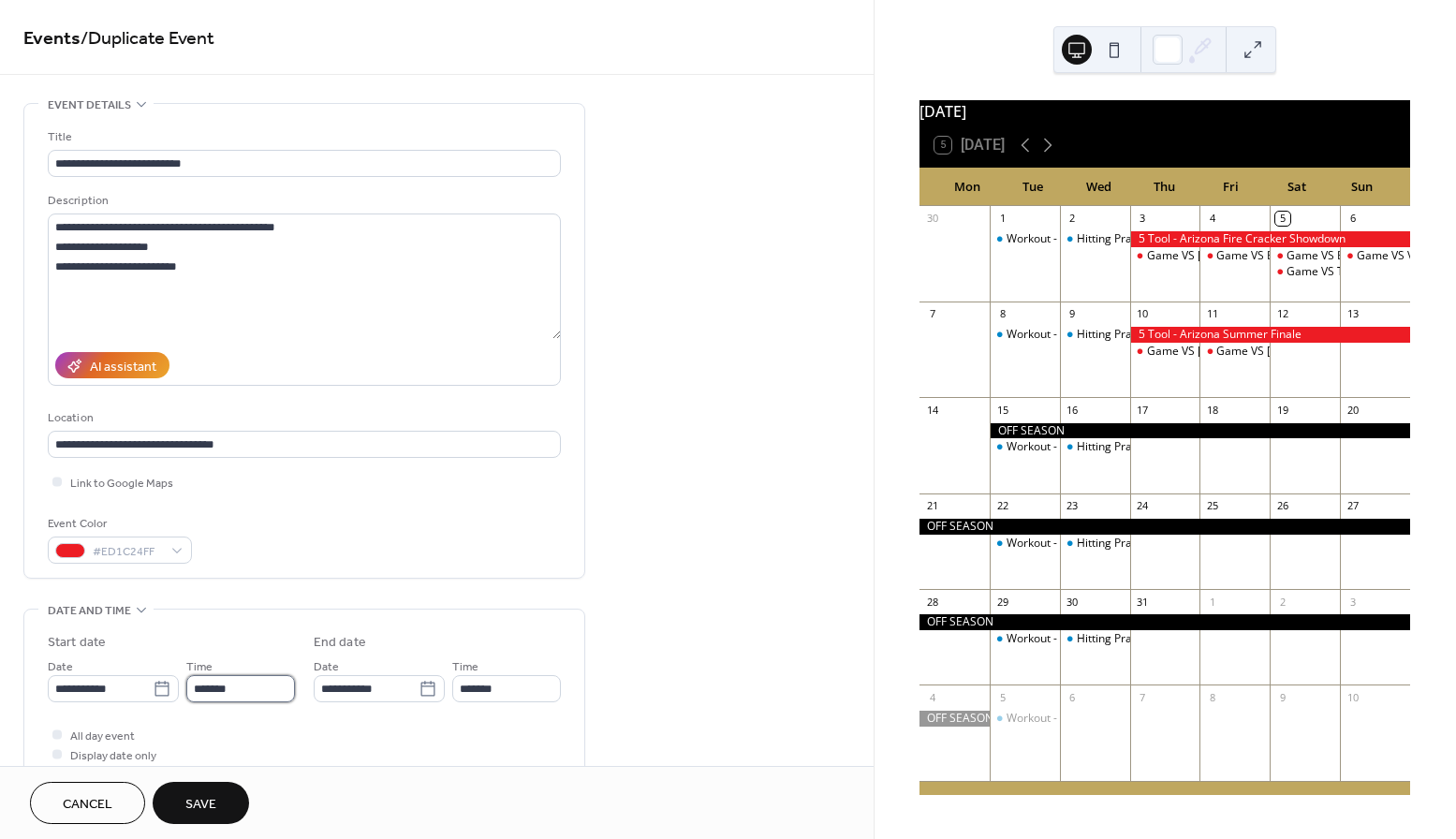 click on "*******" at bounding box center (241, 688) 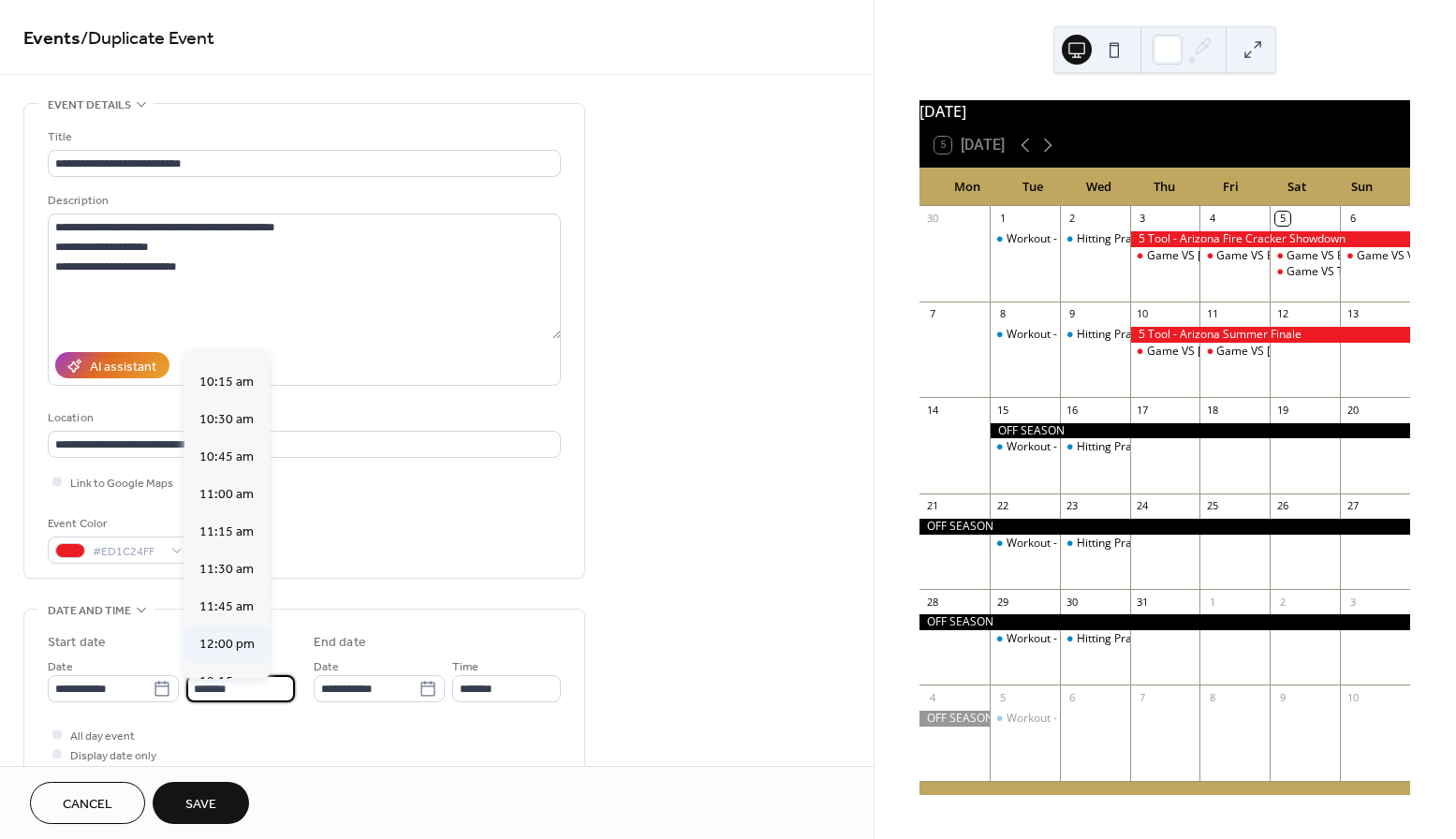 scroll, scrollTop: 1525, scrollLeft: 0, axis: vertical 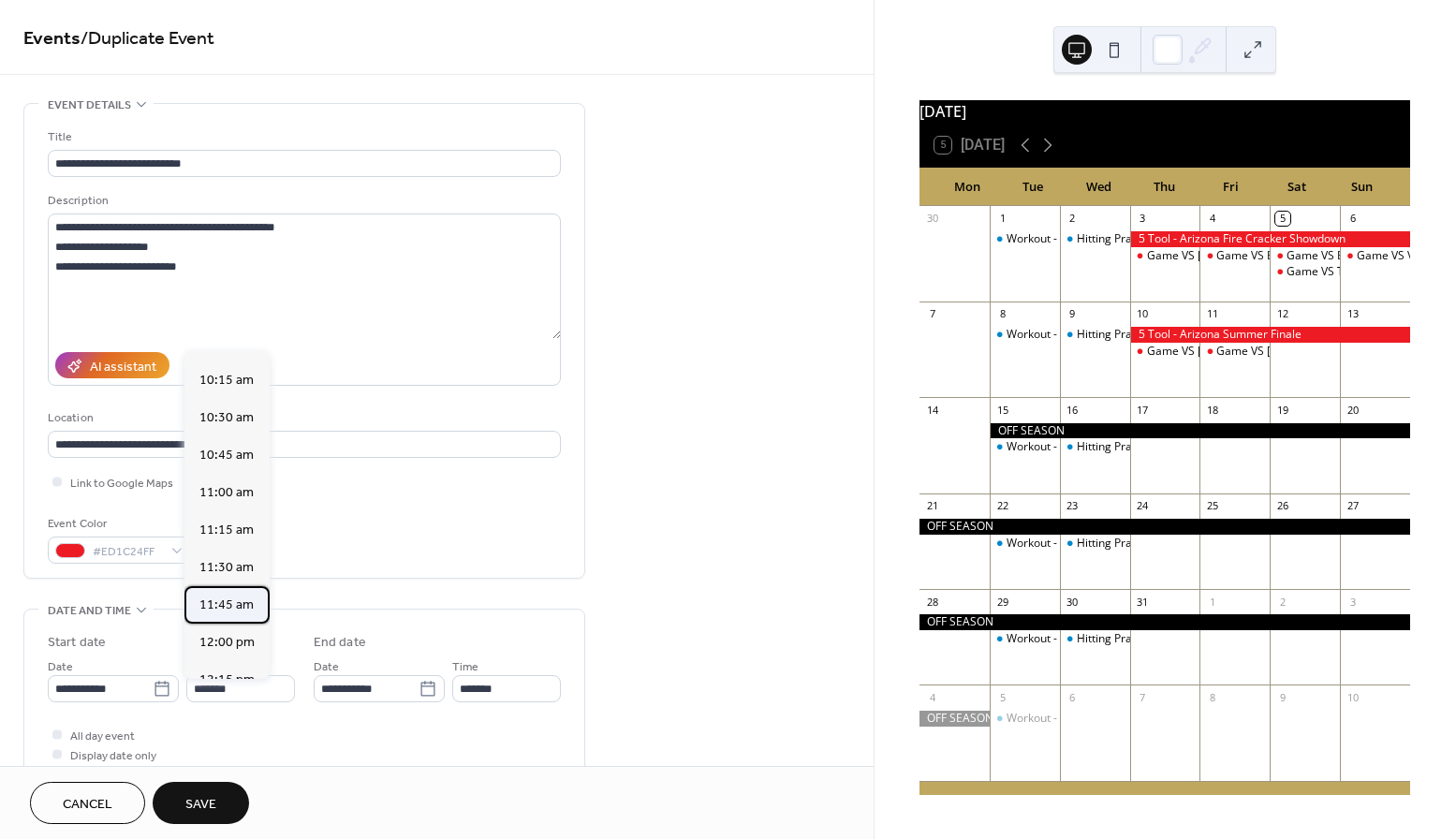 click on "11:45 am" at bounding box center (227, 605) 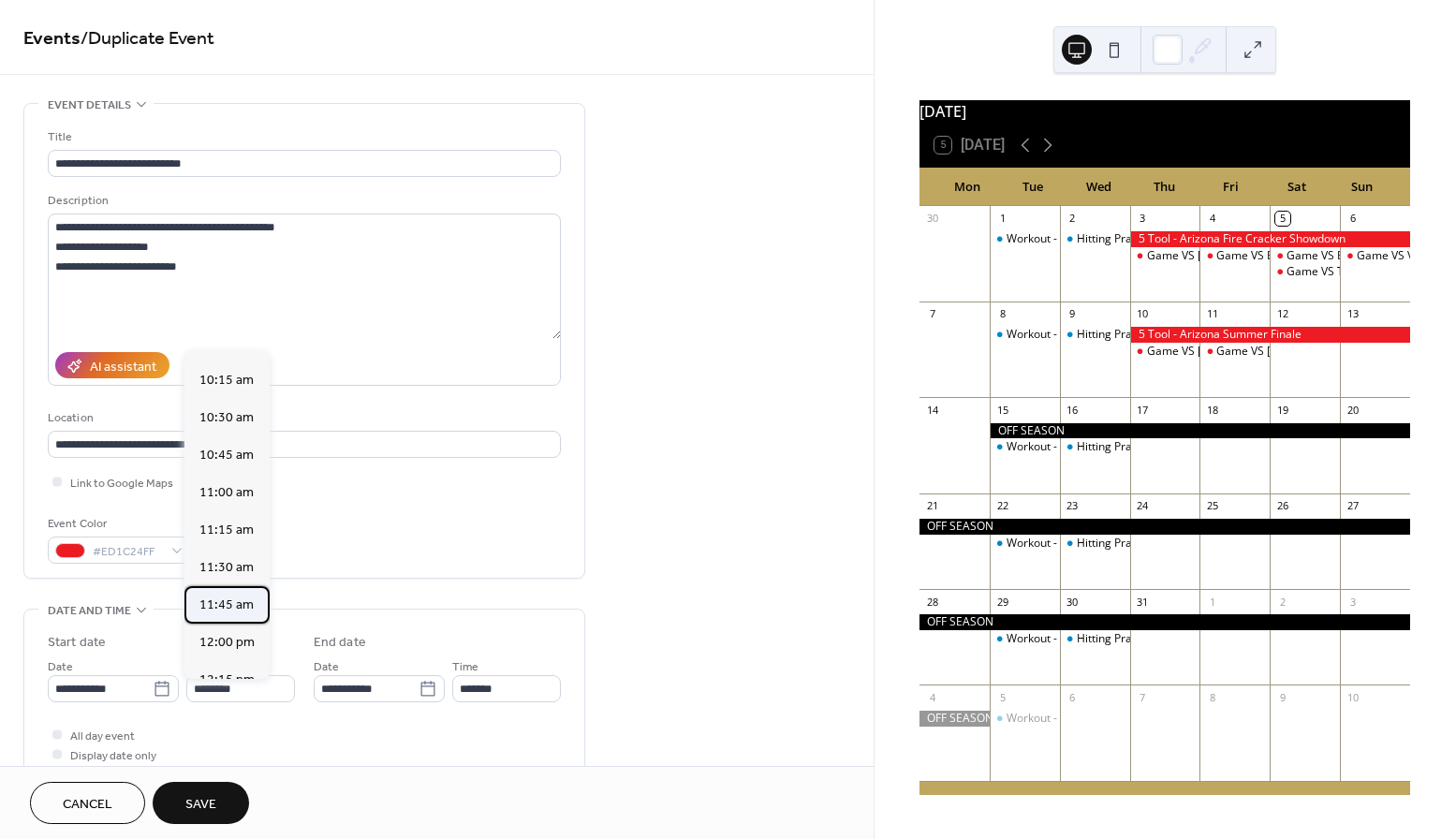type on "*******" 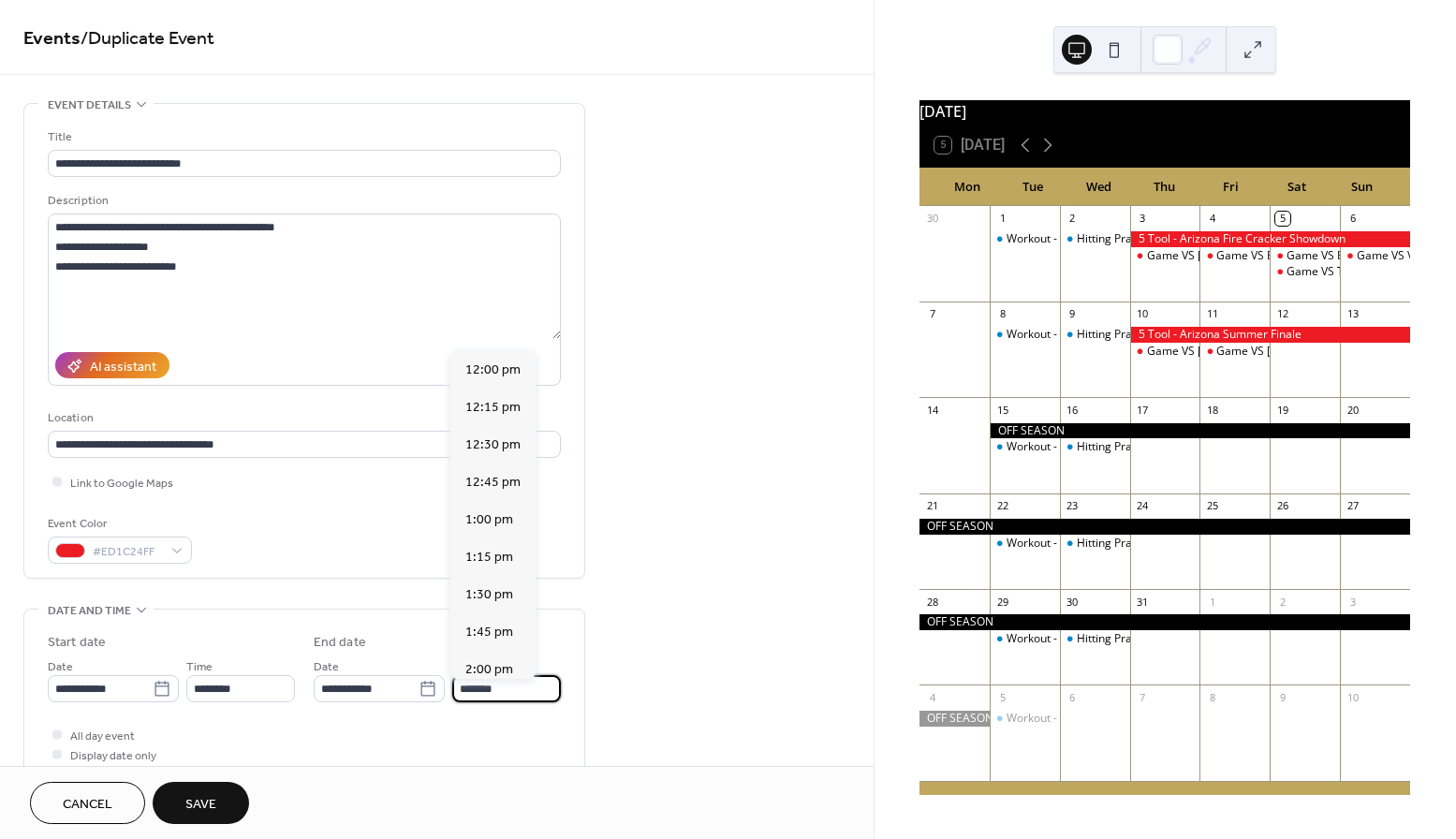 click on "*******" at bounding box center [507, 688] 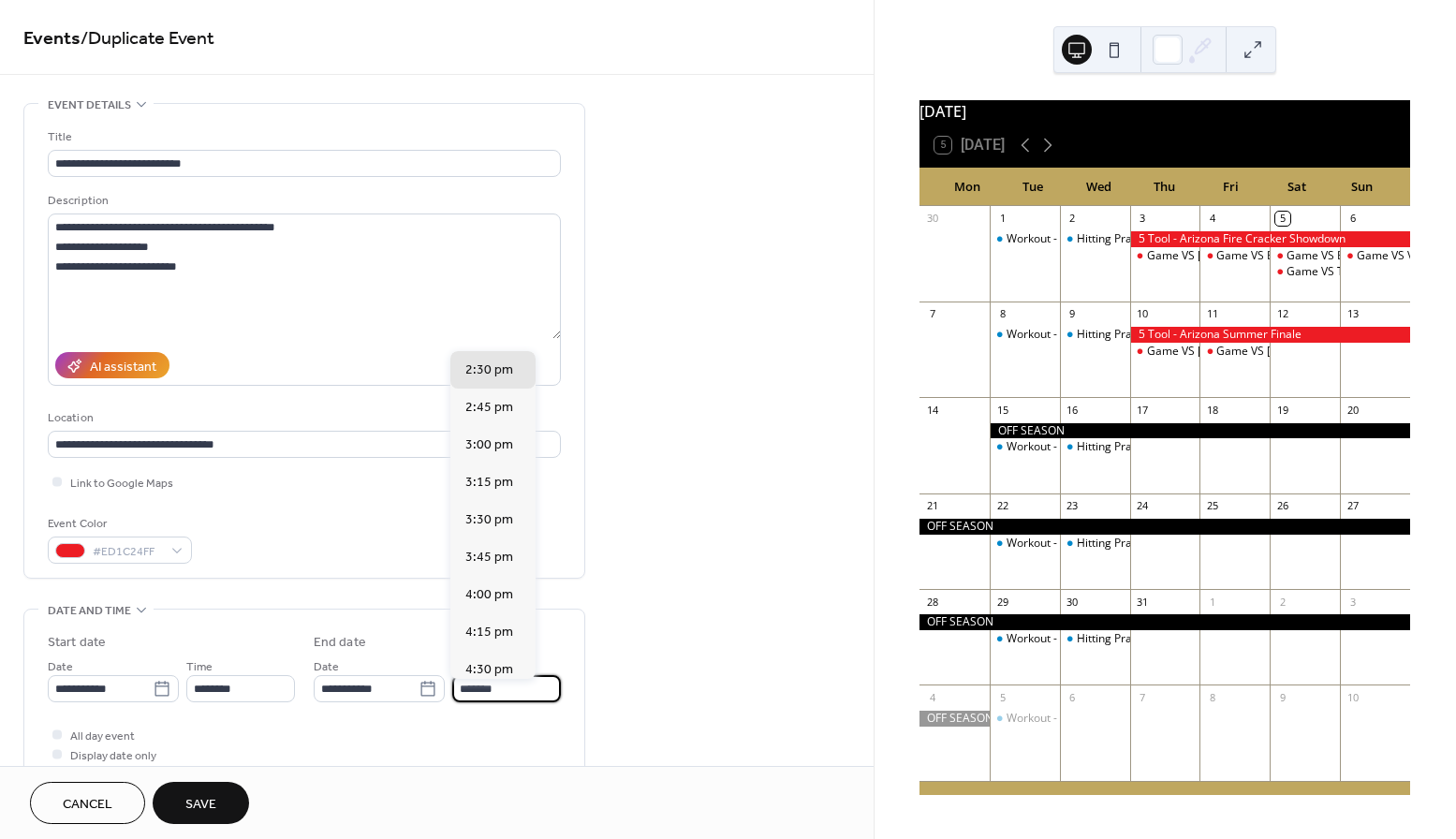 click on "**********" at bounding box center (304, 737) 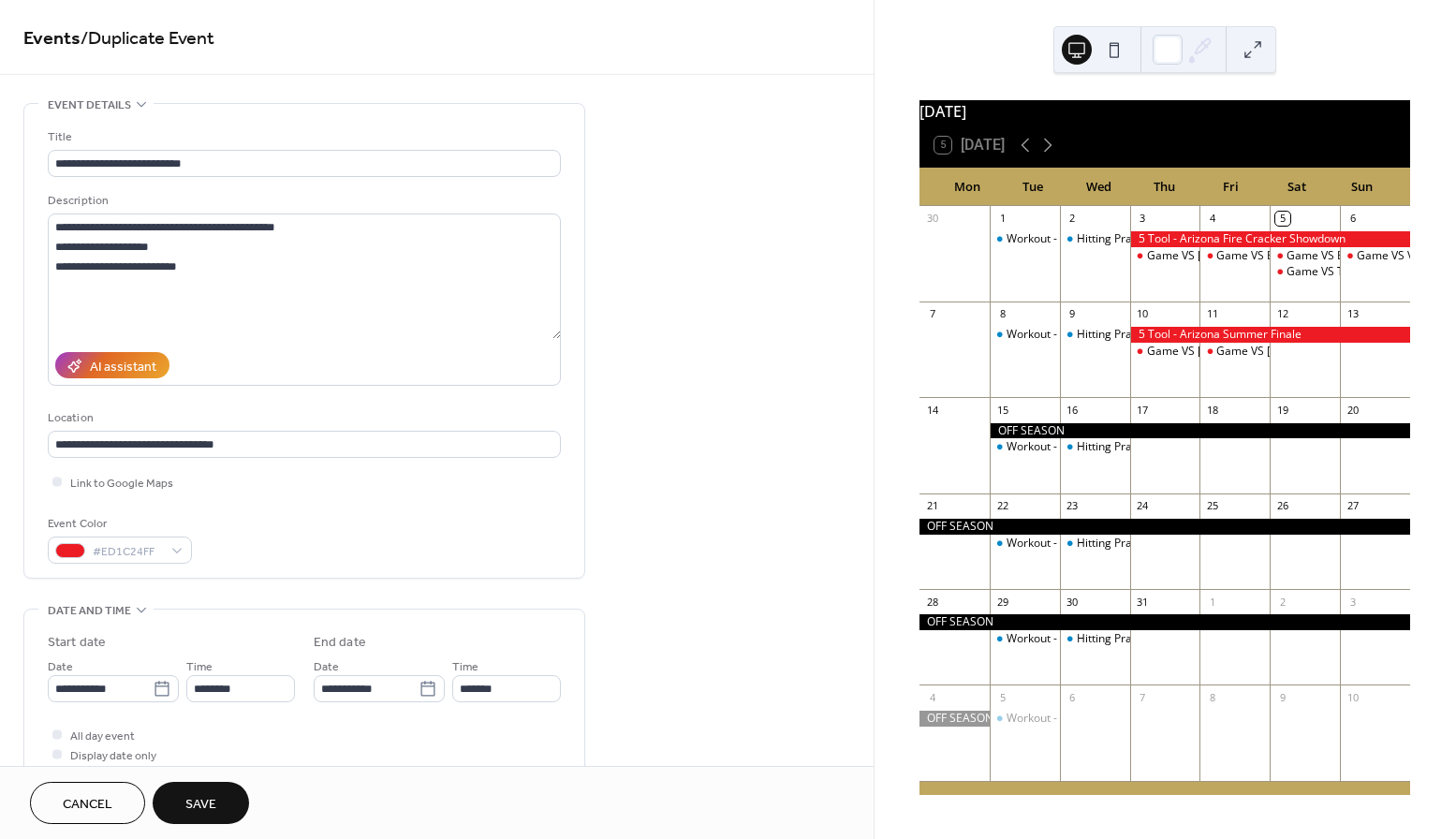scroll, scrollTop: 2, scrollLeft: 0, axis: vertical 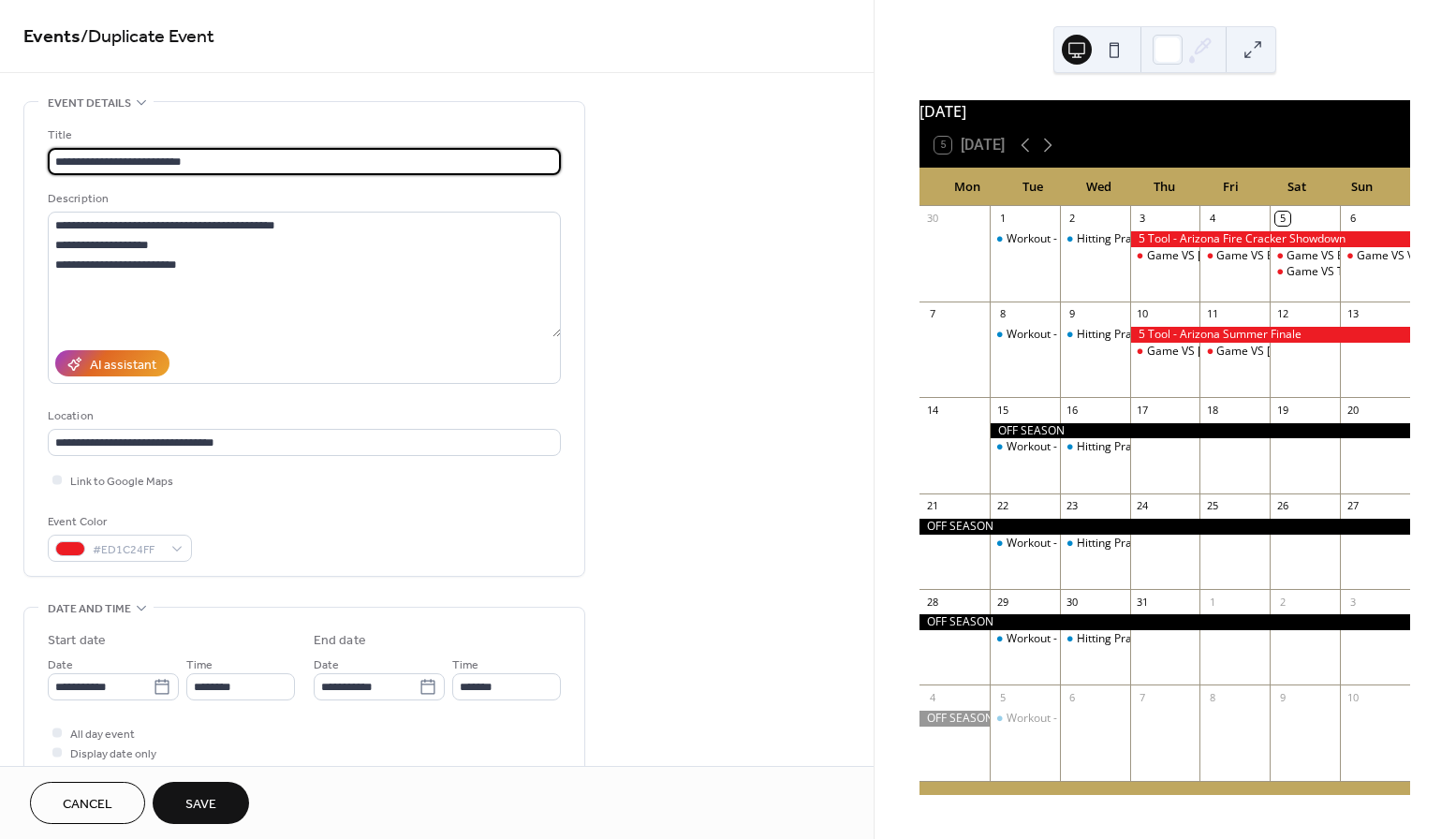 drag, startPoint x: 218, startPoint y: 162, endPoint x: 107, endPoint y: 161, distance: 111.0045 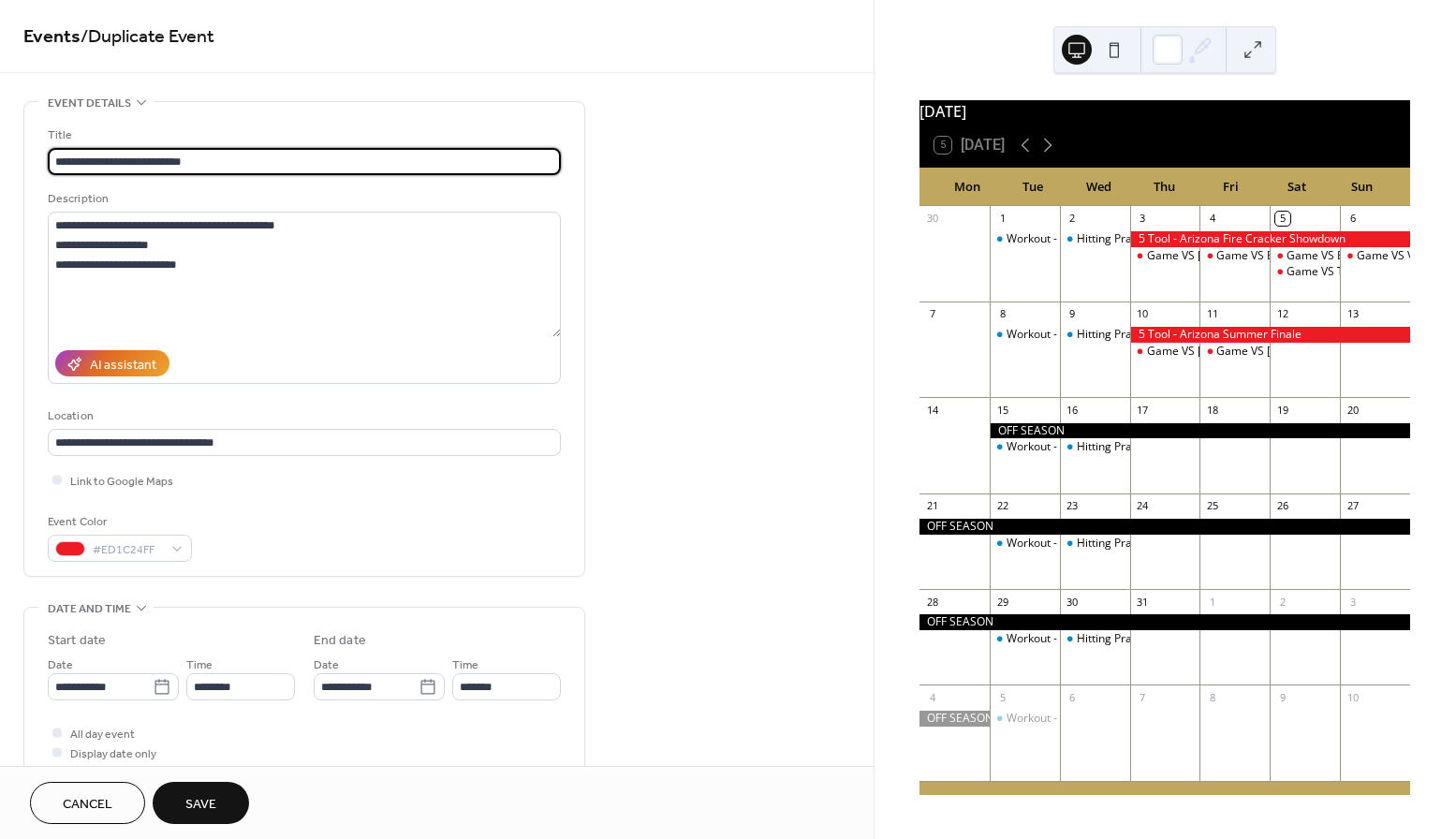 click on "**********" at bounding box center (304, 161) 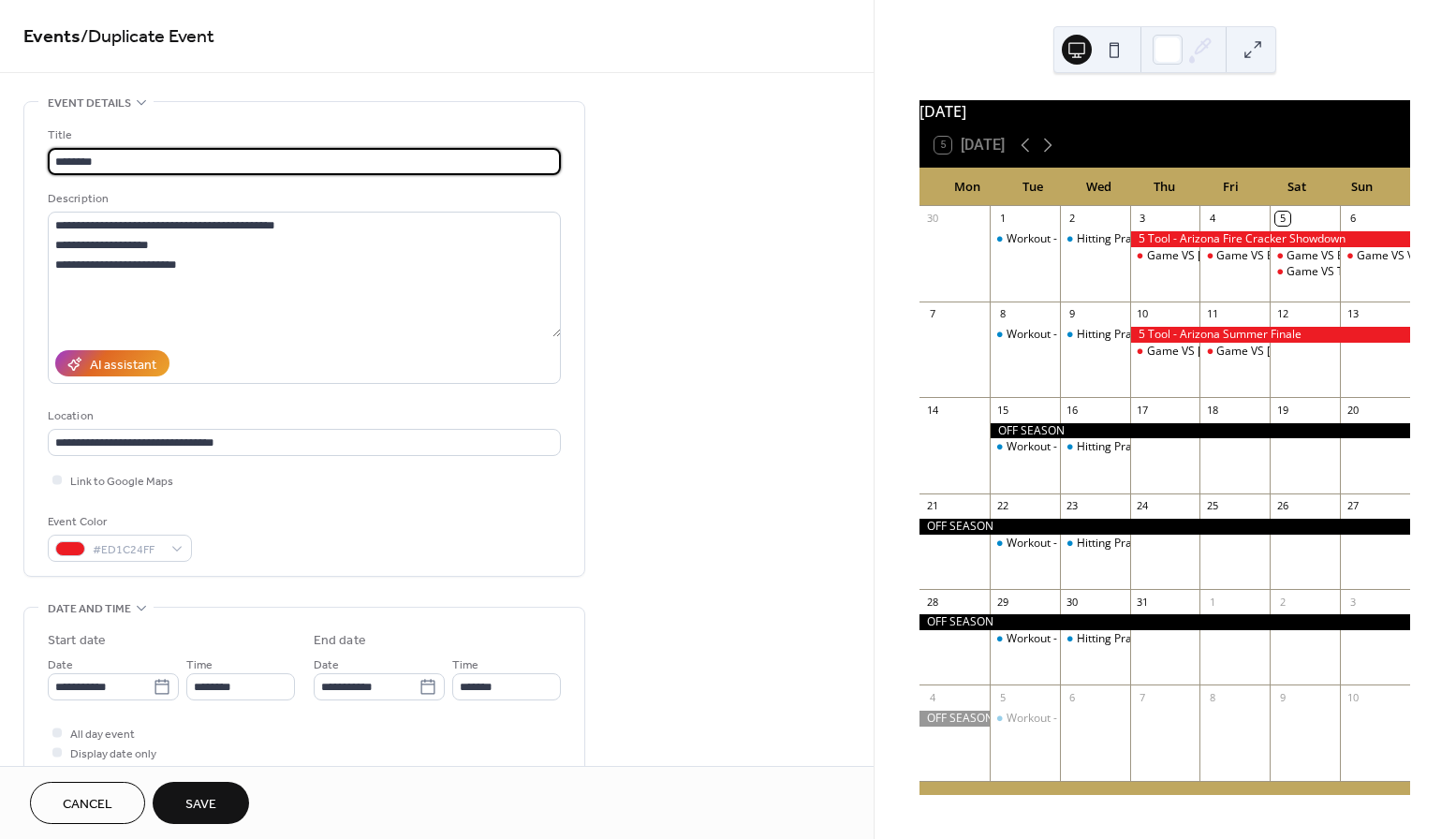 paste on "**********" 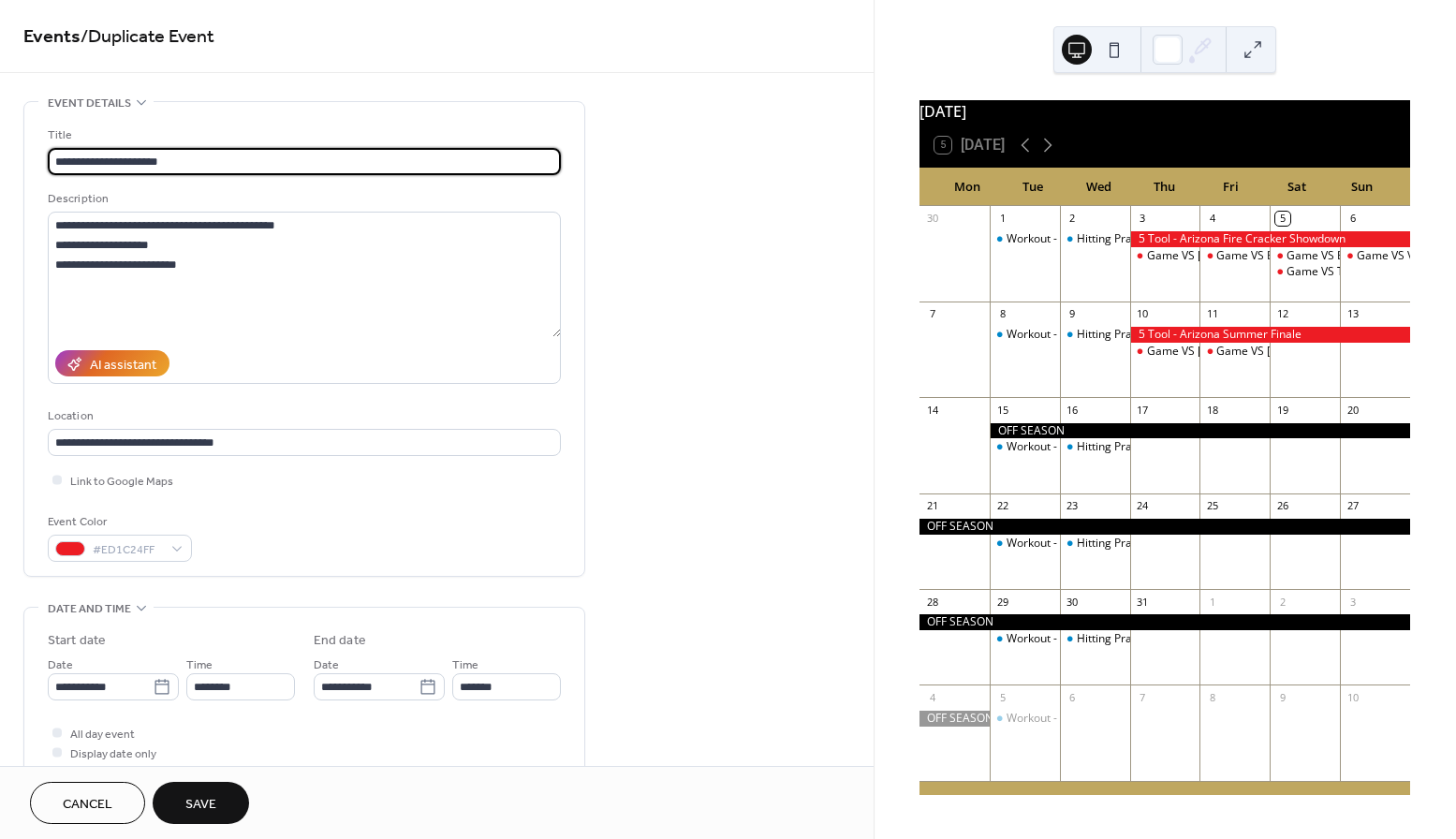 type on "**********" 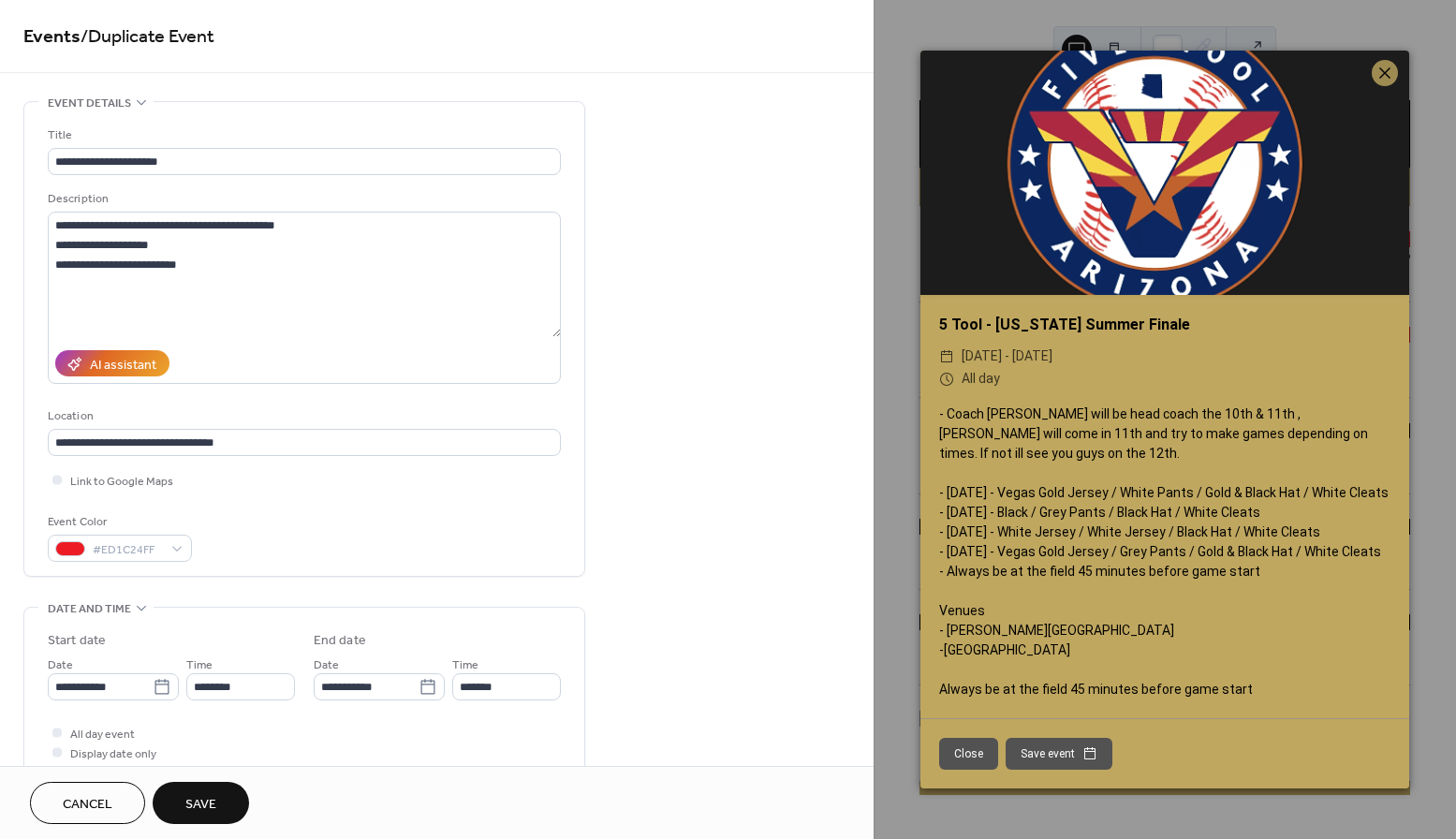 drag, startPoint x: 1337, startPoint y: 544, endPoint x: 1013, endPoint y: 546, distance: 324.00617 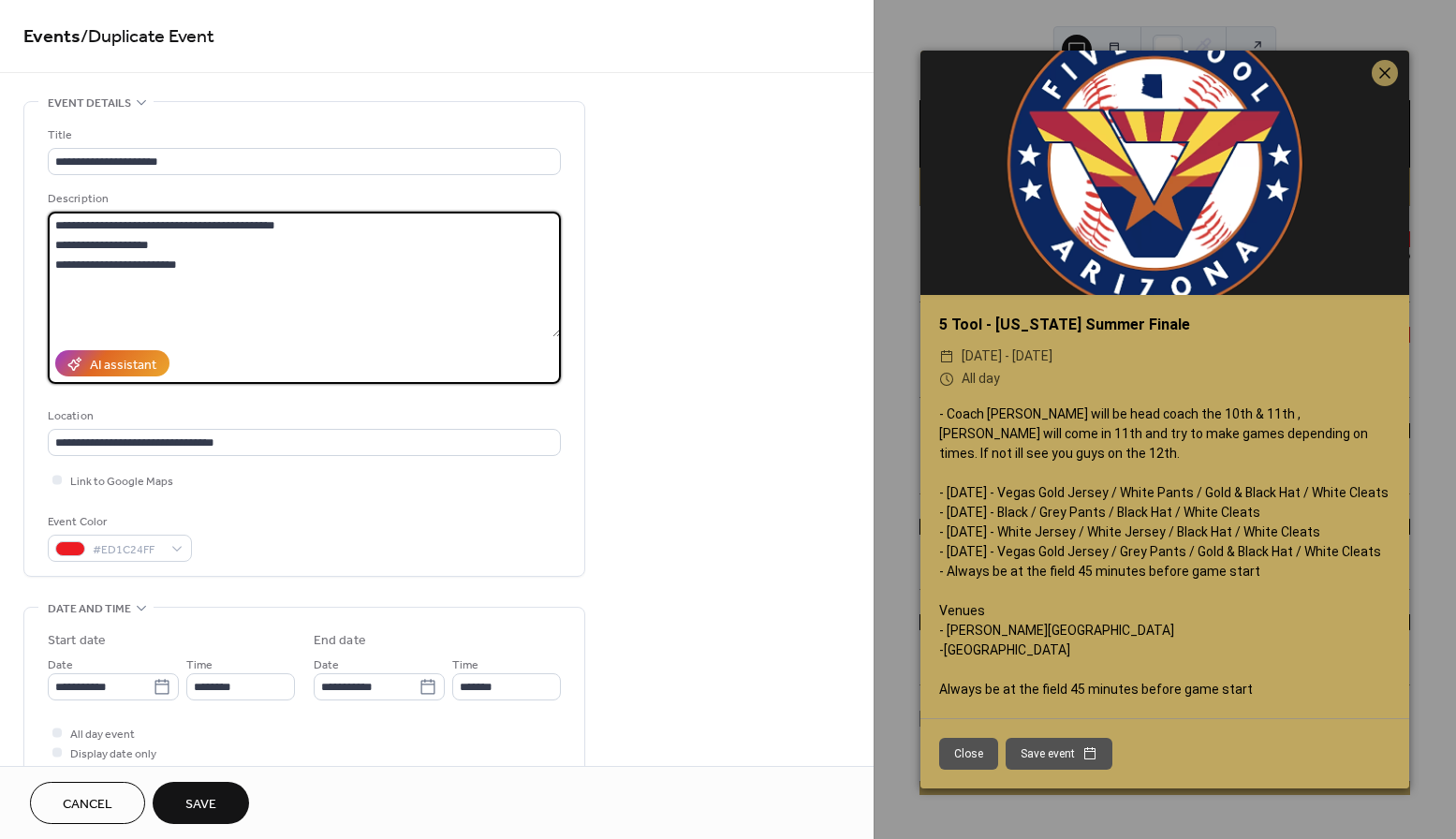 drag, startPoint x: 287, startPoint y: 226, endPoint x: 63, endPoint y: 234, distance: 224.14281 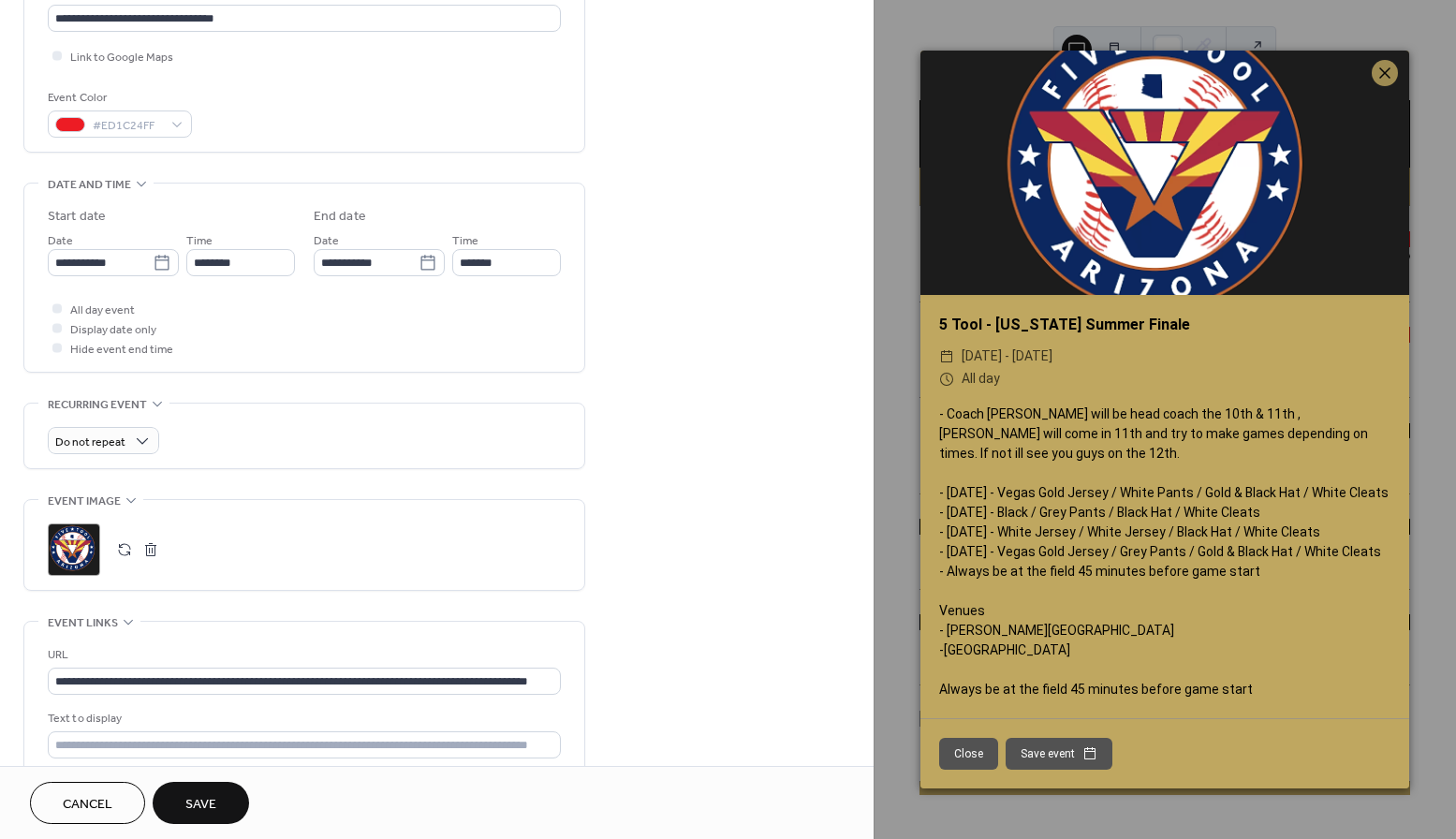 scroll, scrollTop: 446, scrollLeft: 0, axis: vertical 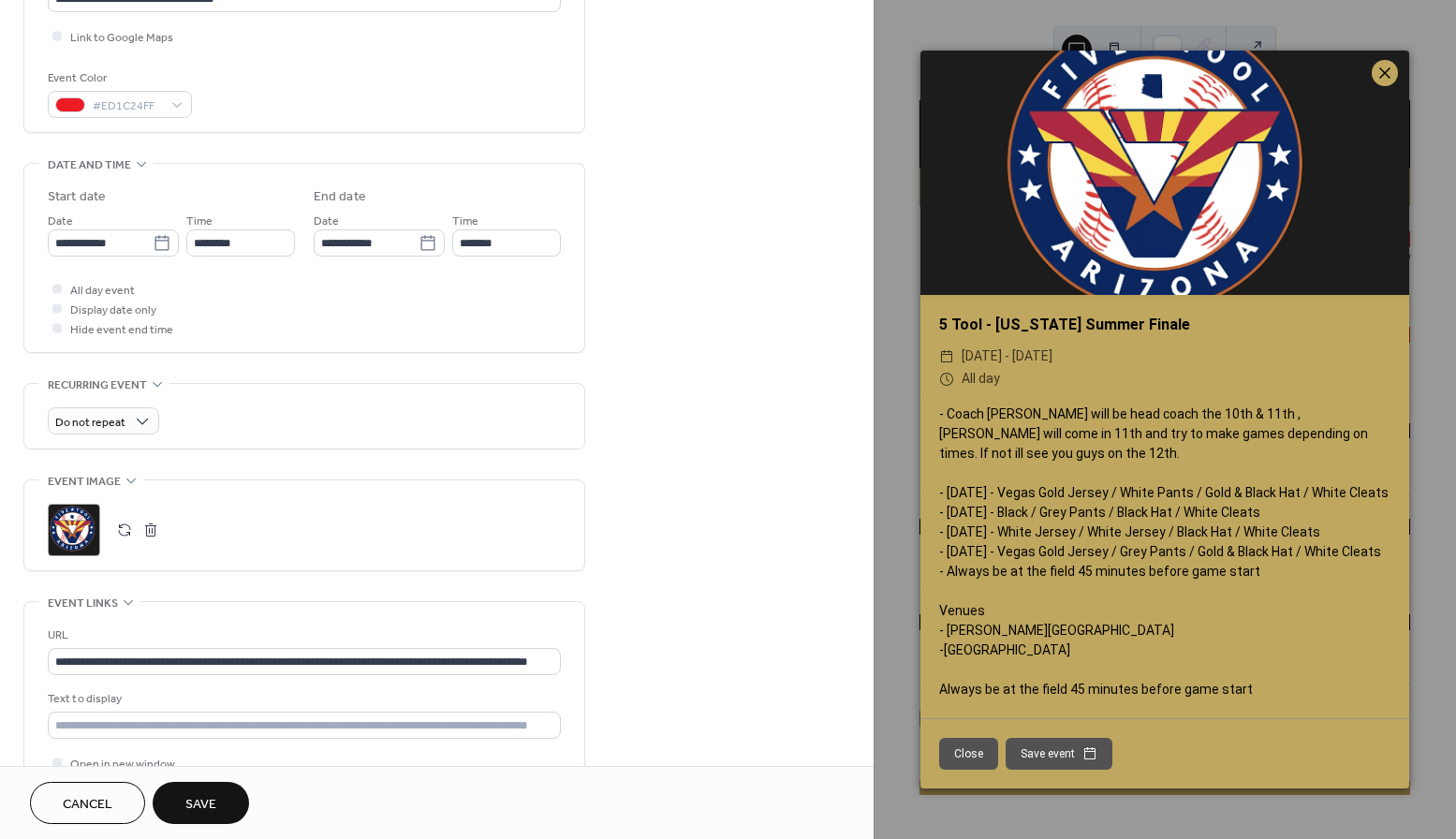 type on "**********" 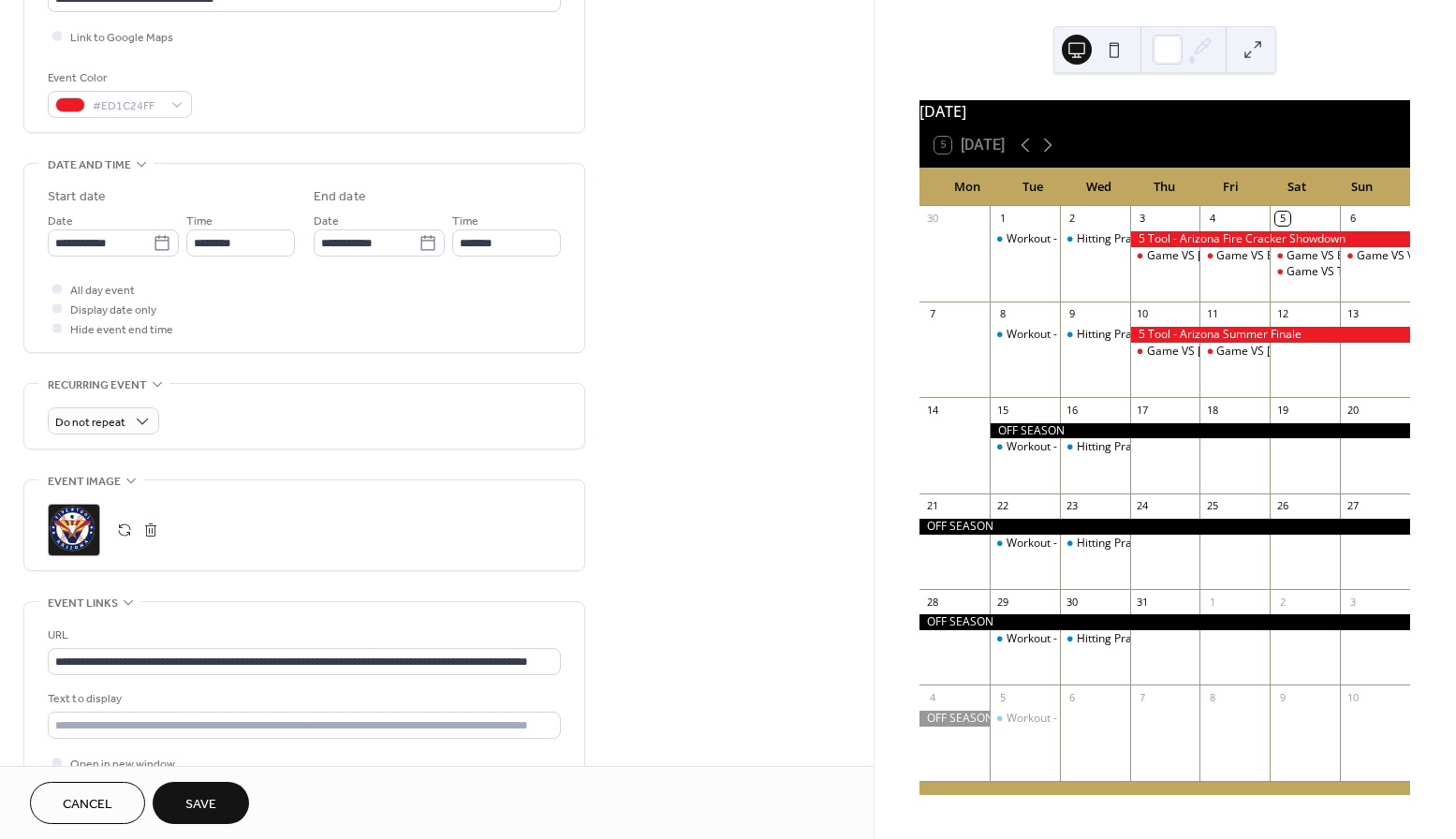 click on "Save" at bounding box center (200, 802) 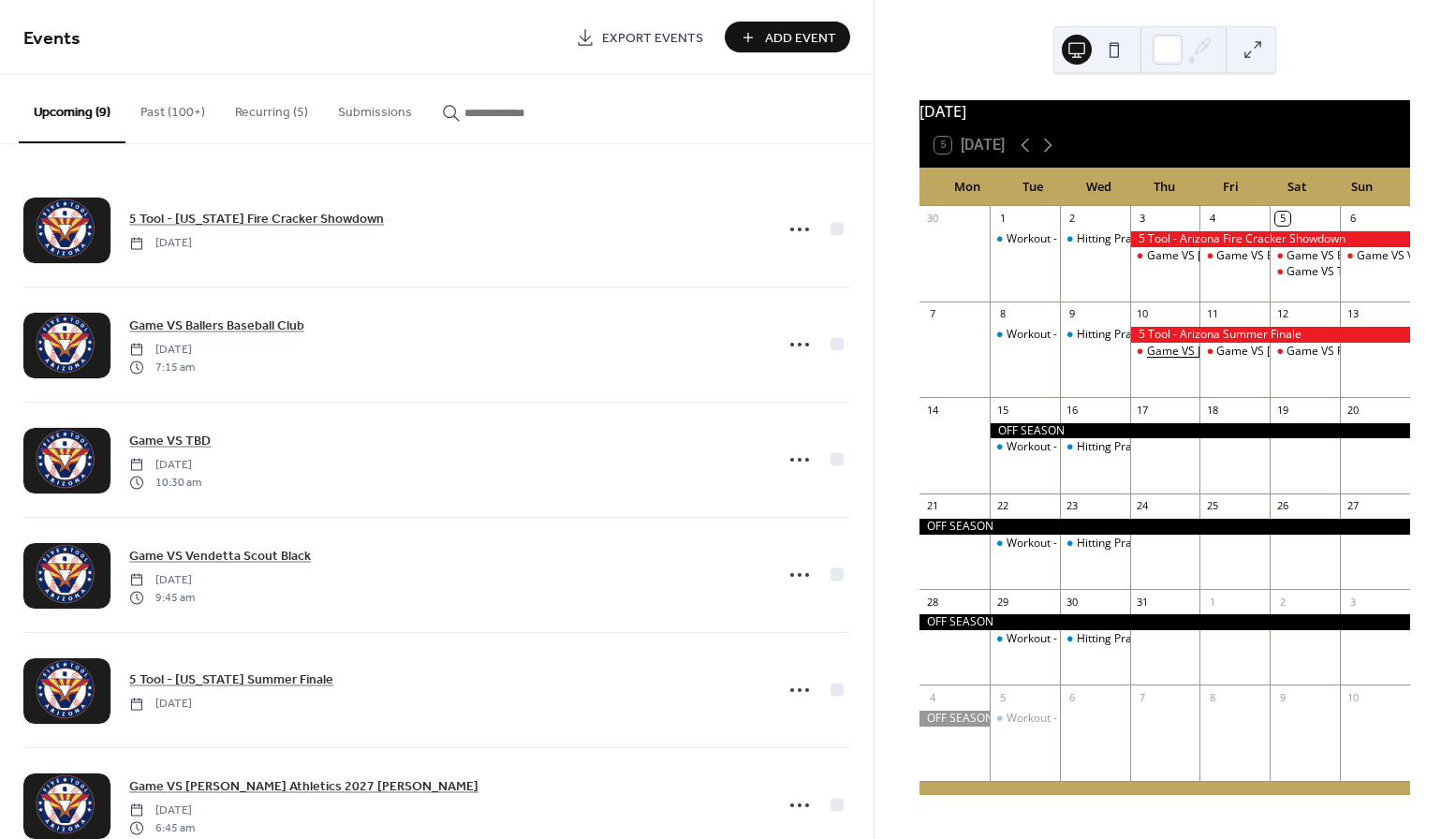 click on "Game VS Marucci Athletics 2027 Durkiewicz" at bounding box center [1300, 351] 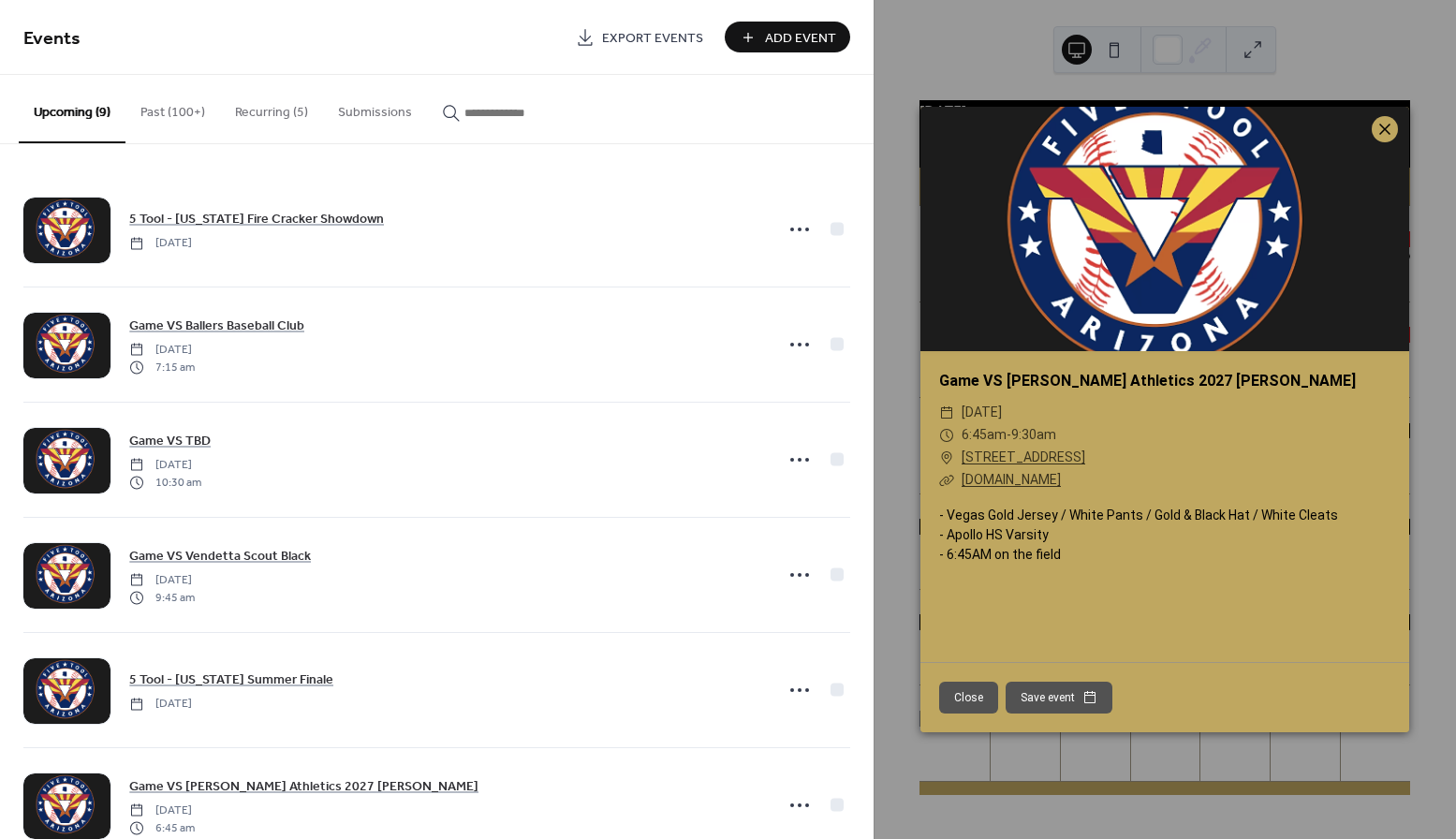 click 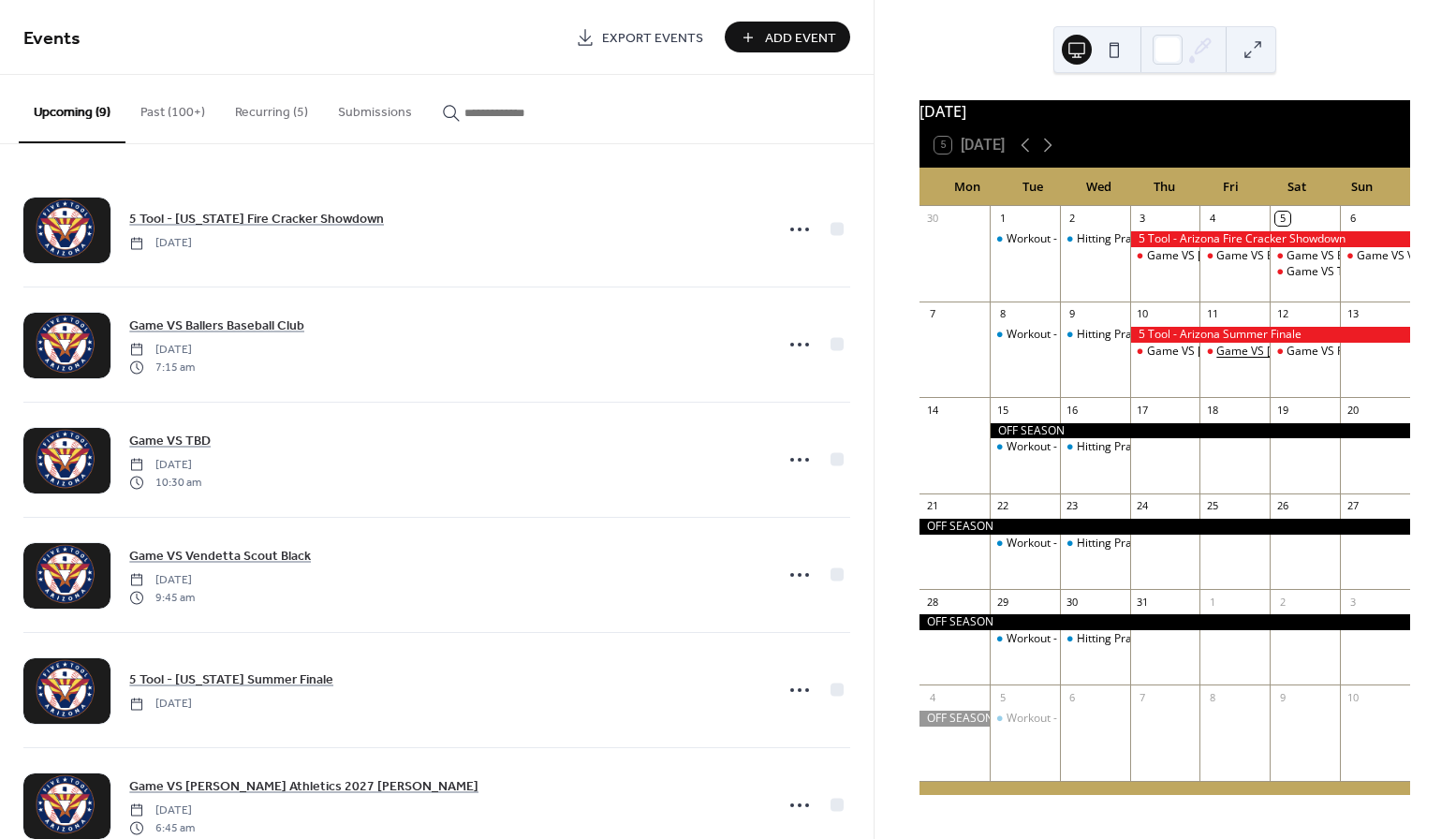 click on "Game VS Trosky Arizona 2027" at bounding box center (1331, 351) 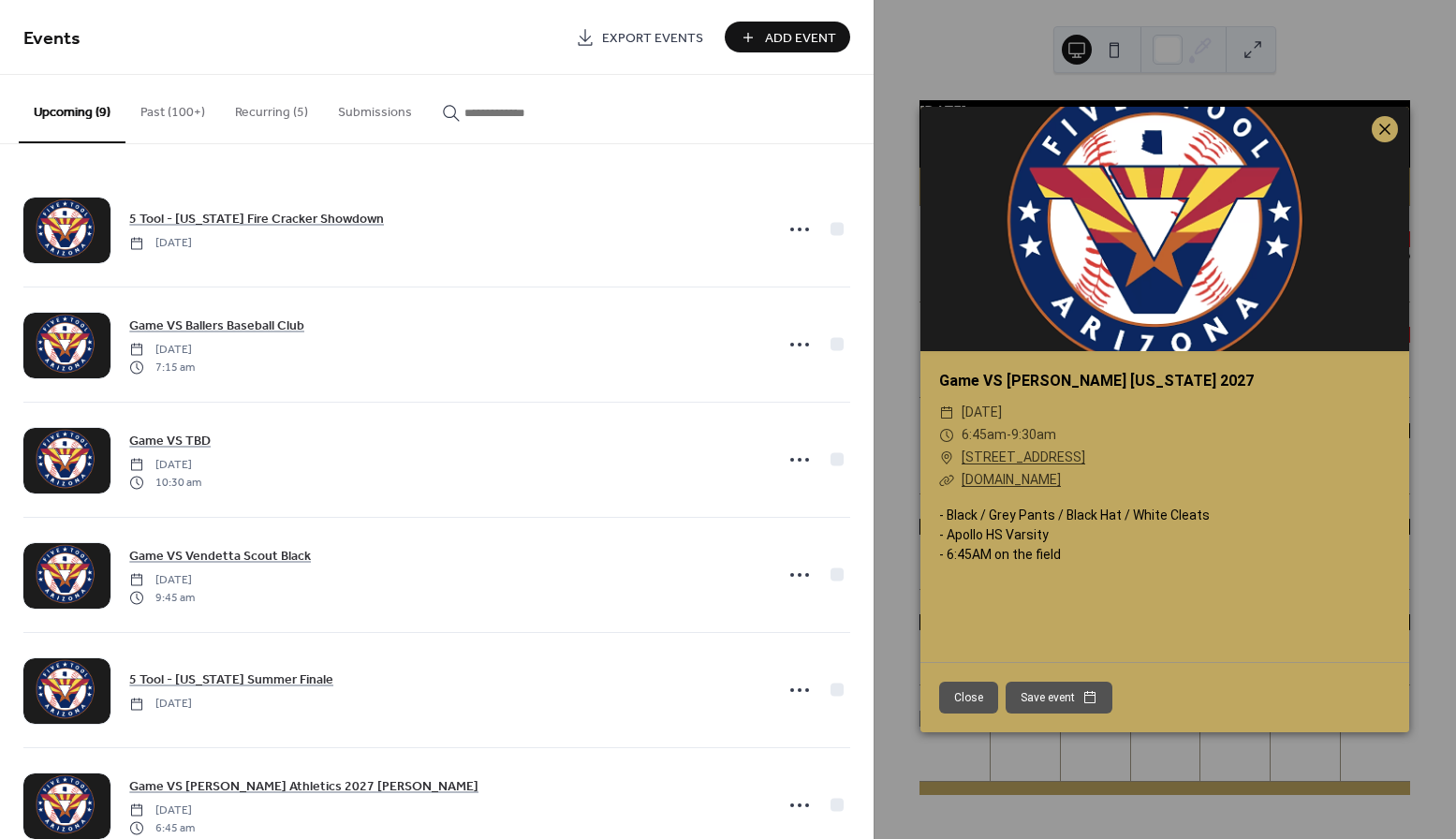 click 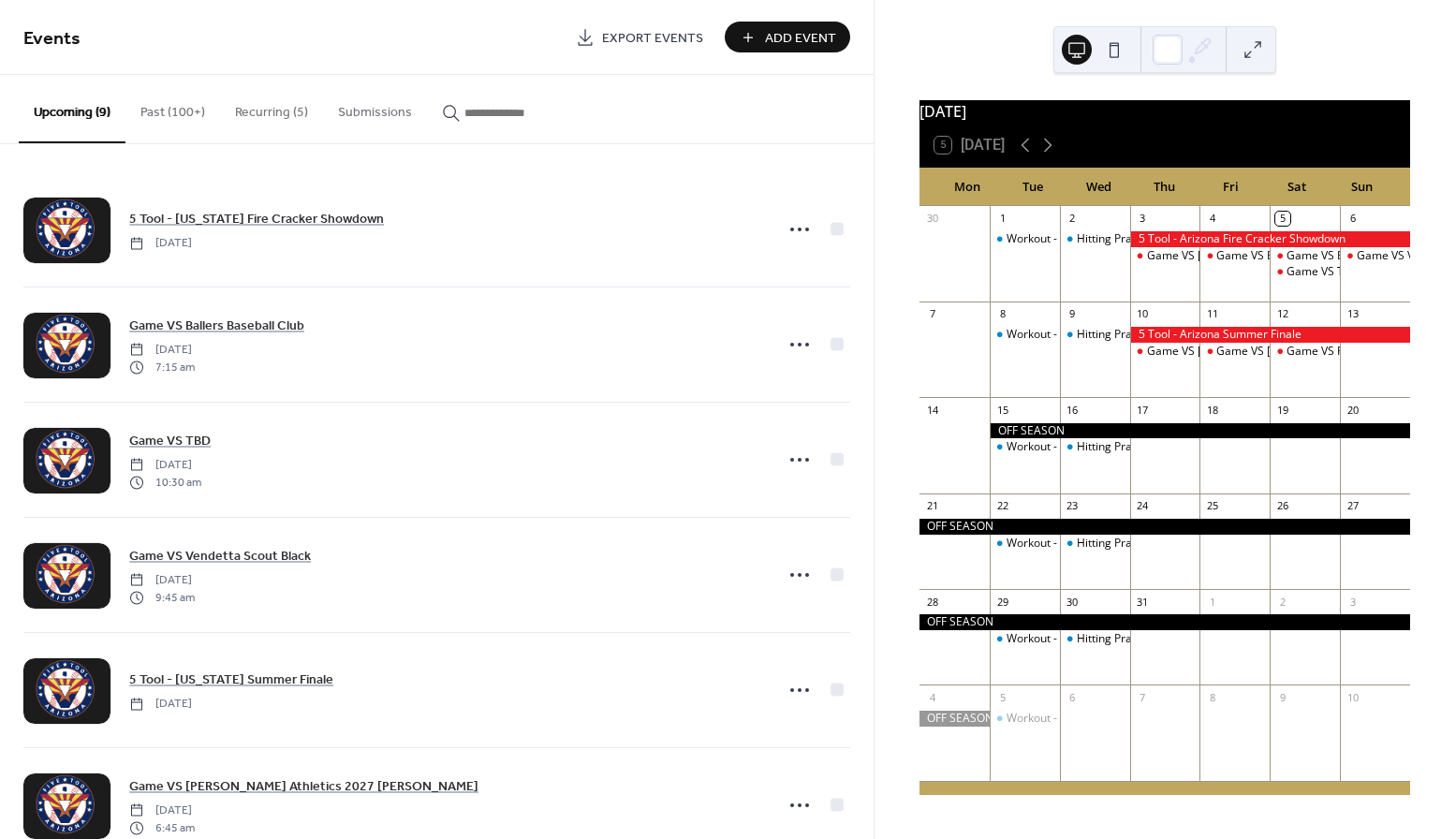 click on "Game VS PFA Bulls 2027" at bounding box center [1304, 344] 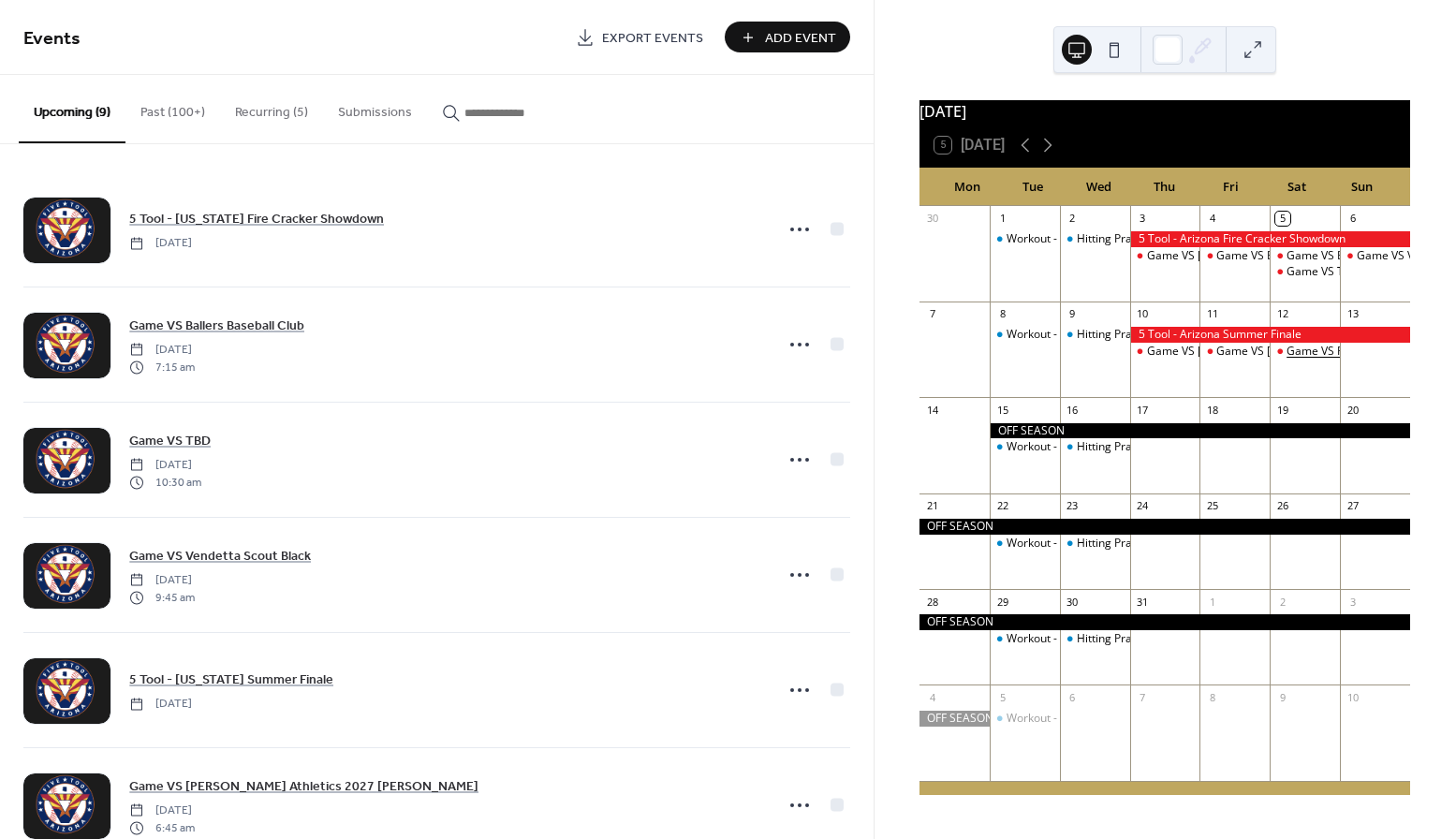 click on "Game VS PFA Bulls 2027" at bounding box center (1350, 351) 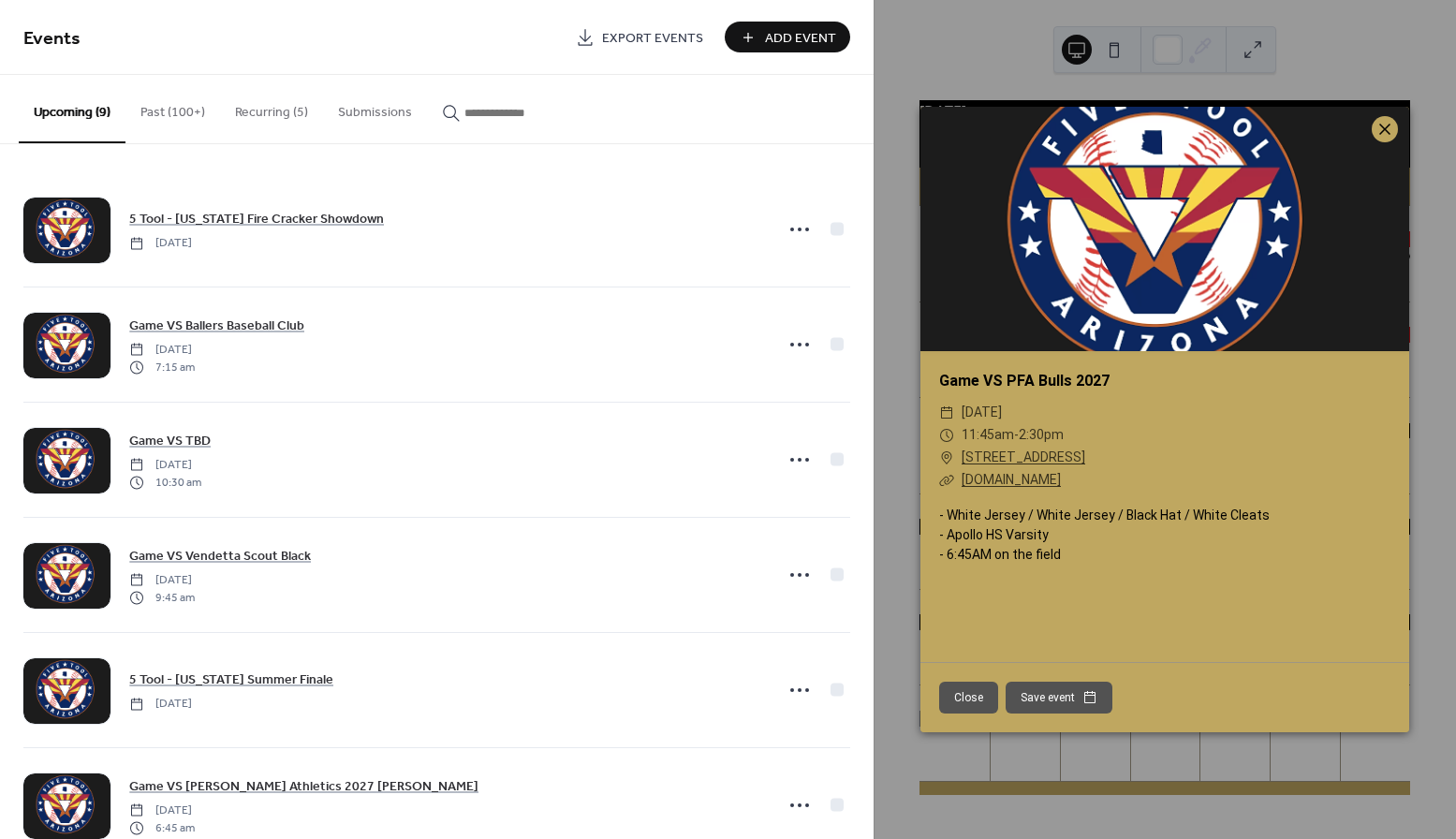 click 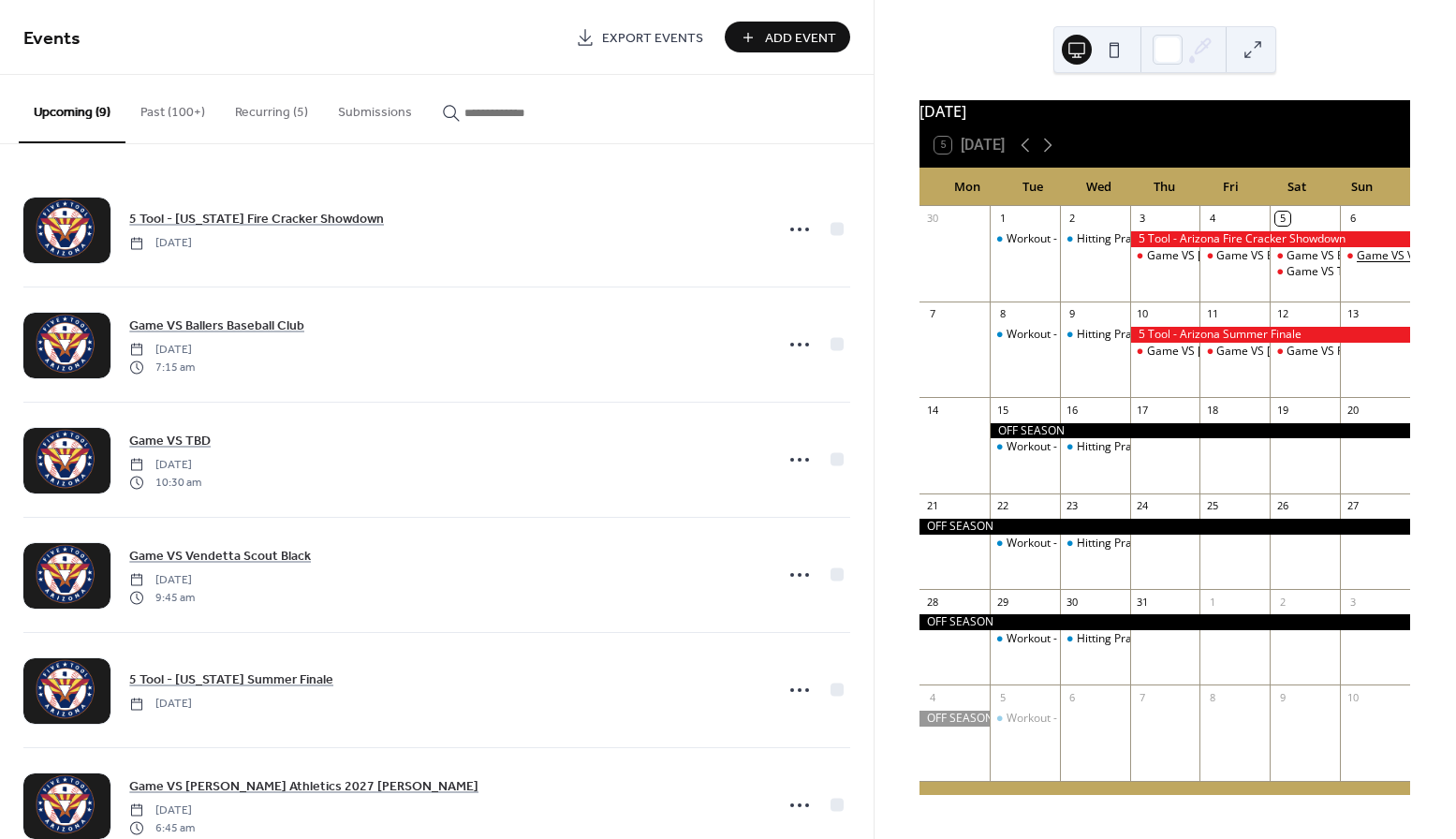 click on "Game VS Vendetta Scout Black" at bounding box center (1436, 256) 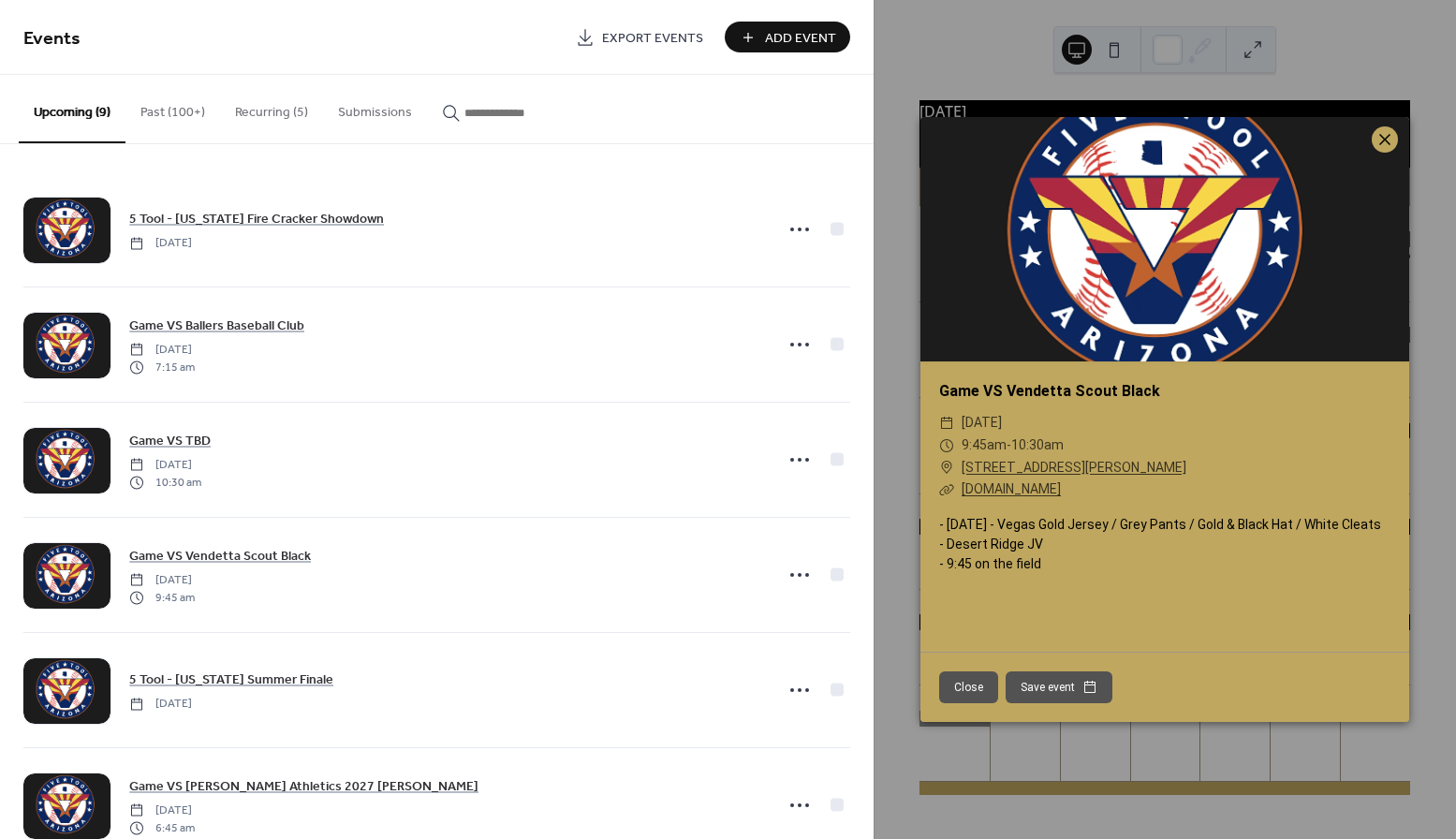 click 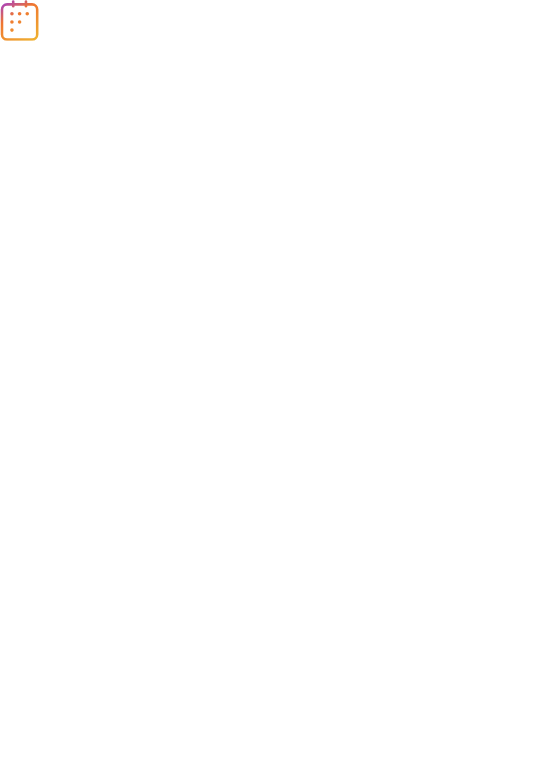 scroll, scrollTop: 0, scrollLeft: 0, axis: both 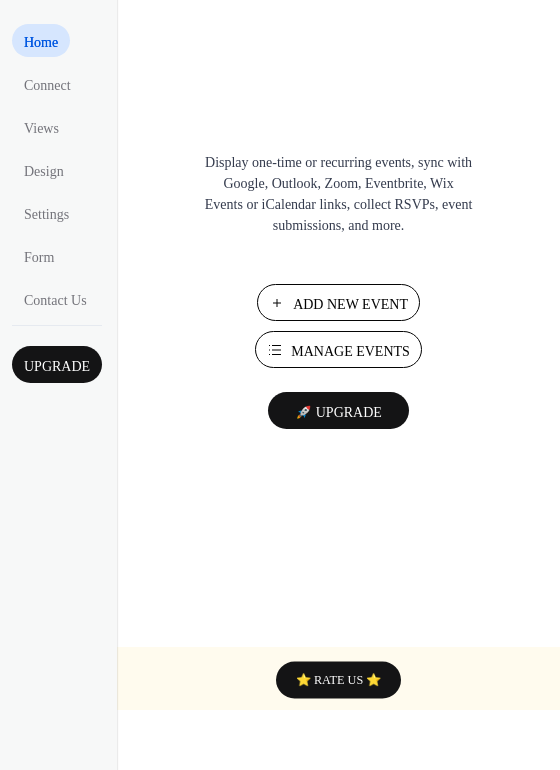 click on "Manage Events" at bounding box center (350, 351) 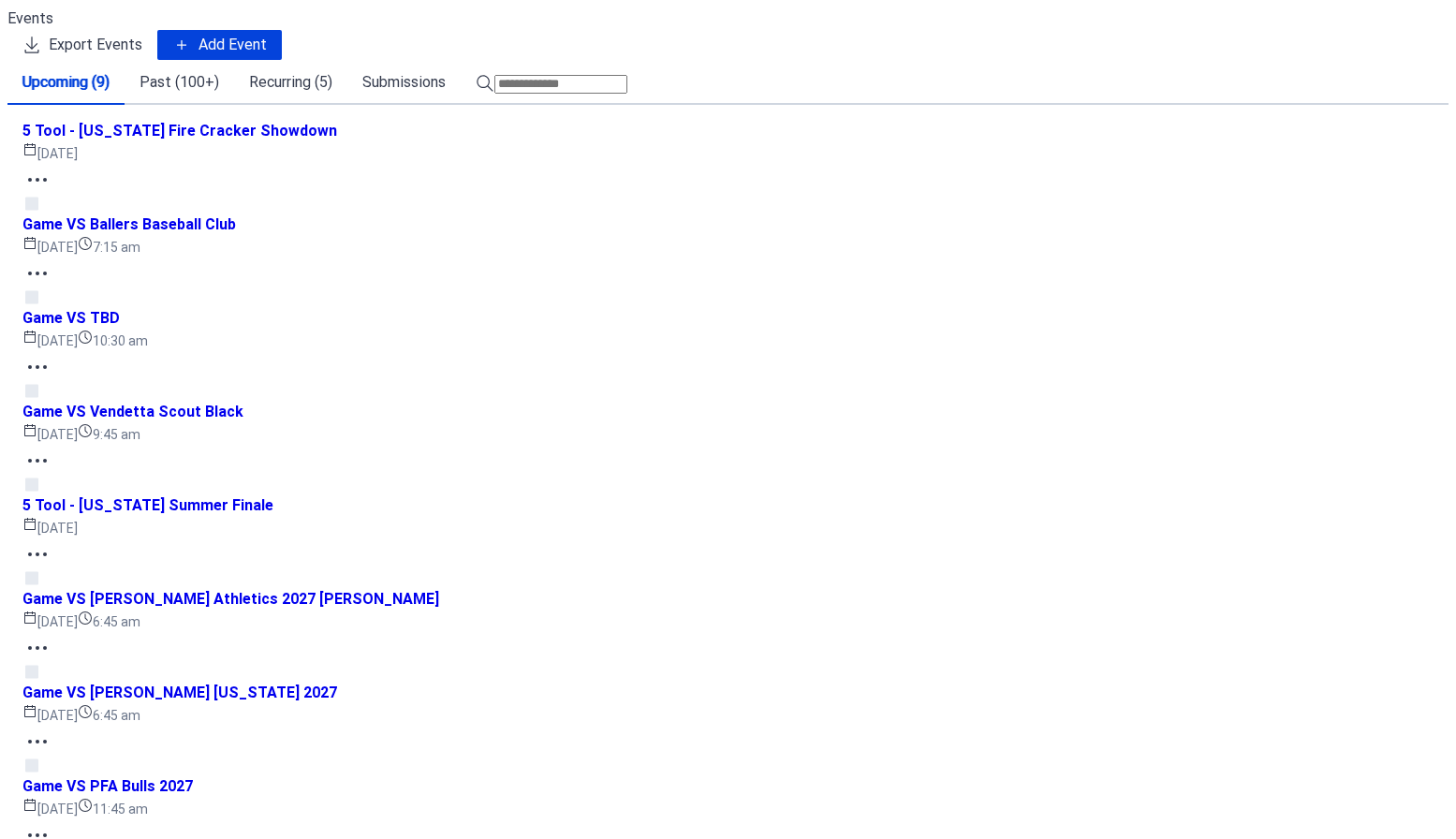 scroll, scrollTop: 0, scrollLeft: 0, axis: both 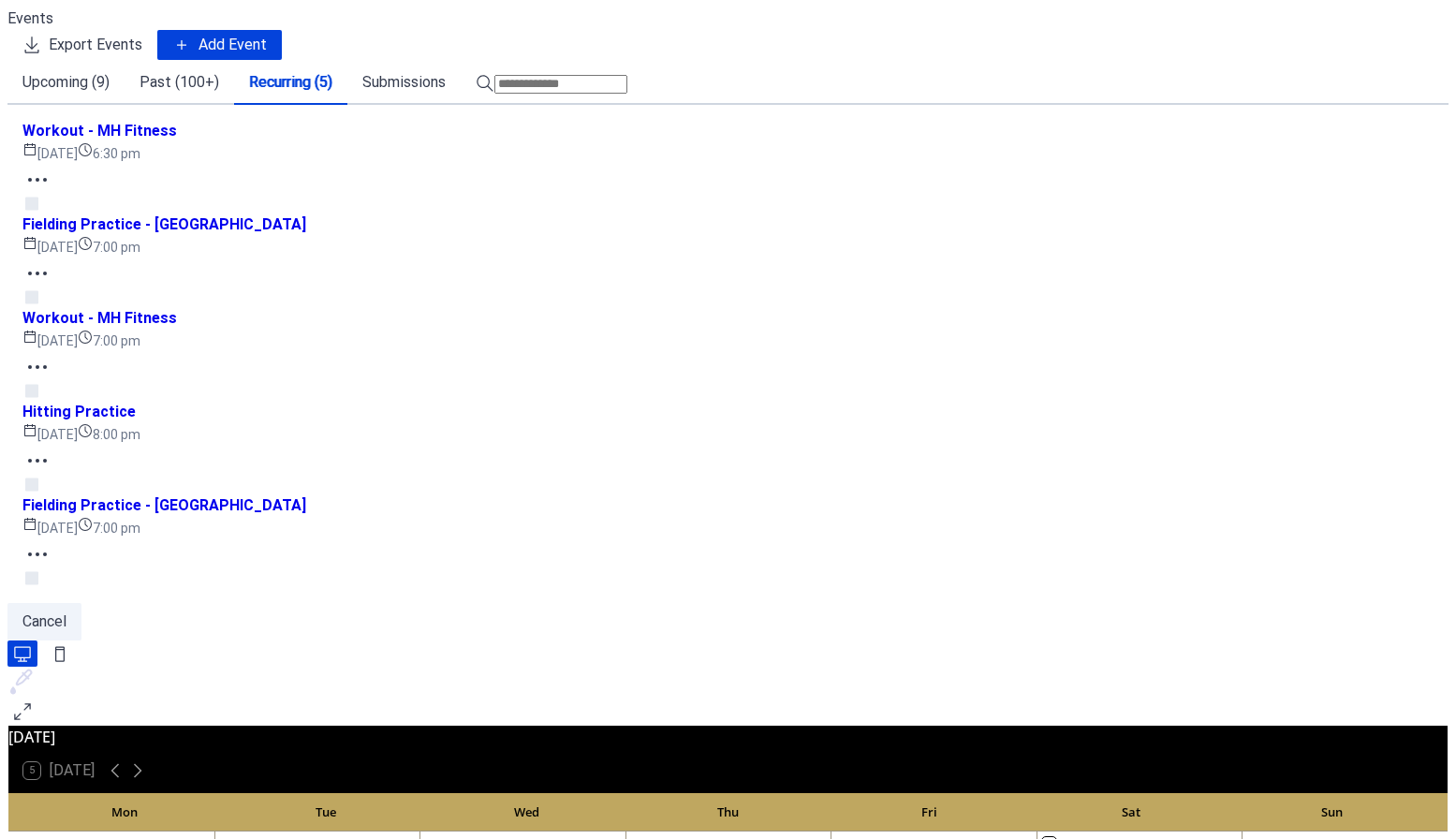 click on "Upcoming  (9)" at bounding box center (66, 82) 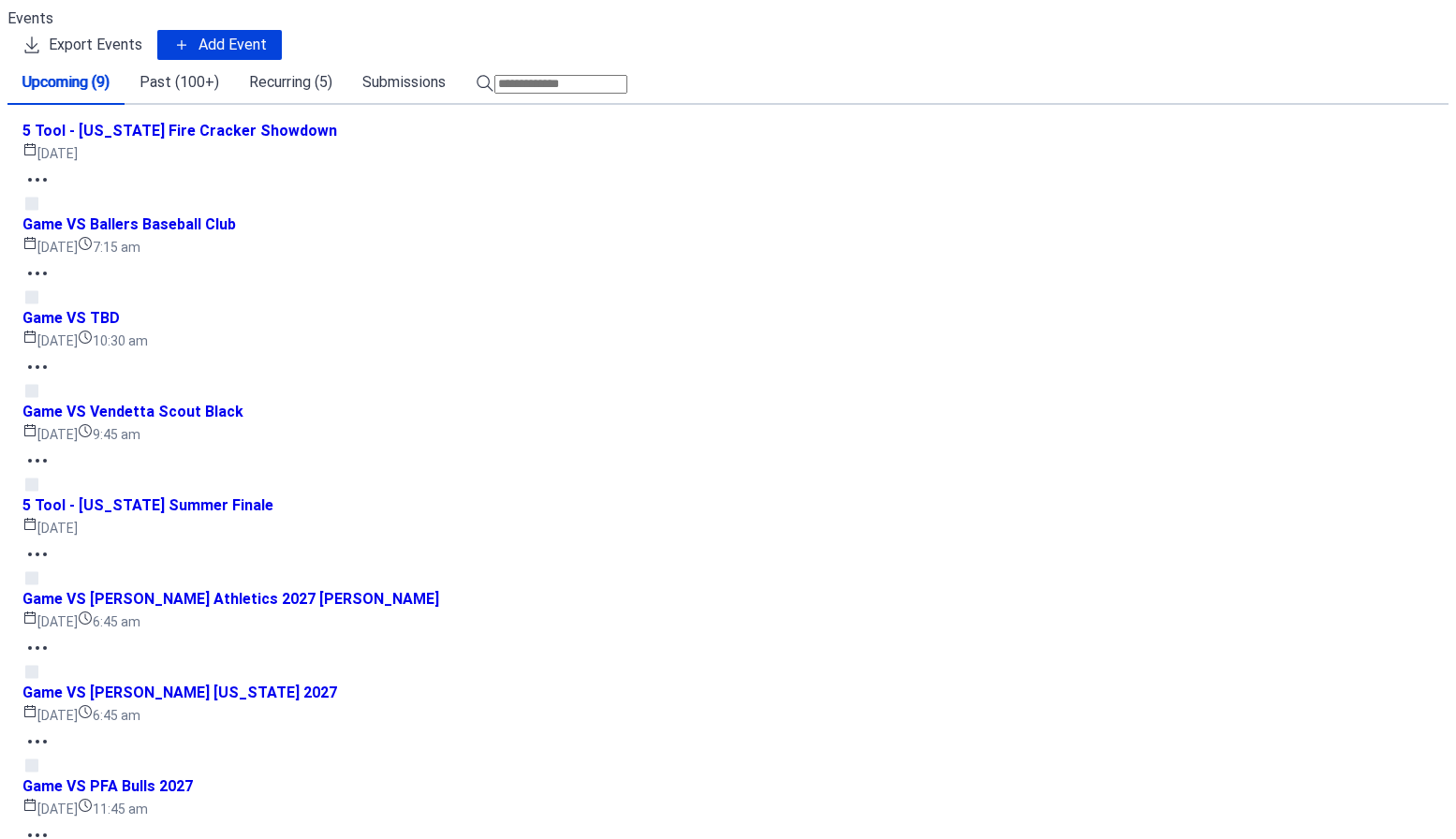 scroll, scrollTop: 397, scrollLeft: 0, axis: vertical 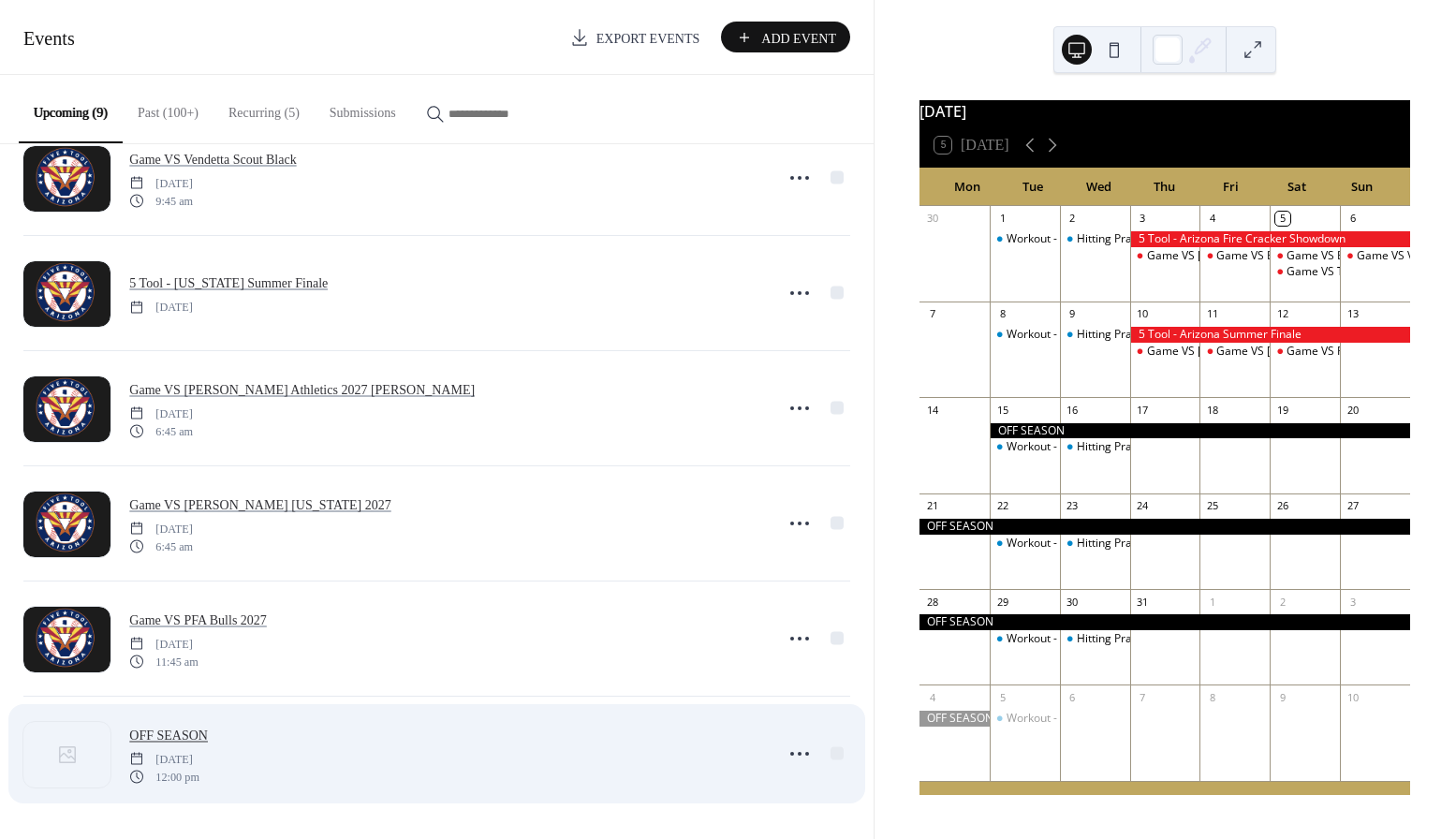 click on "OFF SEASON" at bounding box center [169, 735] 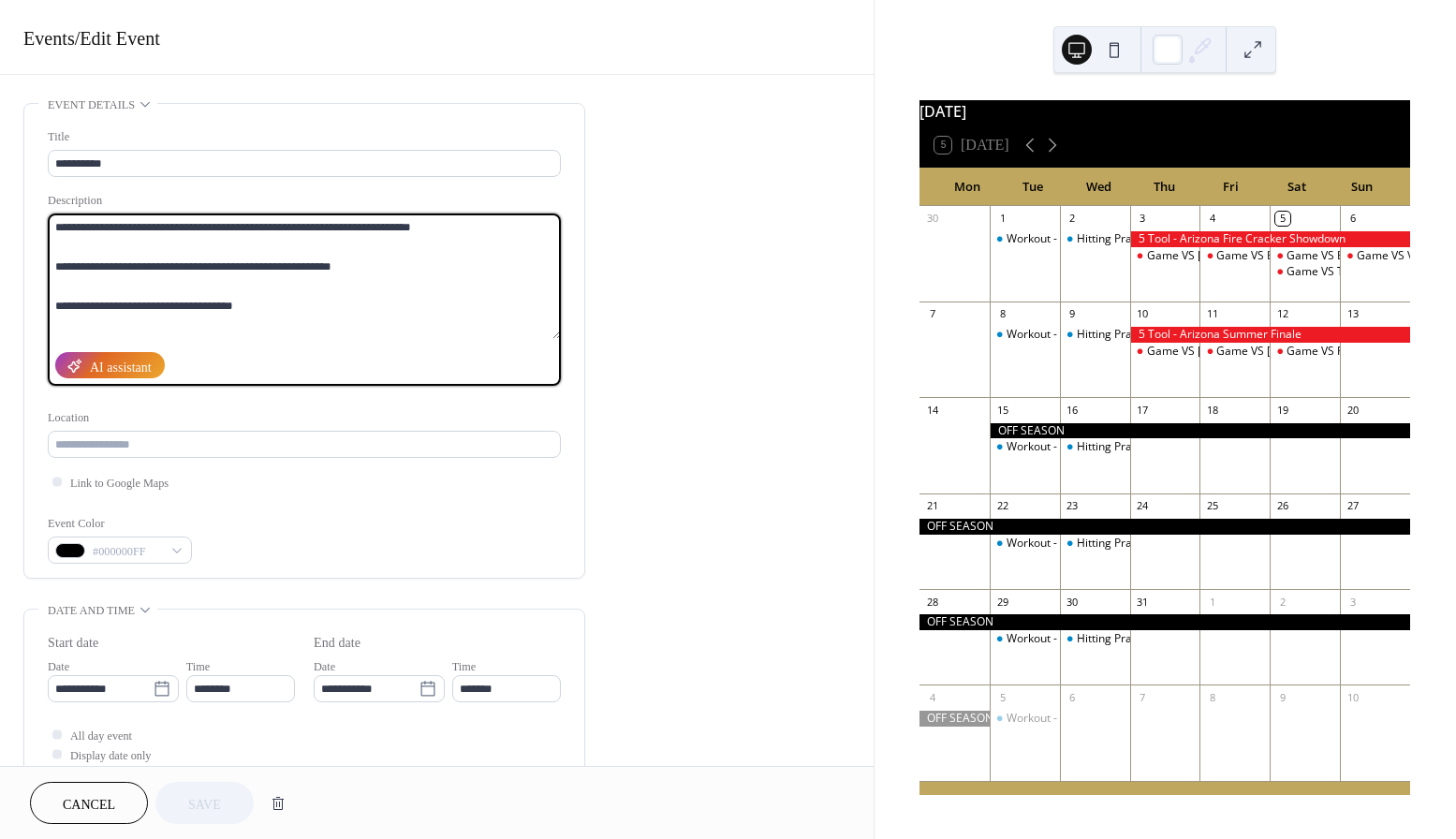click on "**********" at bounding box center (304, 276) 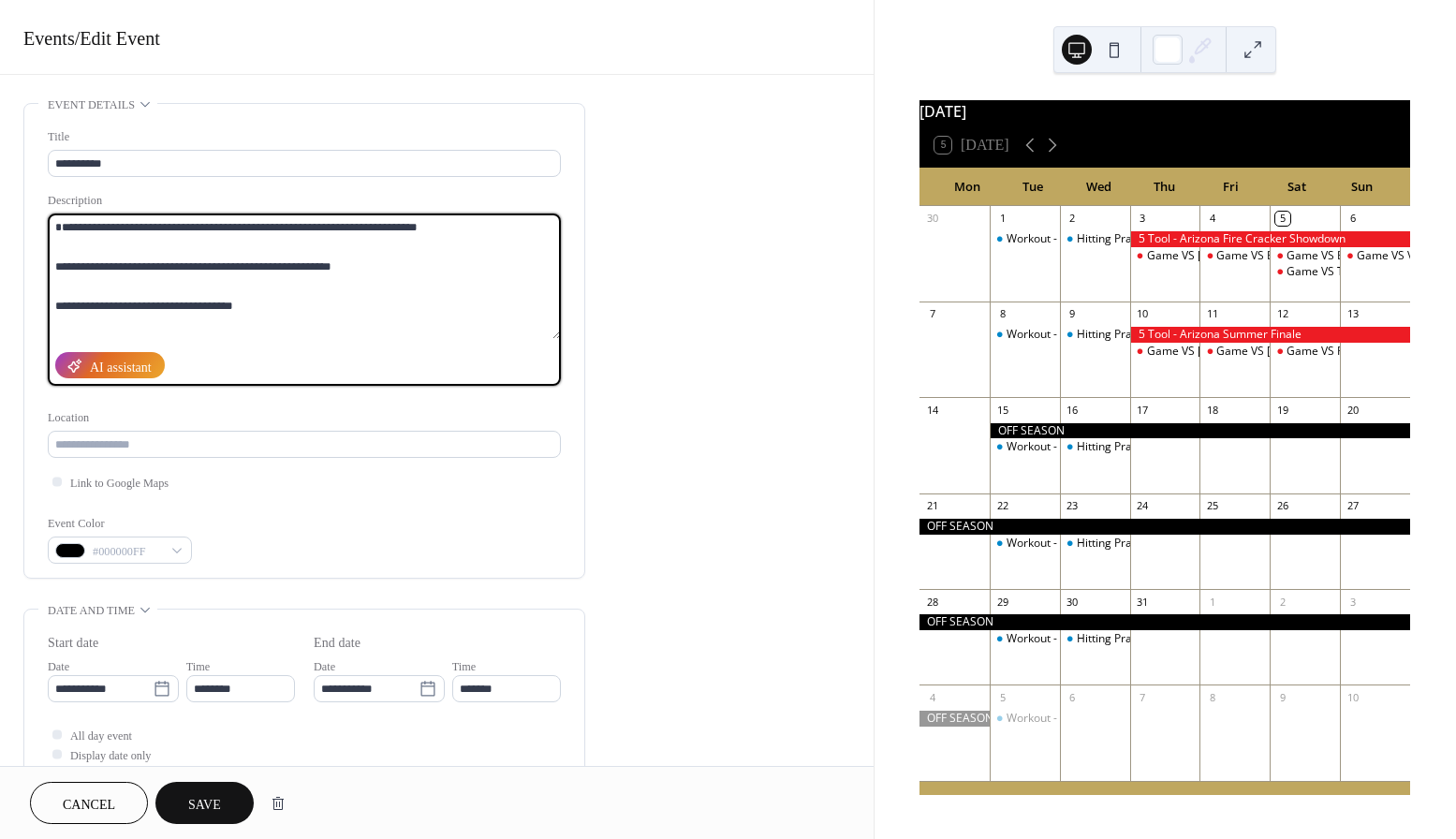 click on "**********" at bounding box center (304, 276) 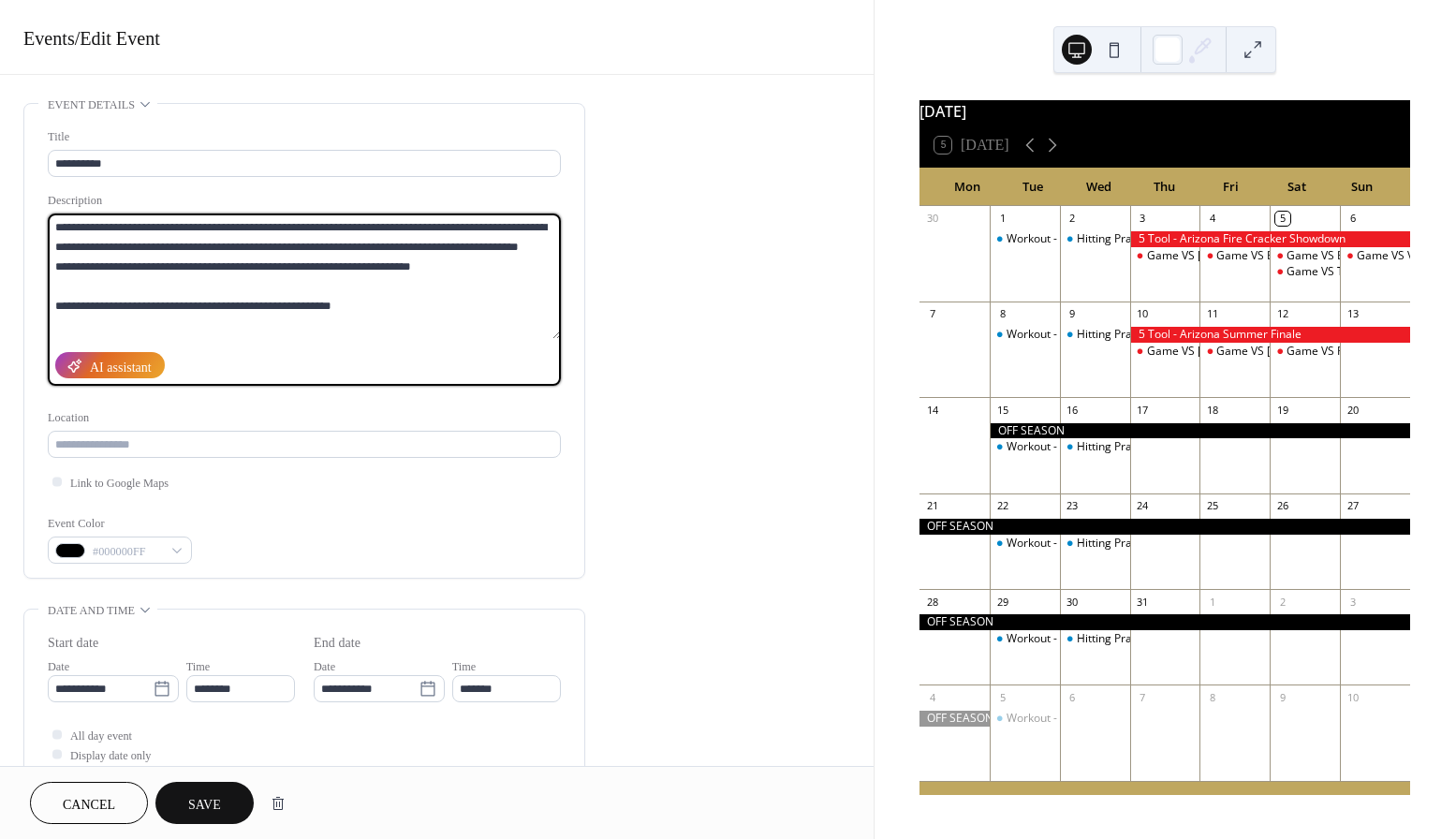 click on "**********" at bounding box center (304, 276) 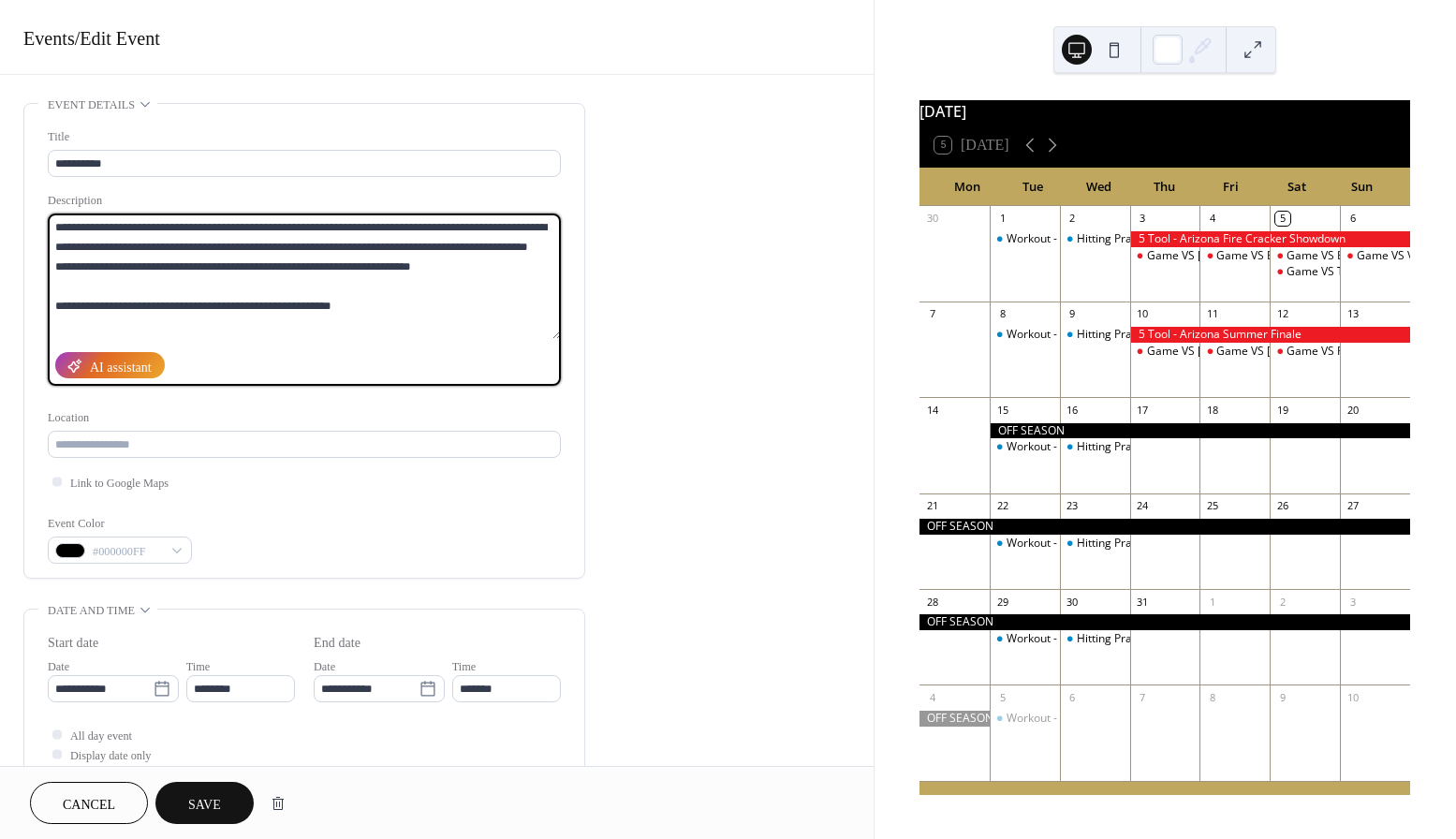 click on "**********" at bounding box center (304, 276) 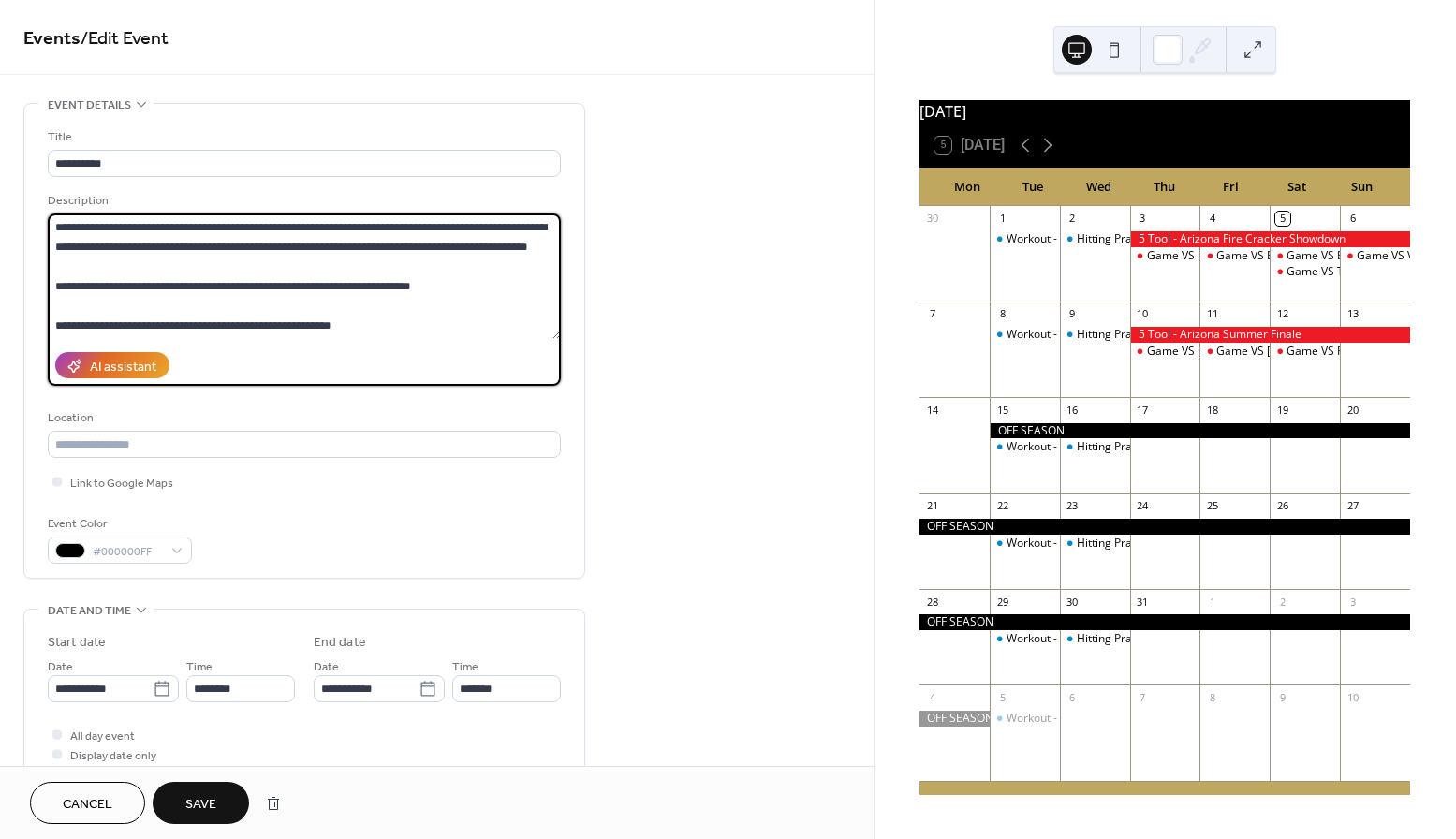 click on "**********" at bounding box center [304, 276] 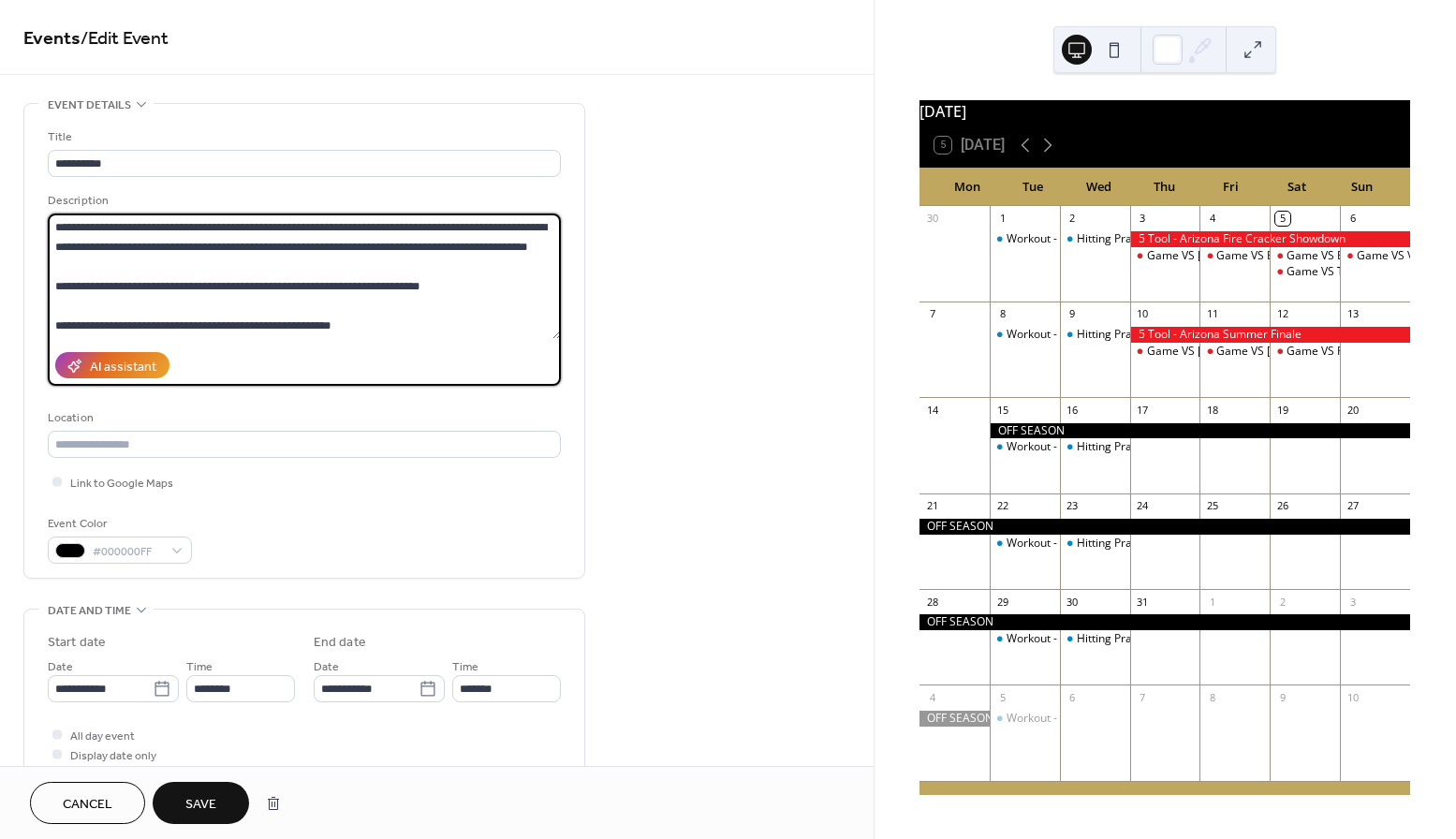 click on "**********" at bounding box center (304, 276) 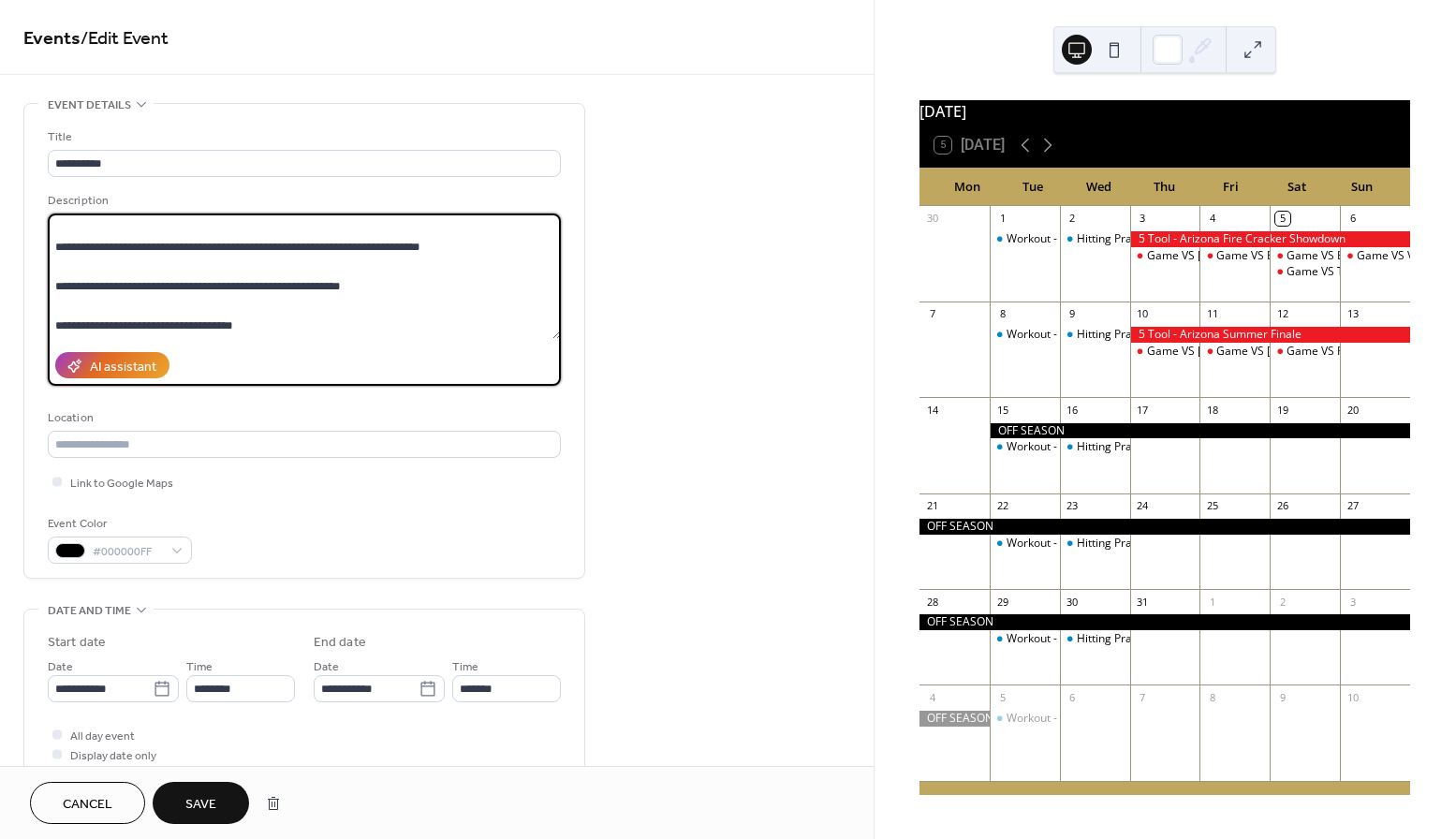 scroll, scrollTop: 39, scrollLeft: 0, axis: vertical 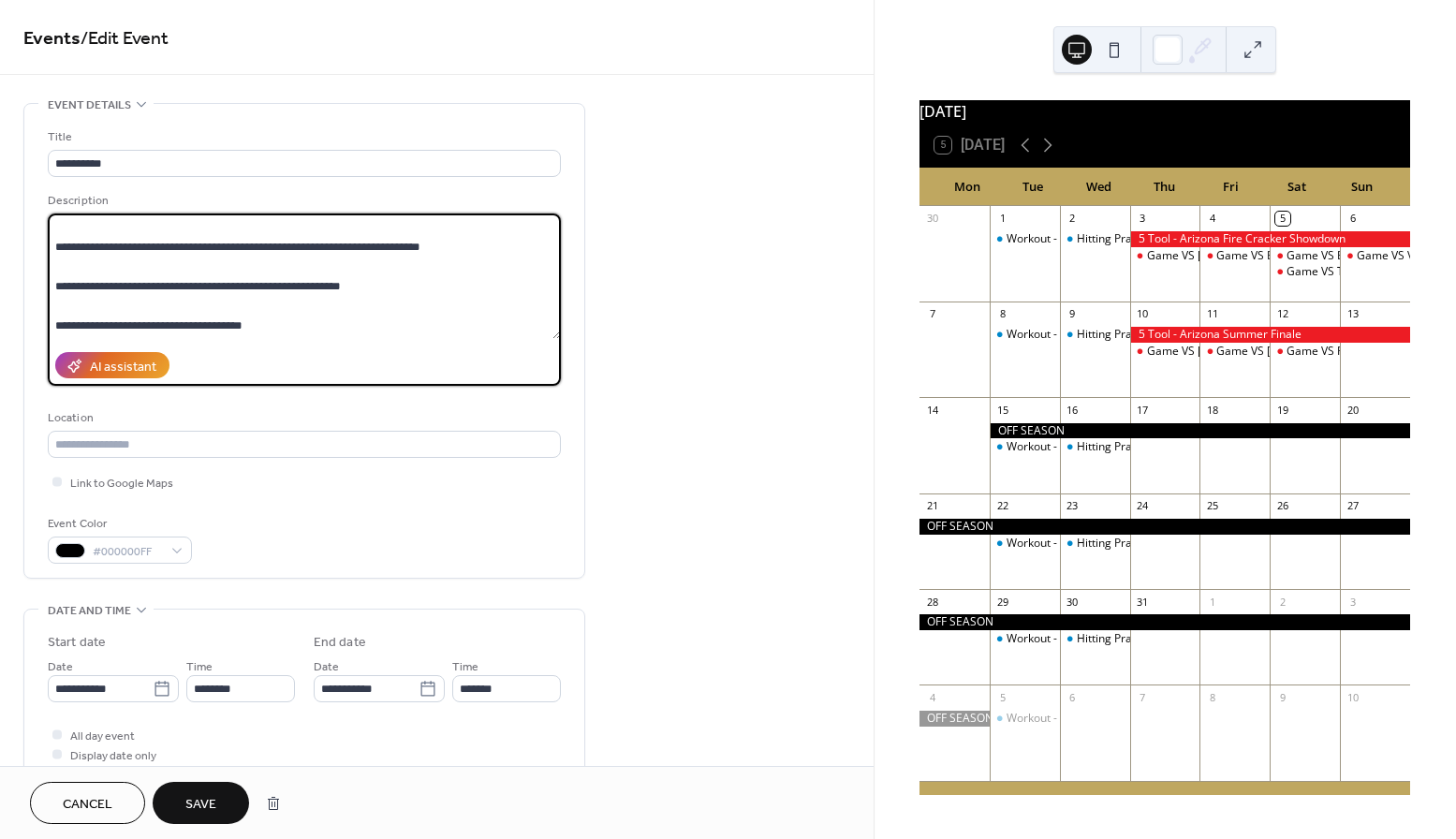 type on "**********" 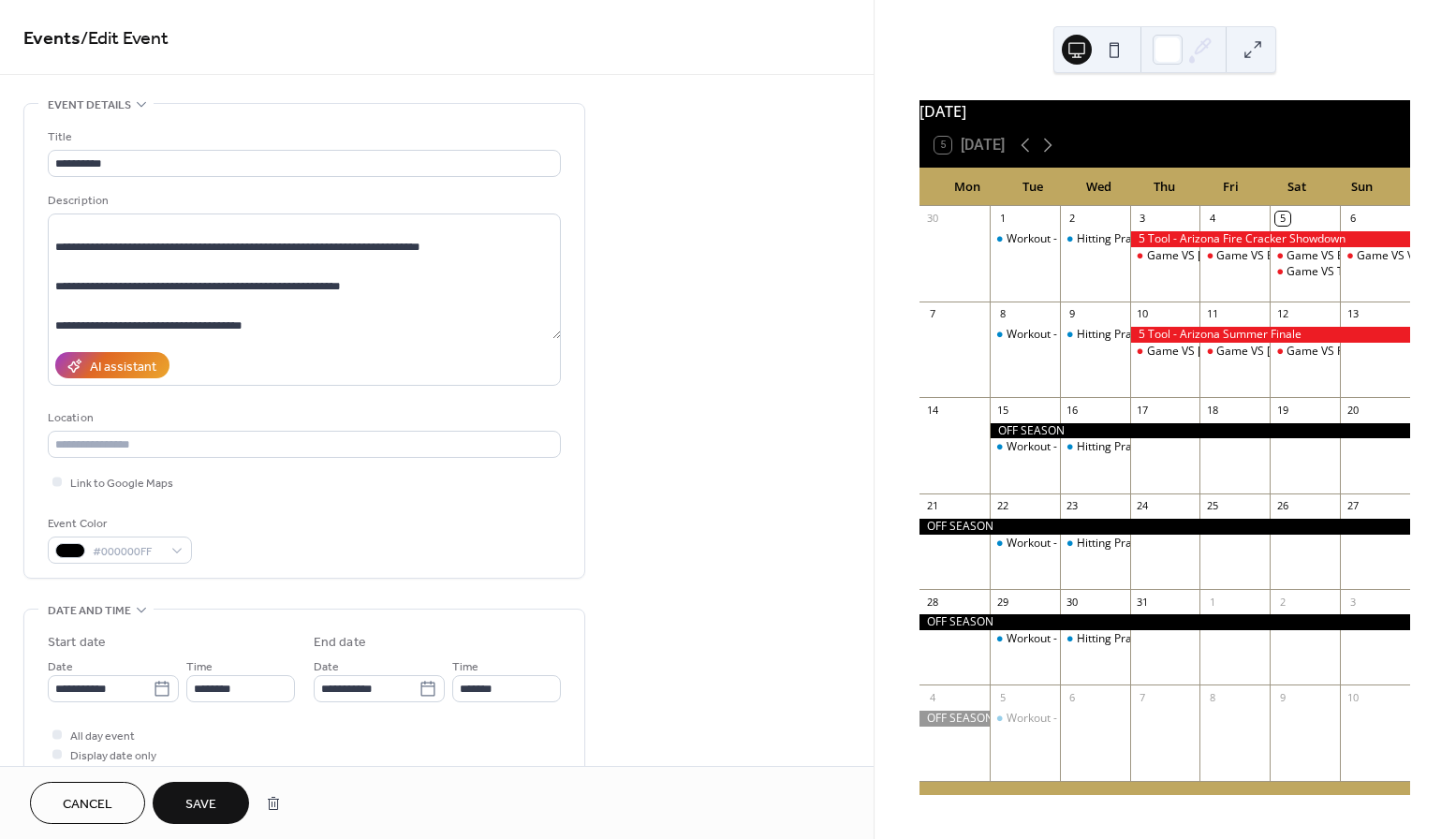 click on "Save" at bounding box center [200, 802] 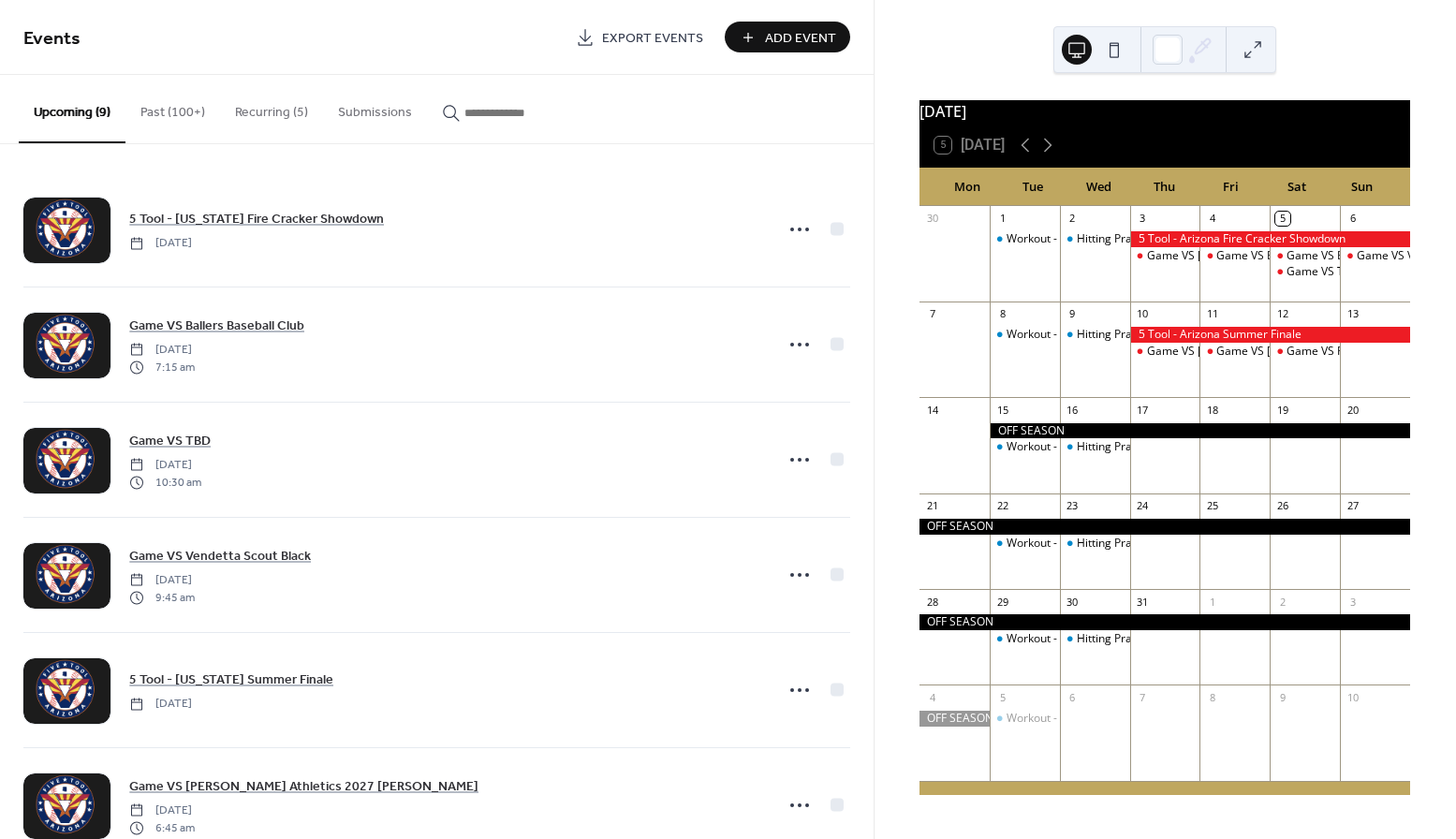 click at bounding box center (1199, 431) 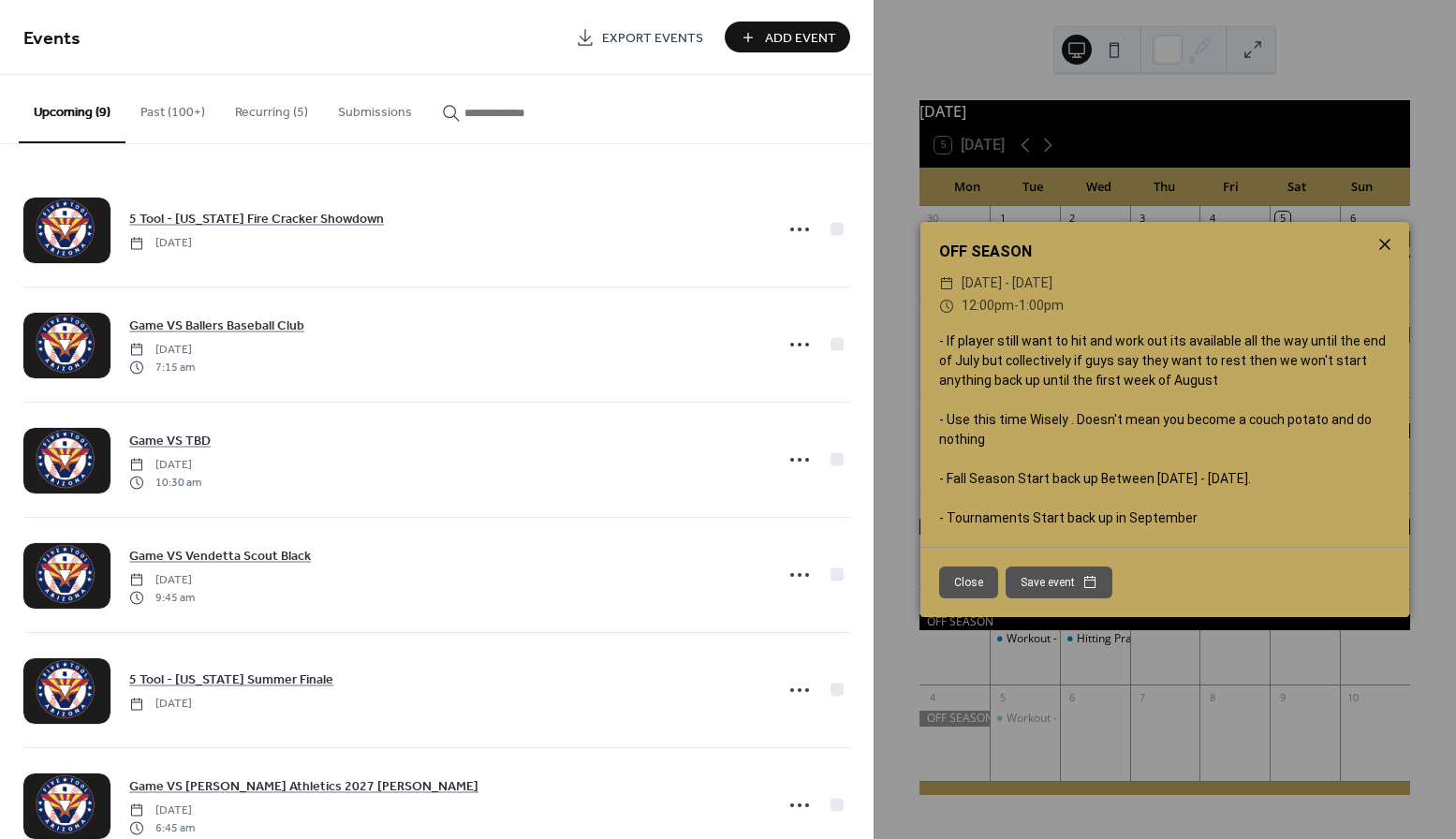click 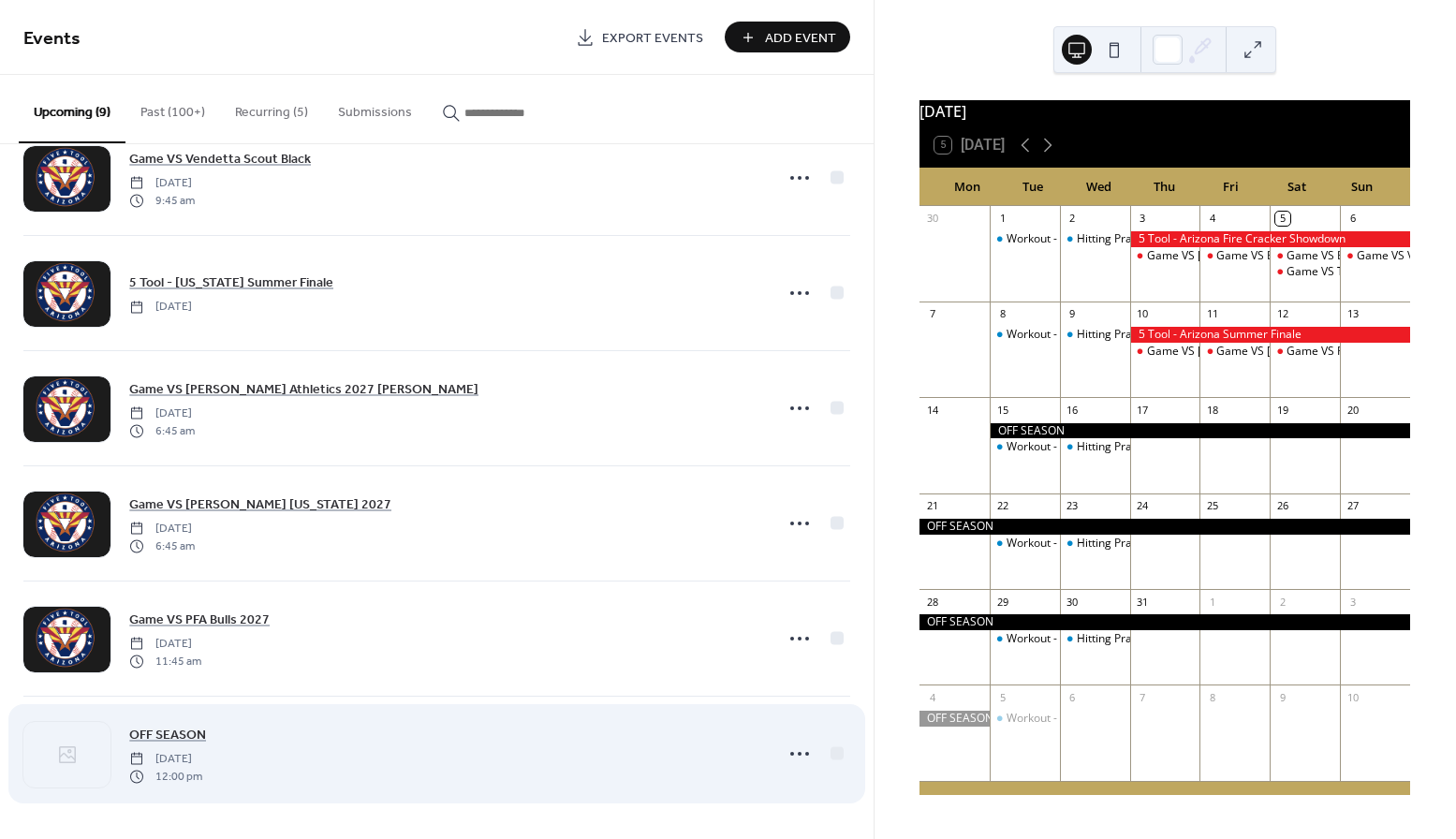 scroll, scrollTop: 397, scrollLeft: 0, axis: vertical 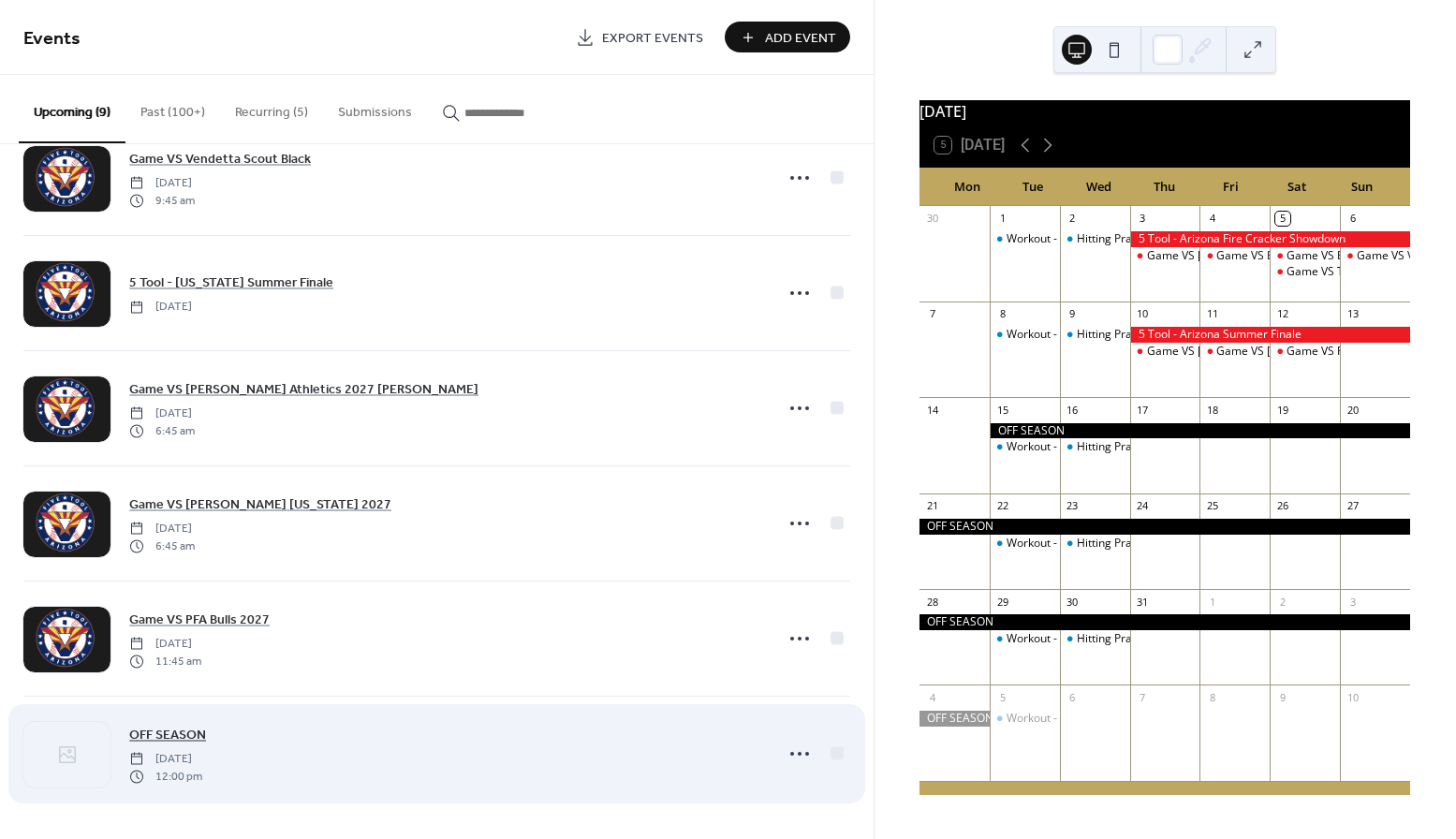 click on "OFF SEASON" at bounding box center (168, 735) 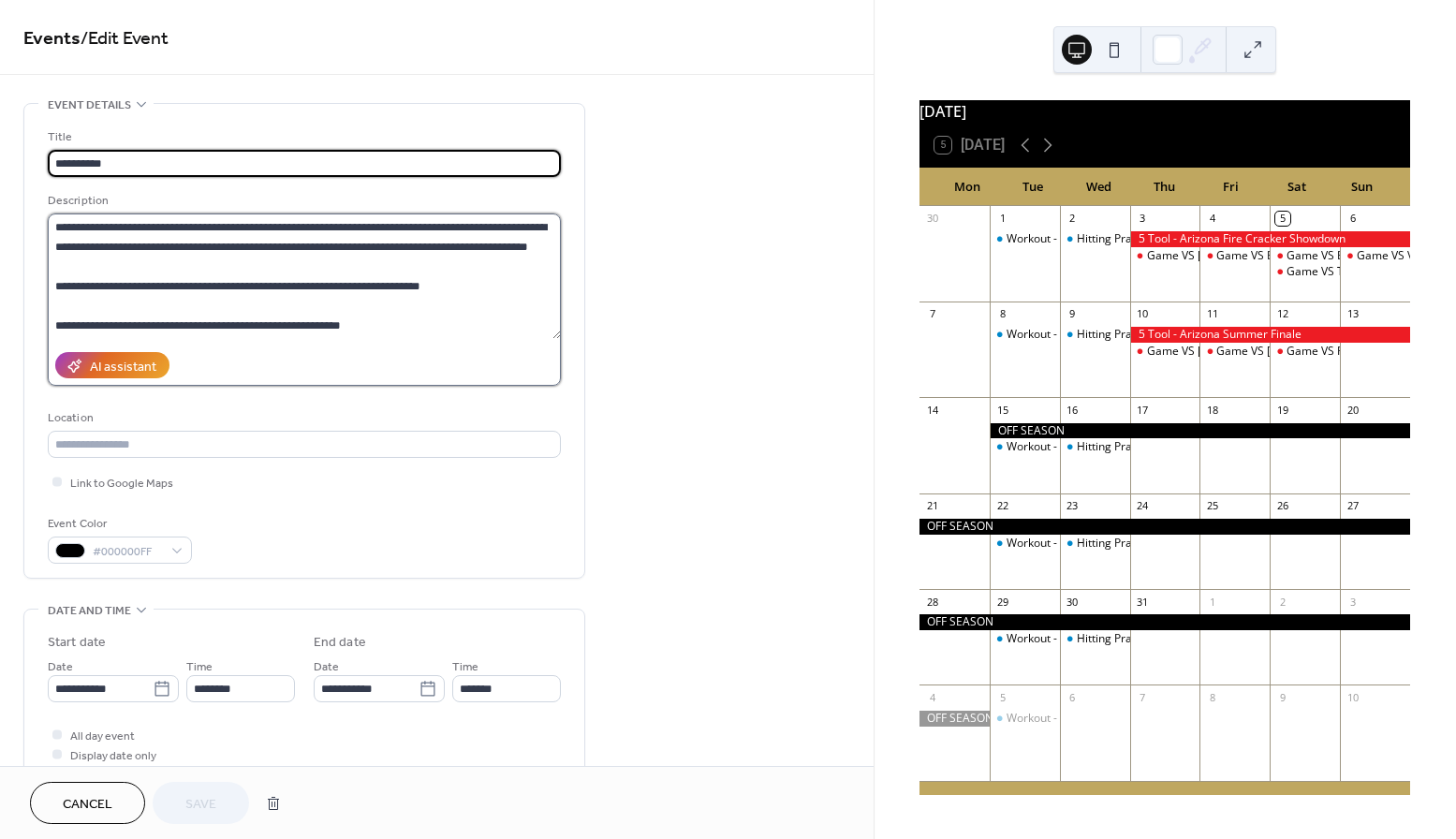 click on "**********" at bounding box center [304, 276] 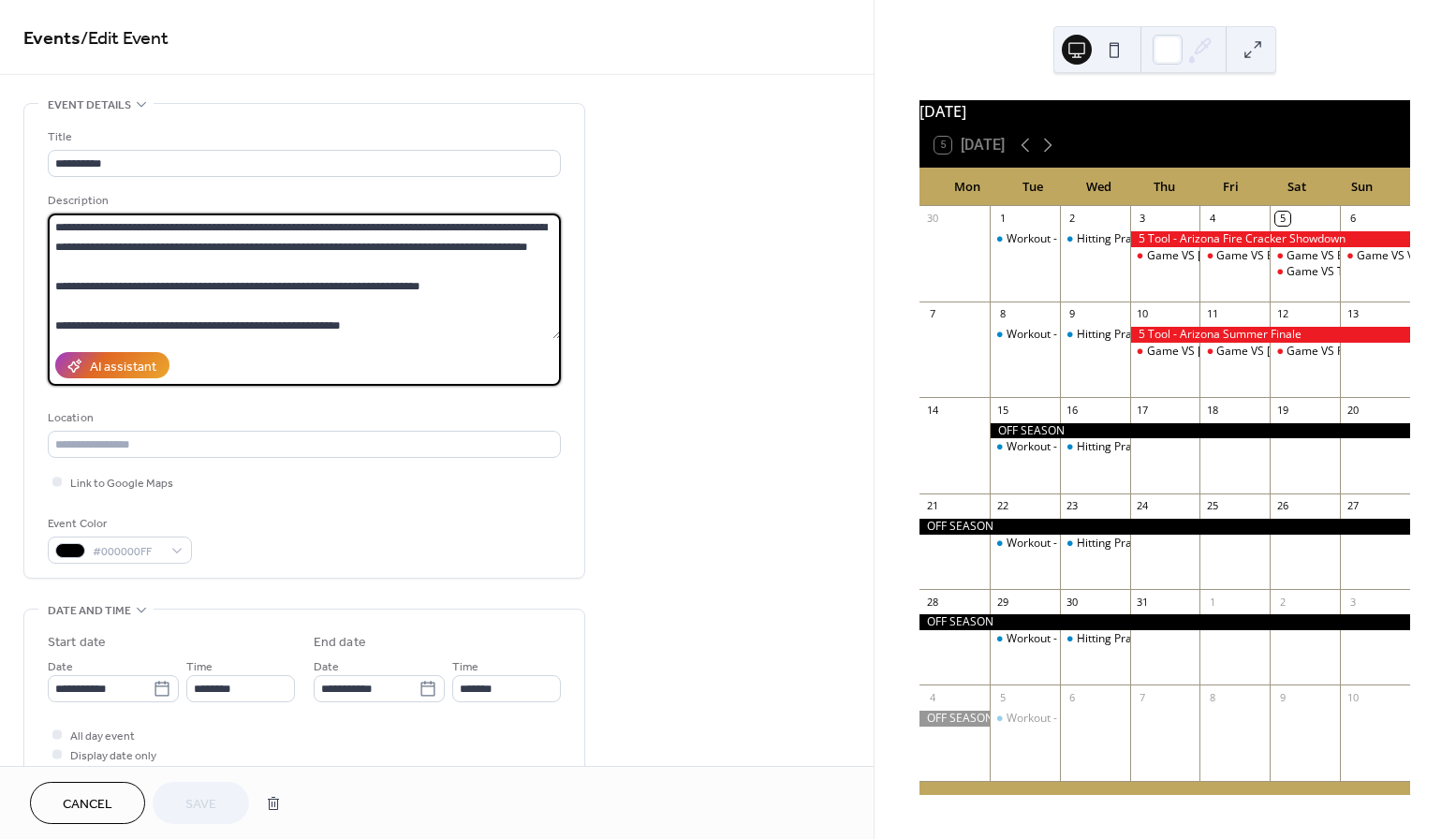 drag, startPoint x: 360, startPoint y: 329, endPoint x: 274, endPoint y: 329, distance: 86 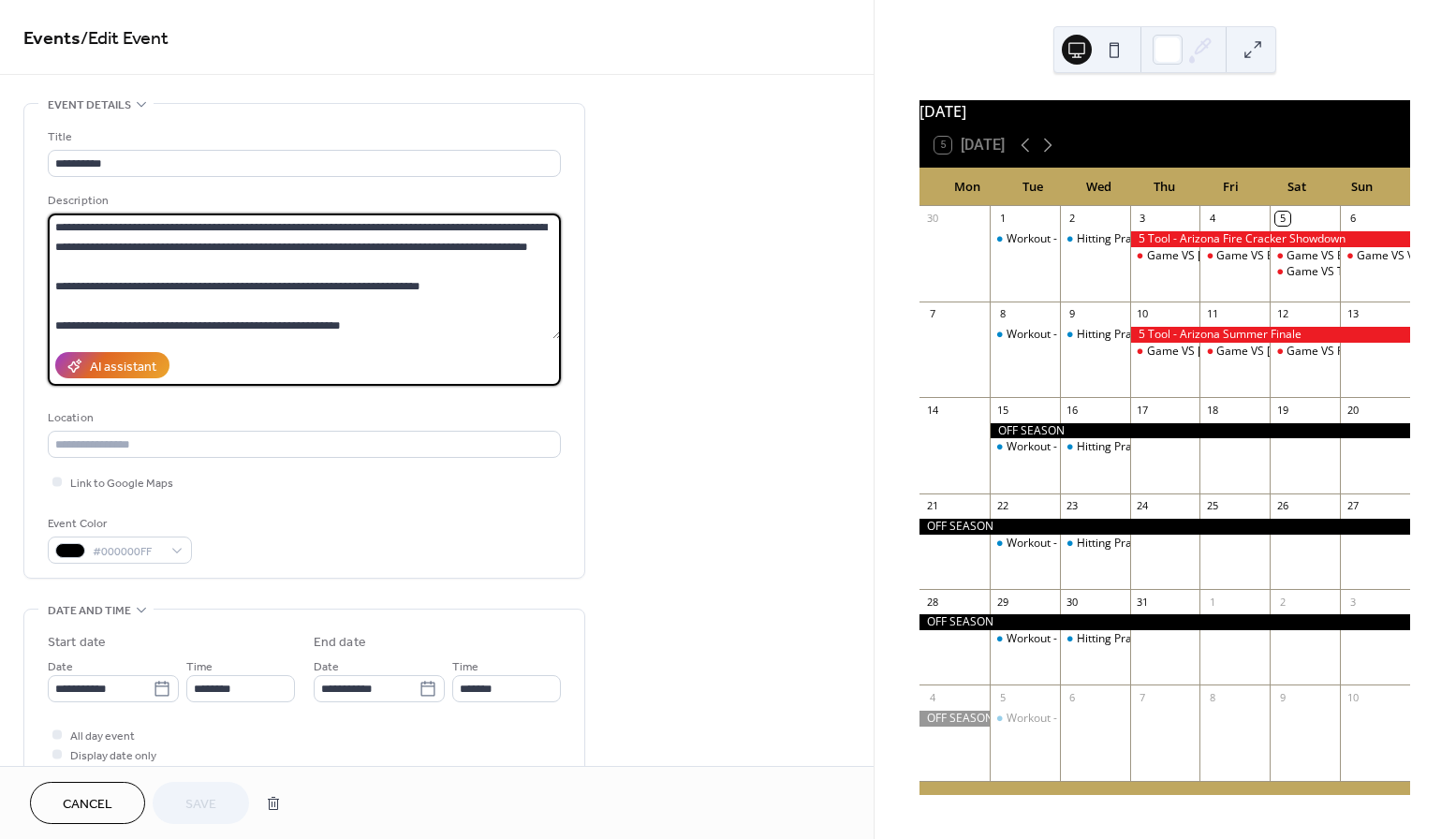 click on "**********" at bounding box center (304, 276) 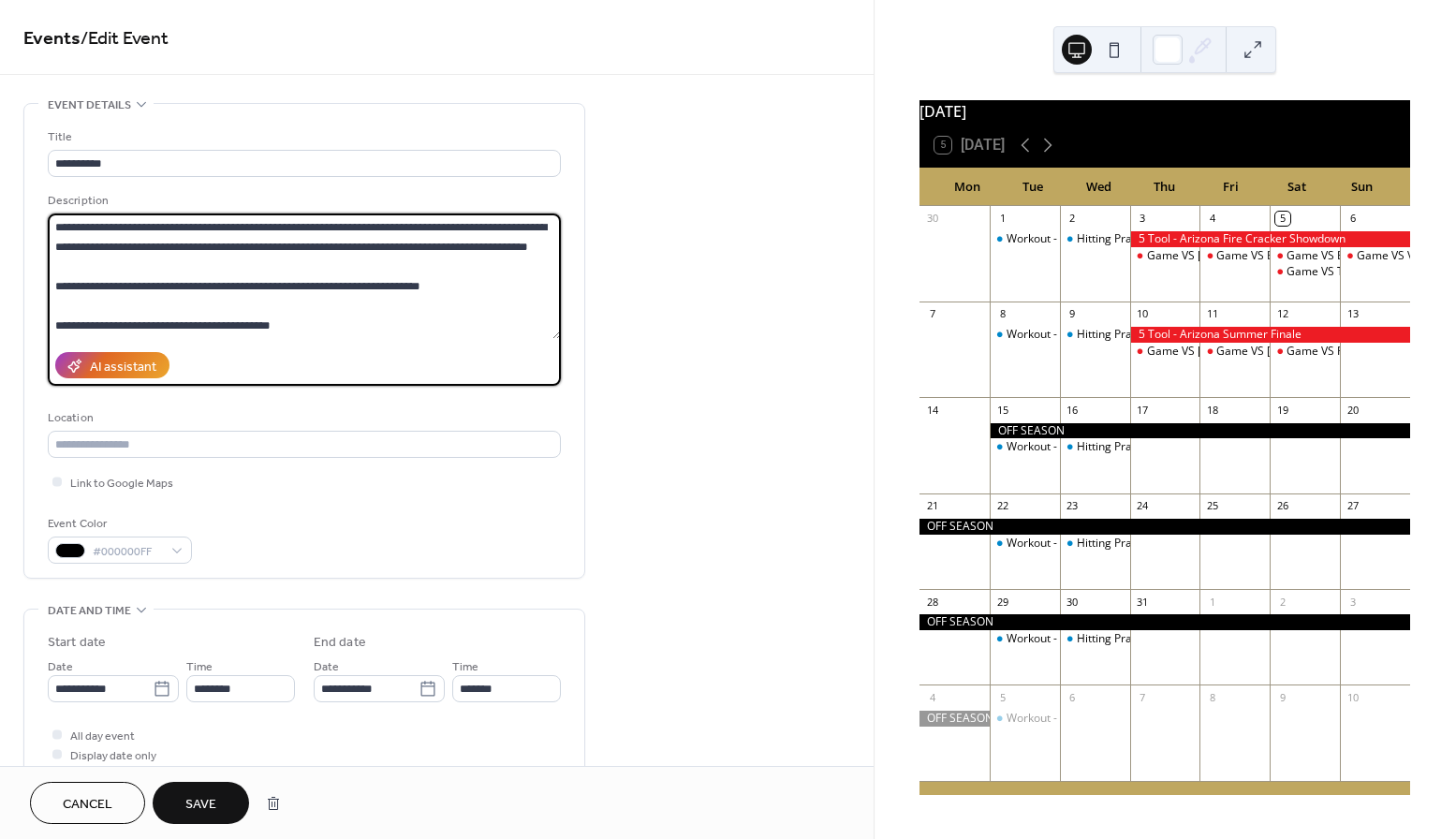 click on "**********" at bounding box center [304, 276] 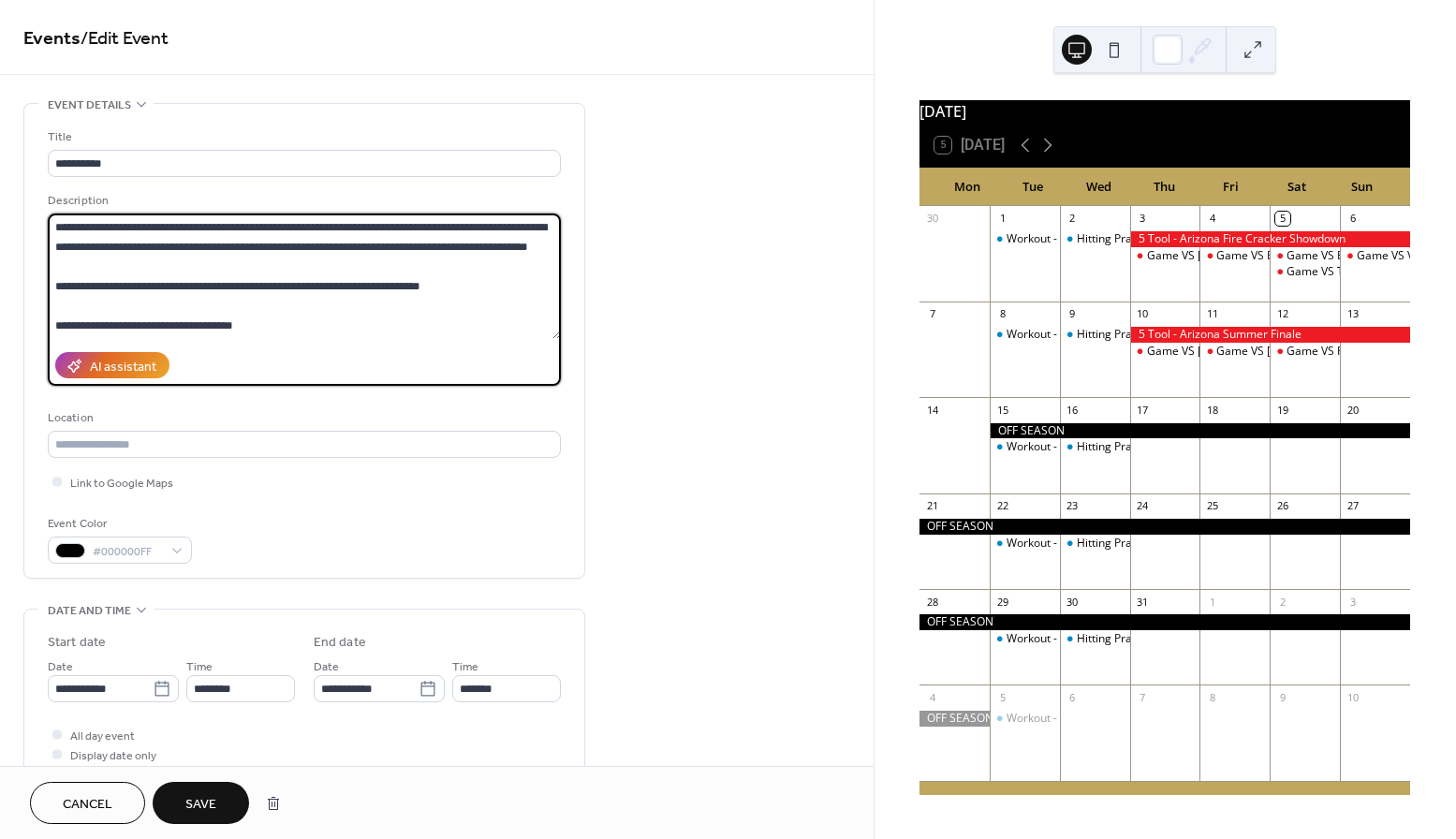 type on "**********" 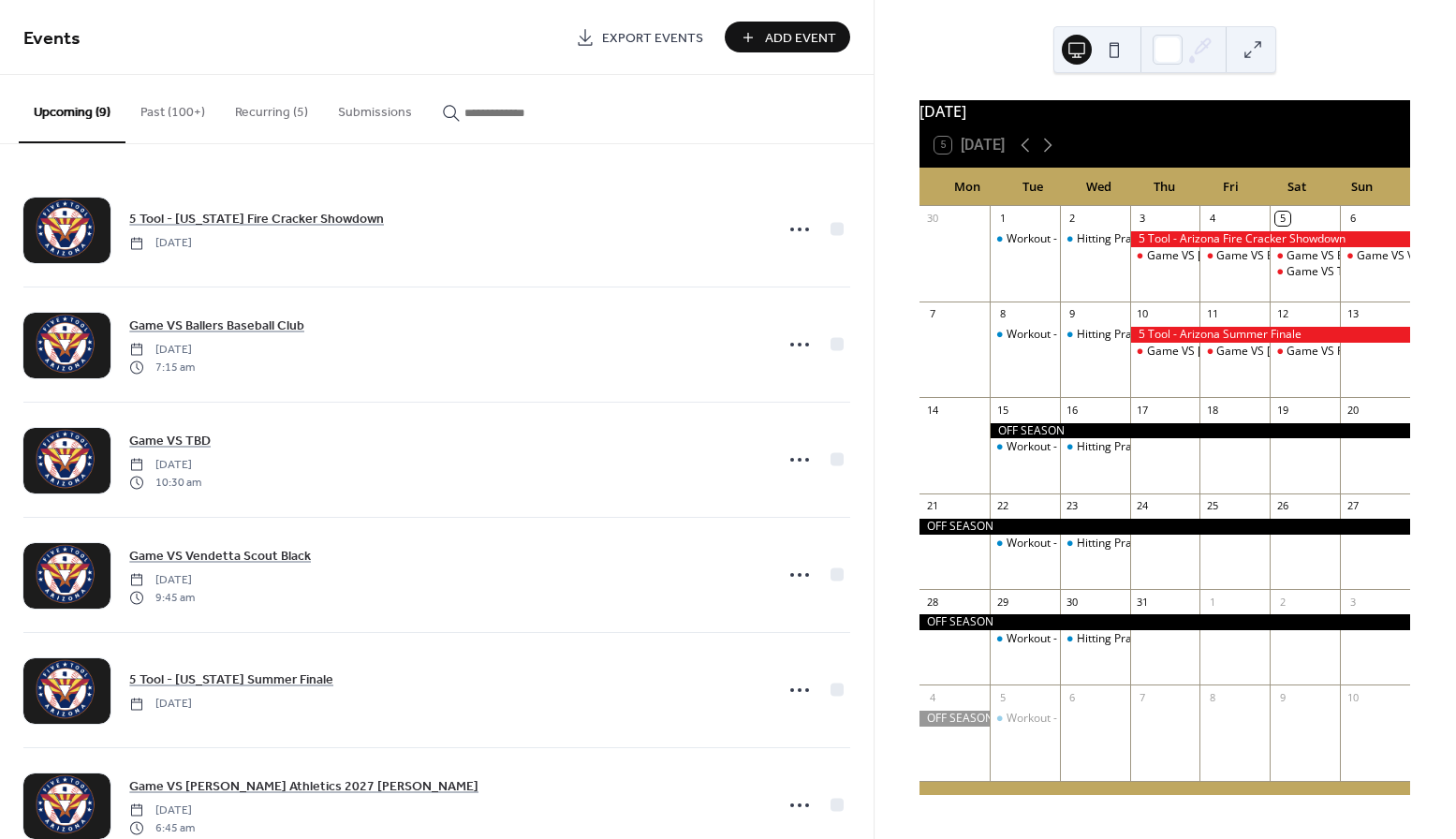 click at bounding box center [1199, 431] 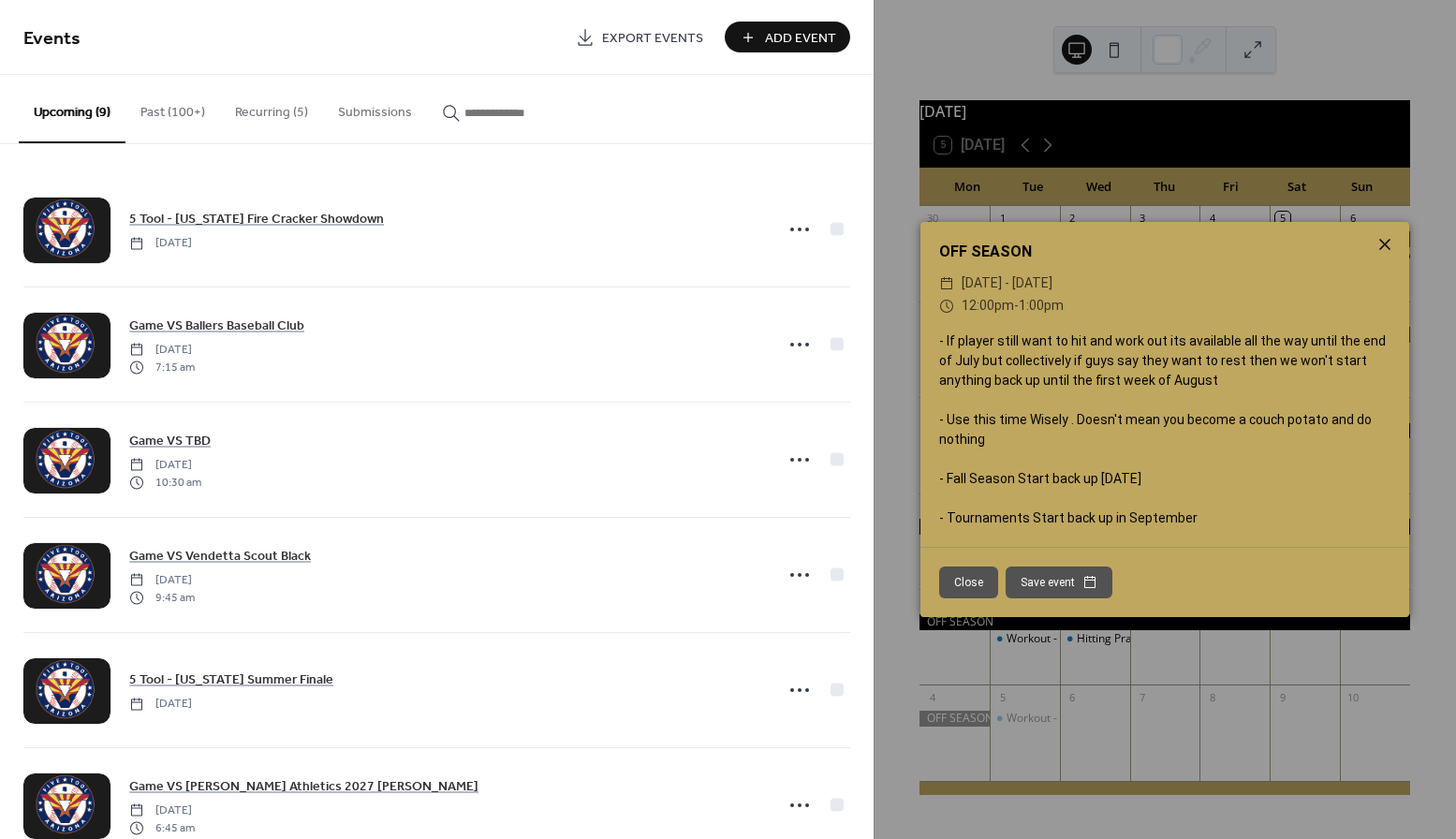 click 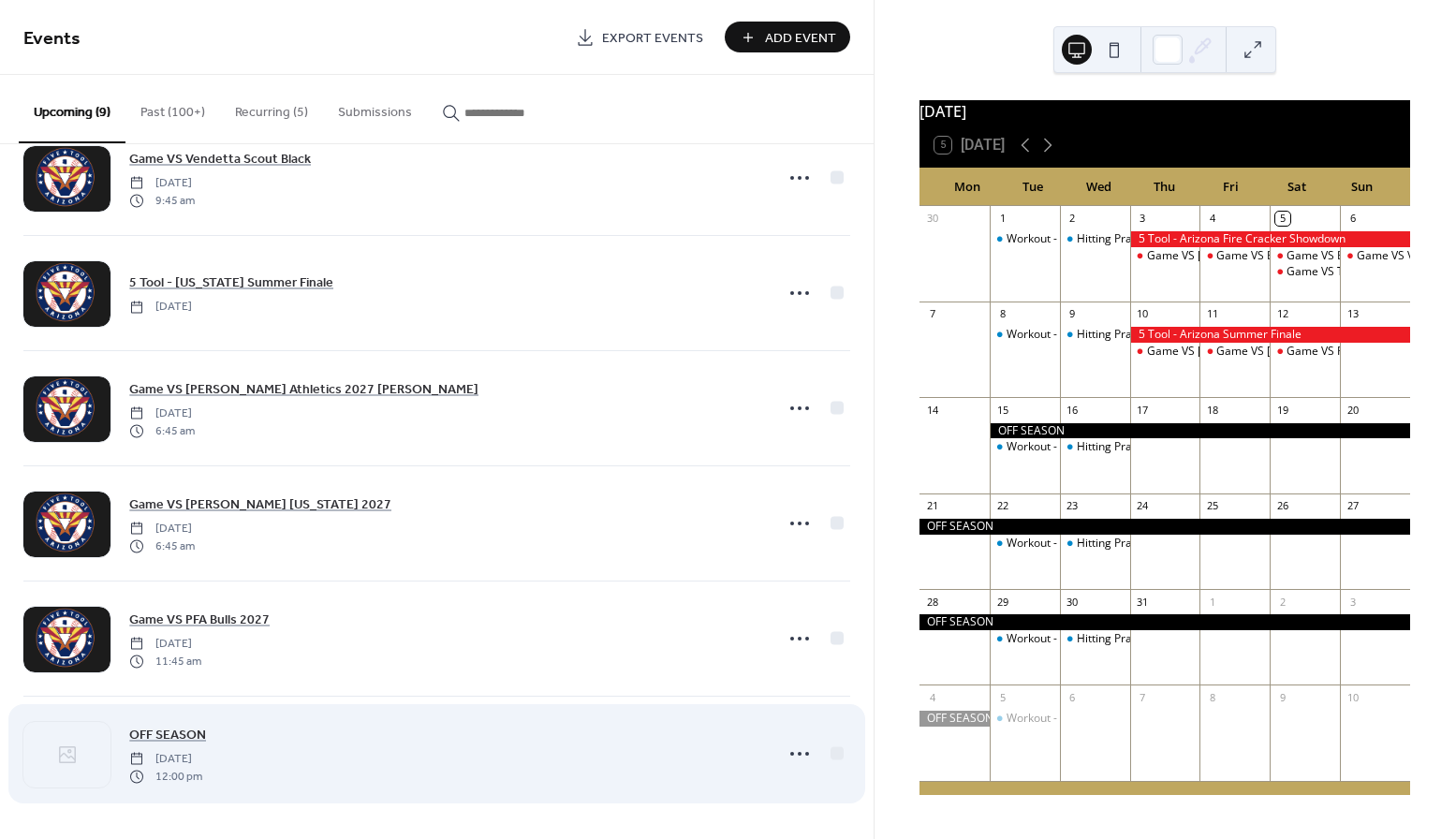 scroll, scrollTop: 397, scrollLeft: 0, axis: vertical 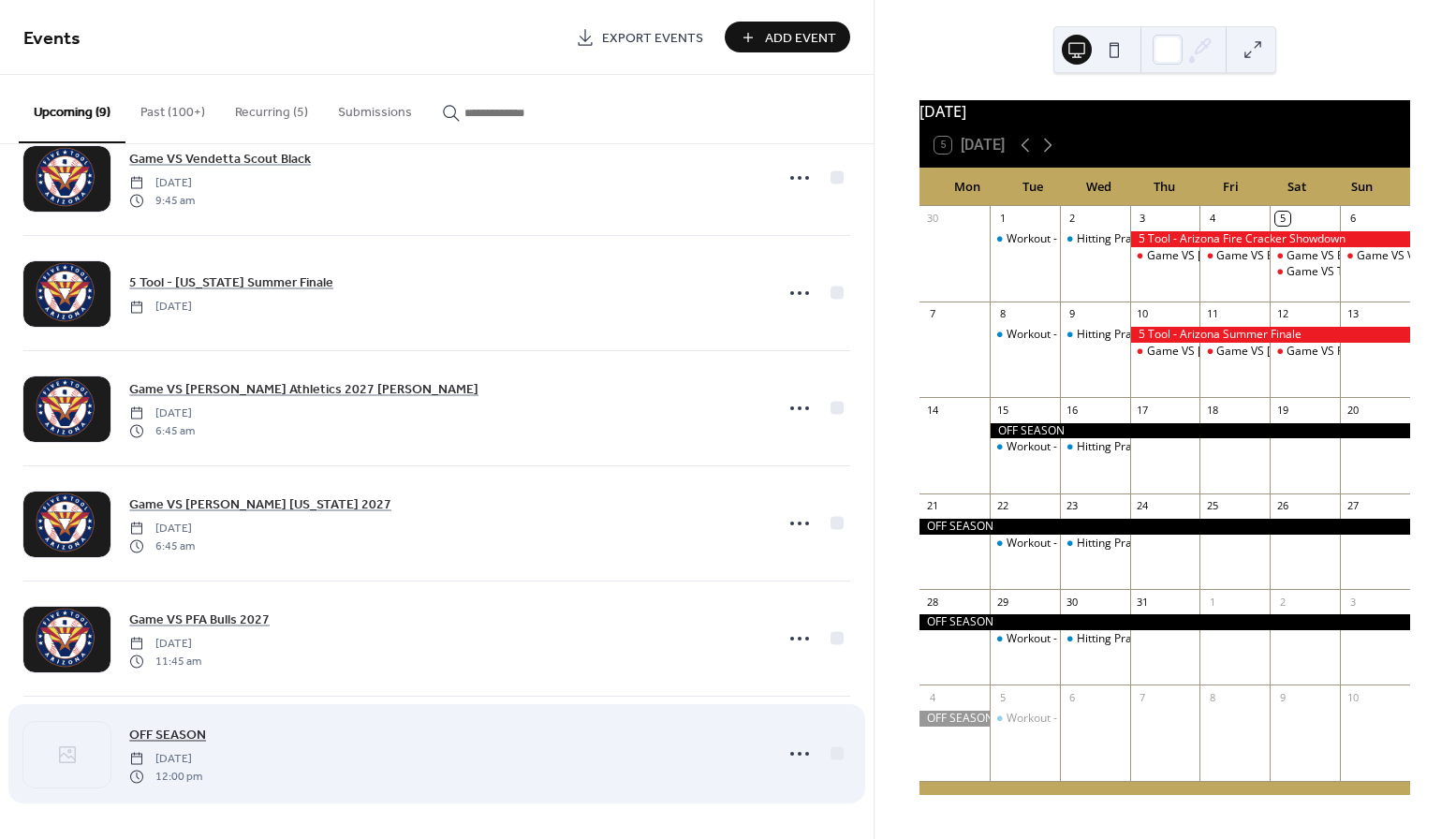 click on "OFF SEASON" at bounding box center (168, 735) 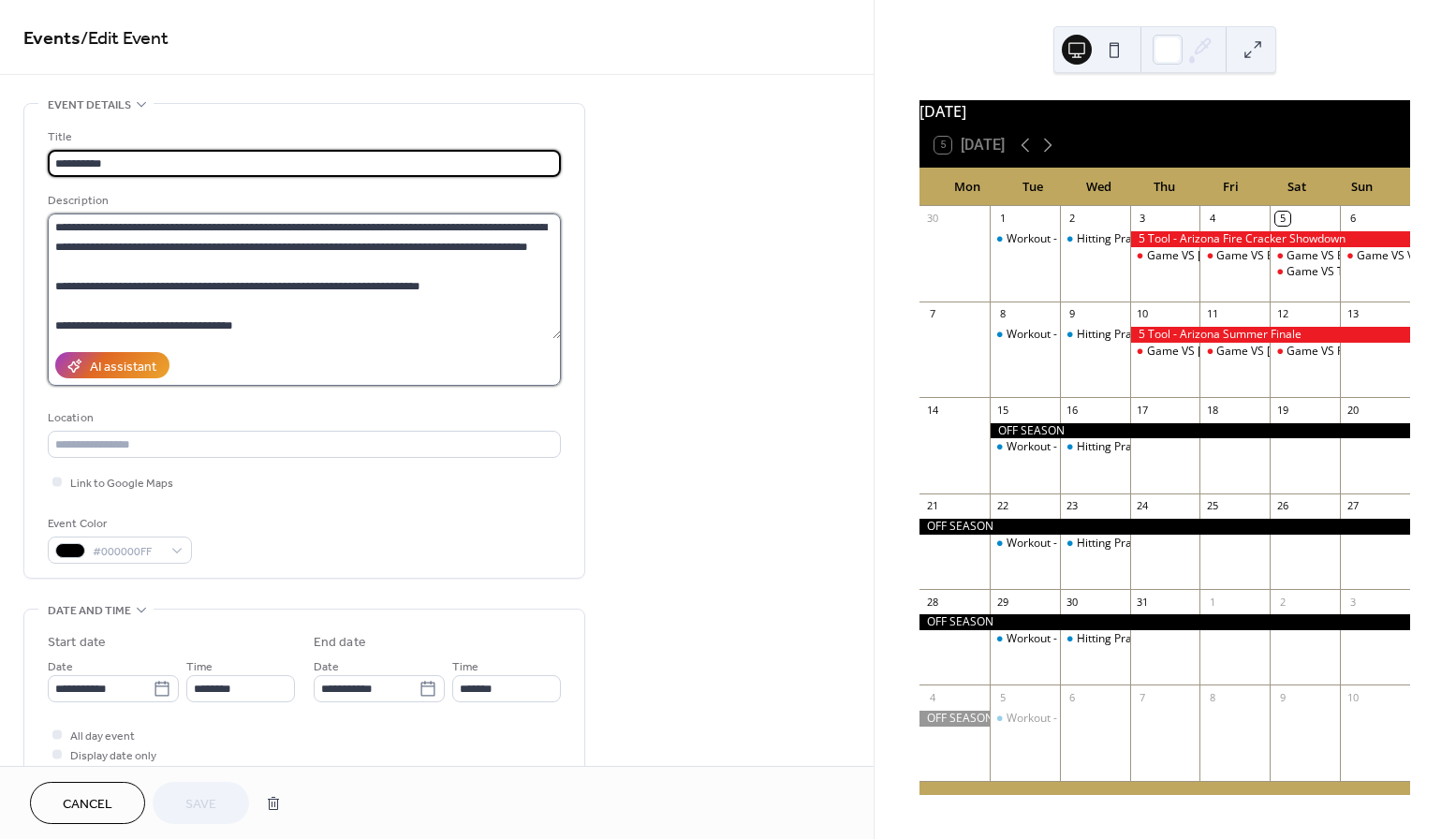 click on "**********" at bounding box center (304, 276) 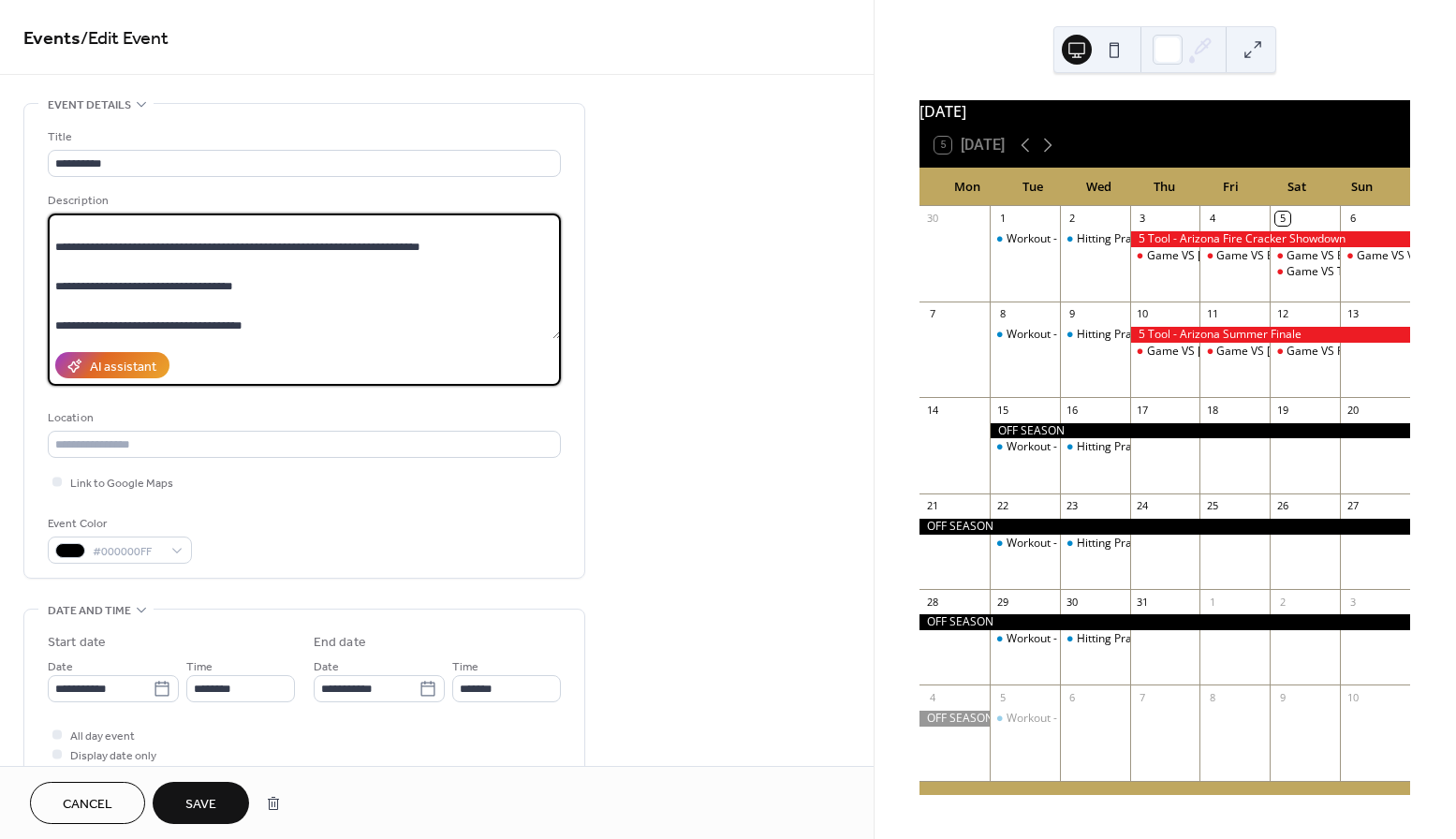 scroll, scrollTop: 39, scrollLeft: 0, axis: vertical 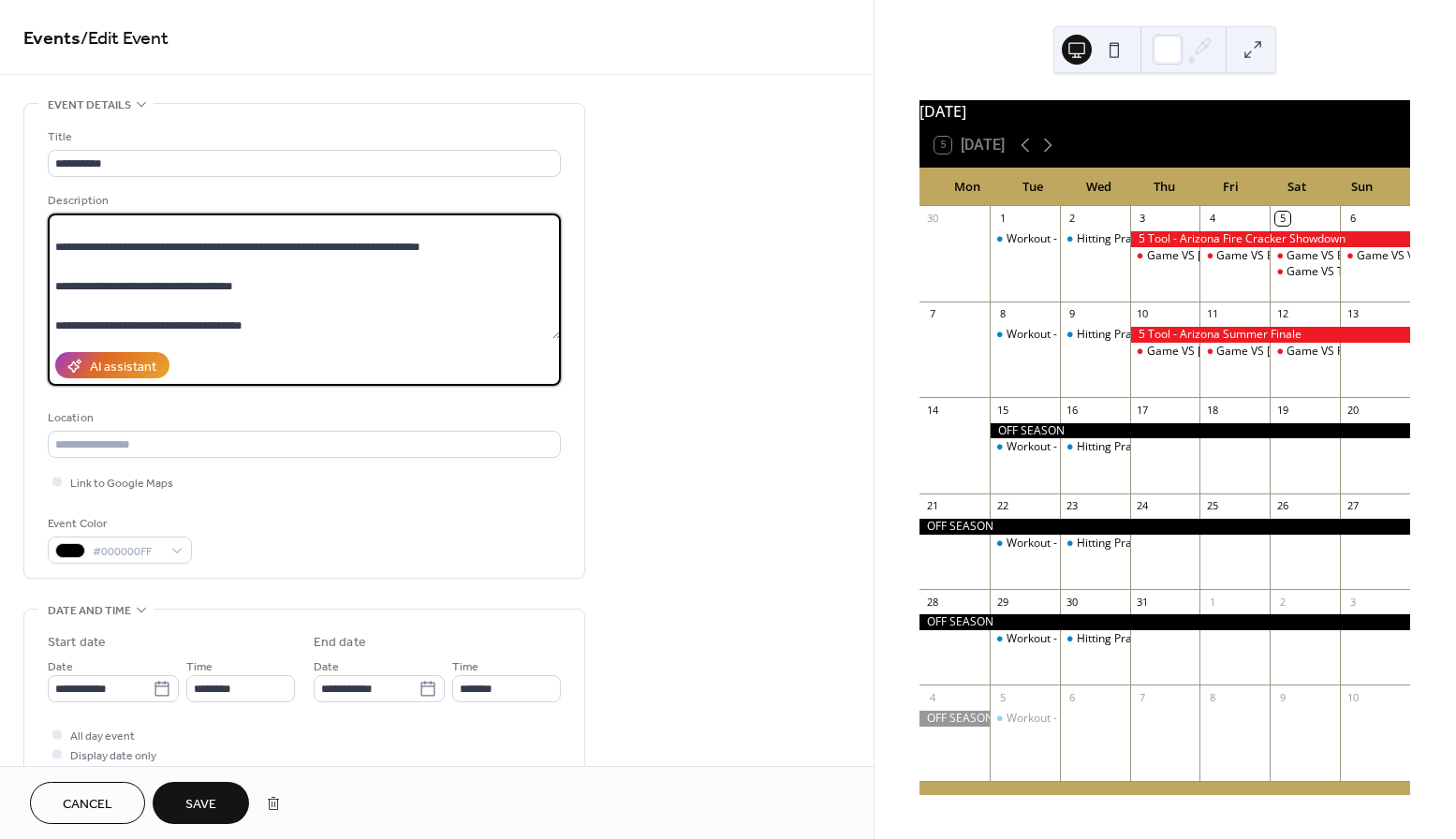 click on "**********" at bounding box center [304, 276] 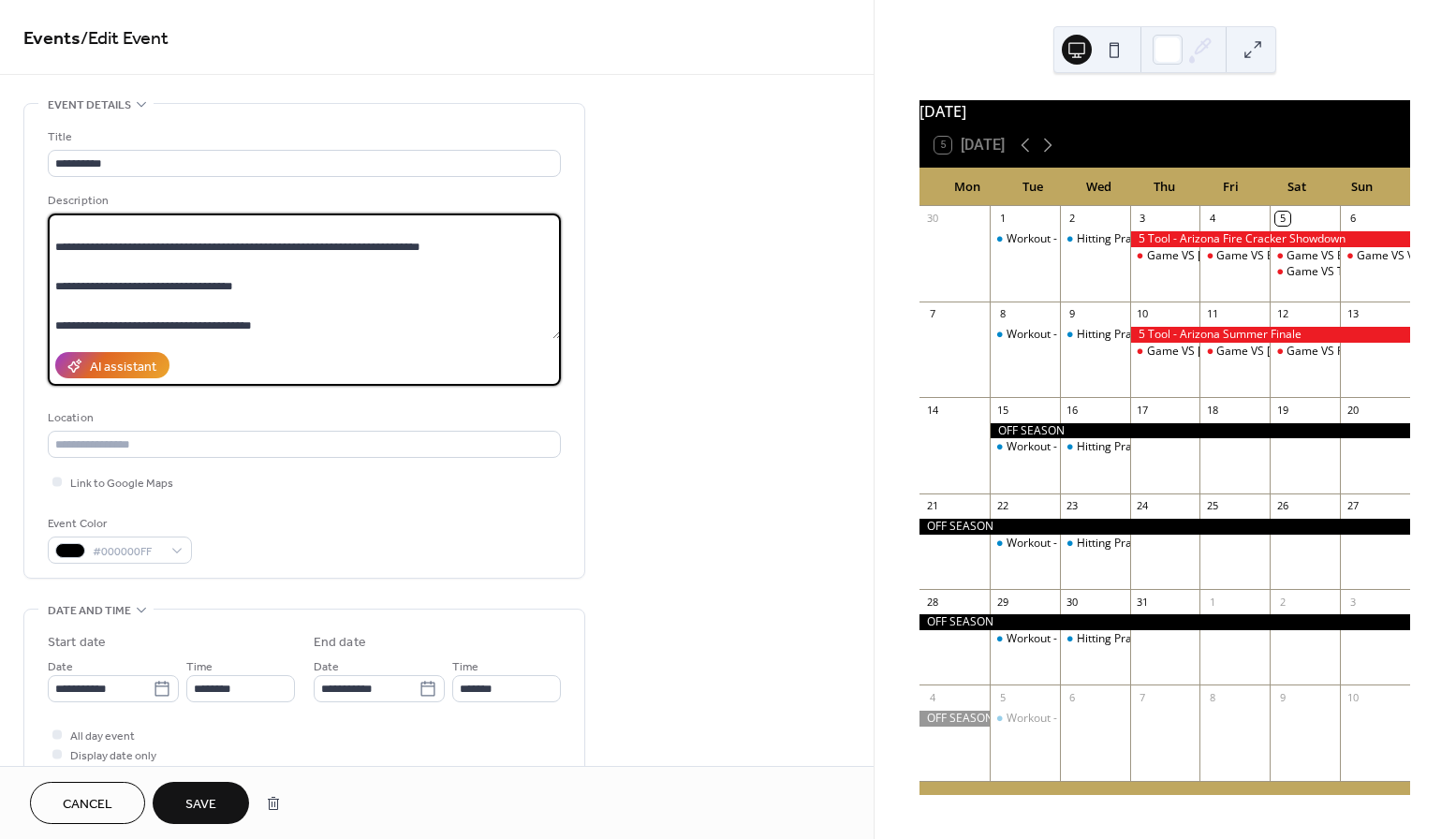 scroll, scrollTop: 76, scrollLeft: 0, axis: vertical 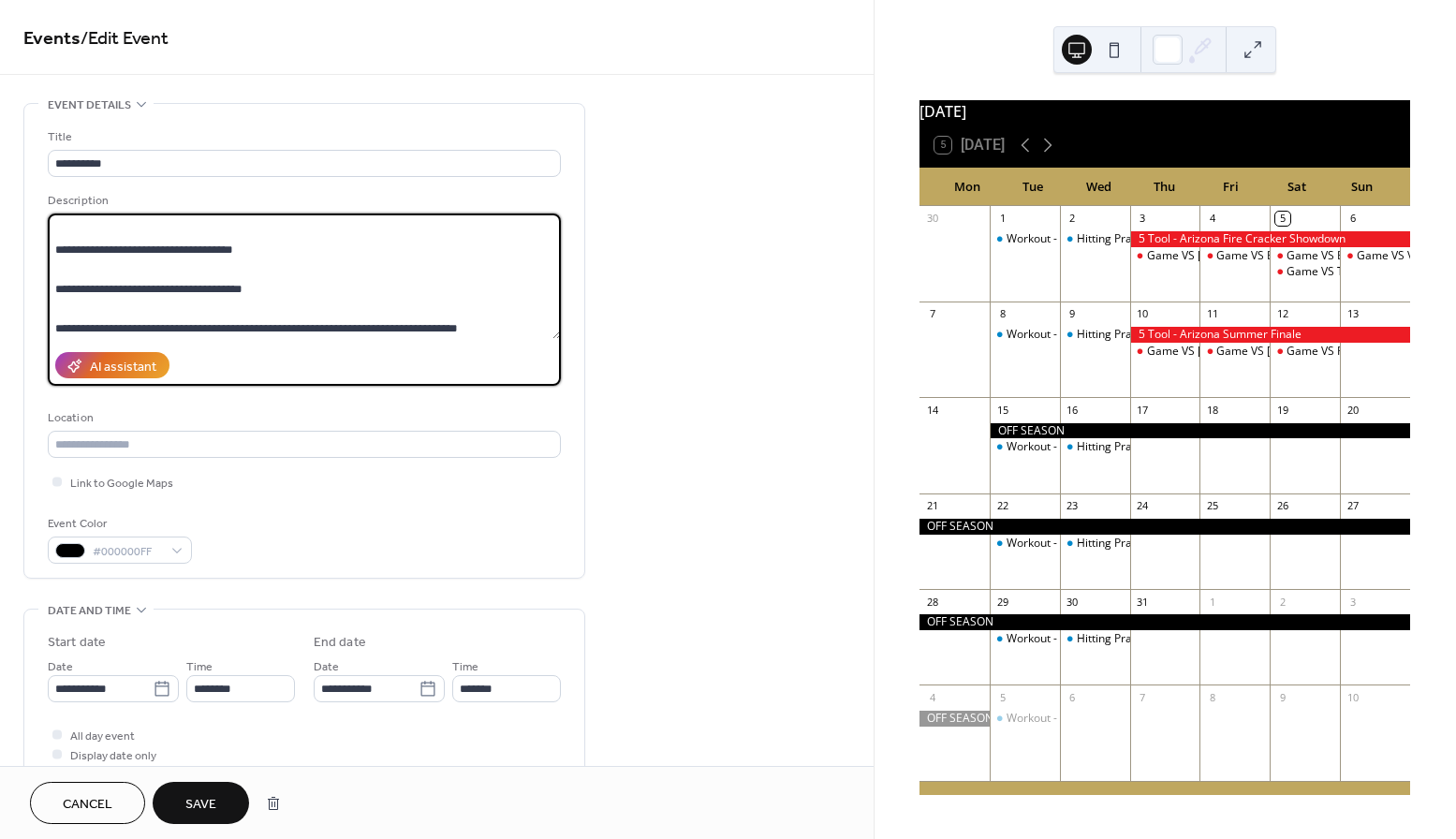 drag, startPoint x: 480, startPoint y: 328, endPoint x: 327, endPoint y: 324, distance: 153.05228 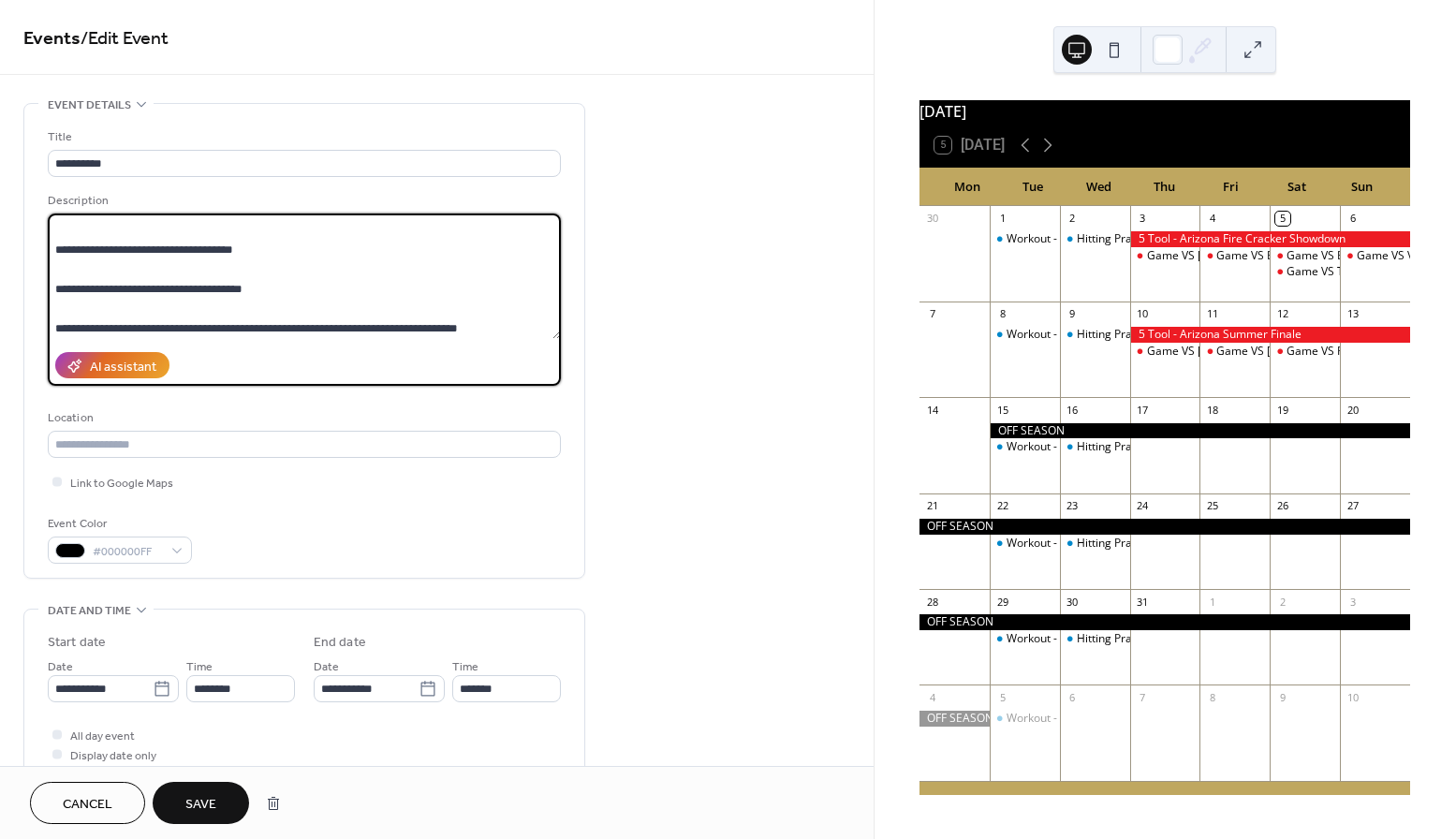 click on "**********" at bounding box center [304, 276] 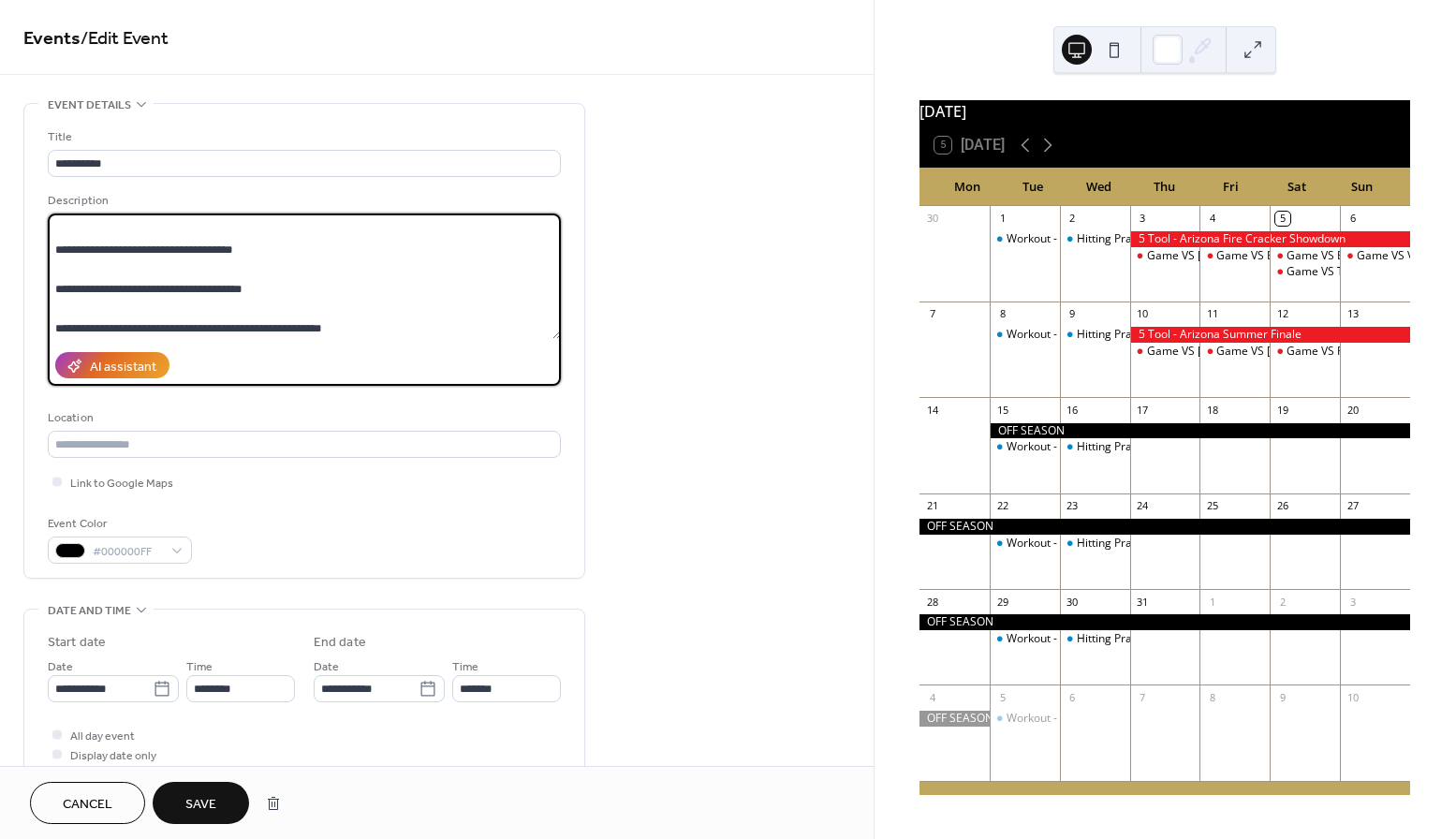 type on "**********" 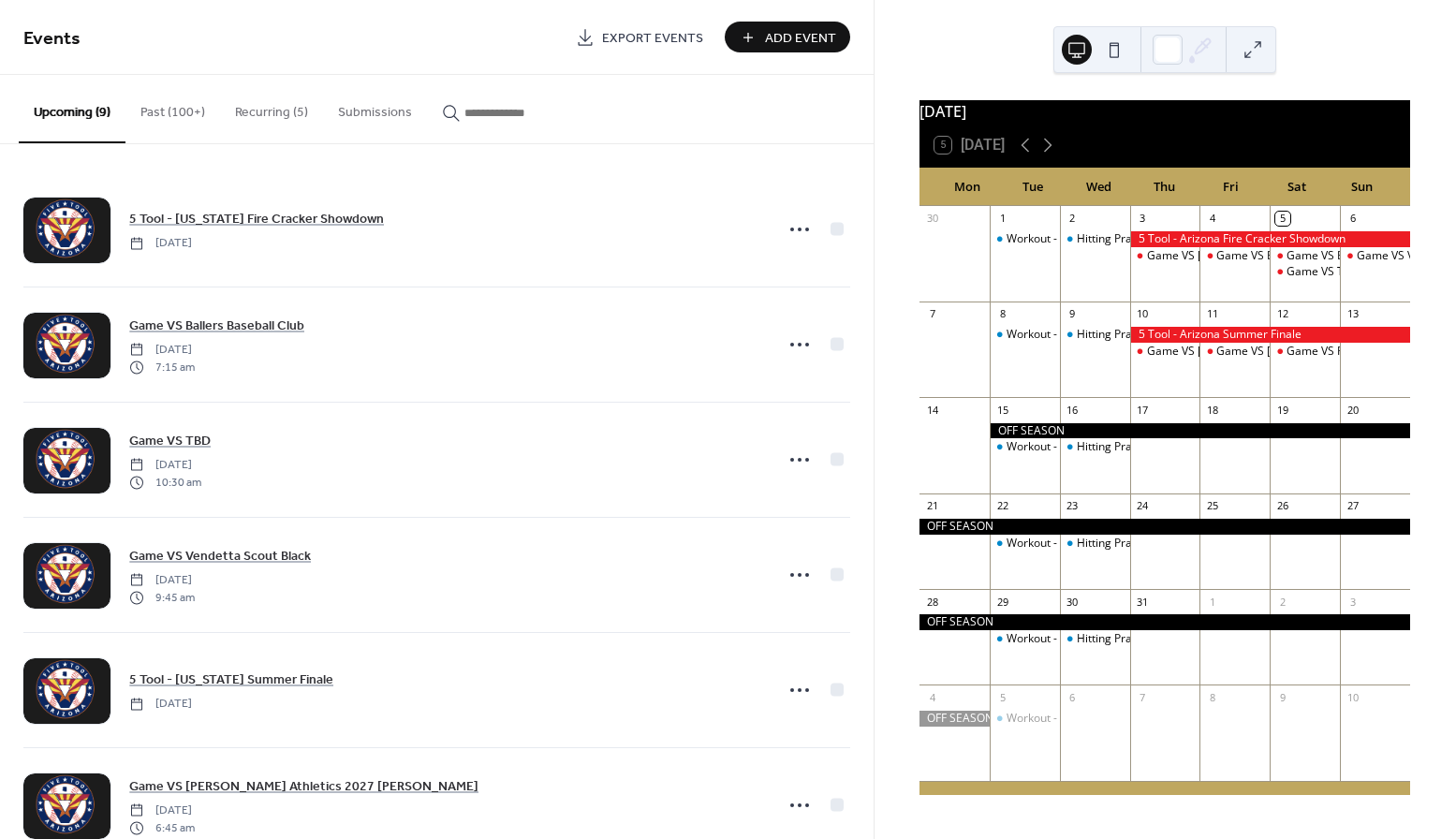 click at bounding box center [1199, 431] 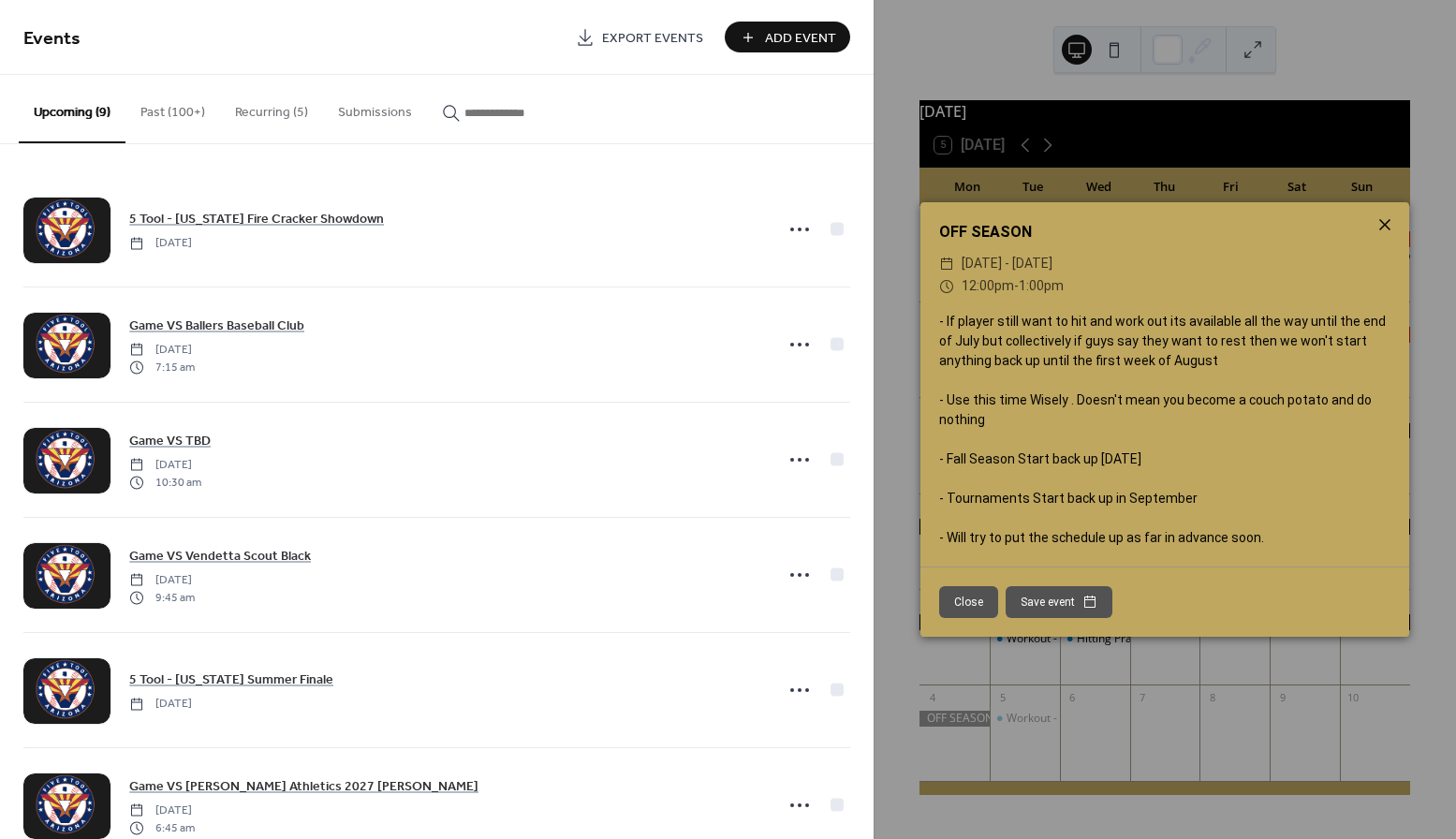 click 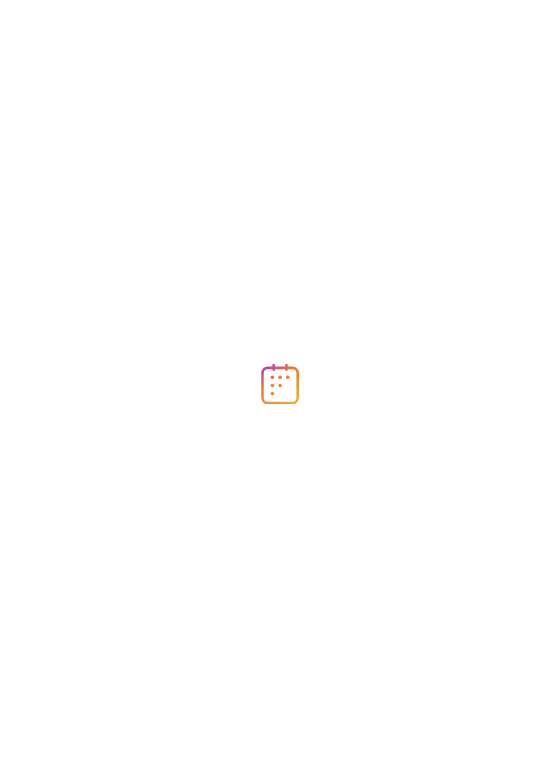 scroll, scrollTop: 0, scrollLeft: 0, axis: both 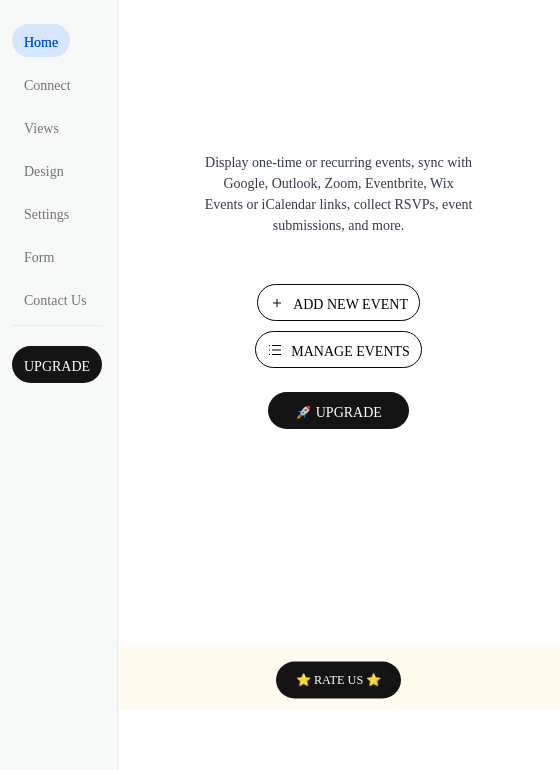 click on "Manage Events" at bounding box center (350, 351) 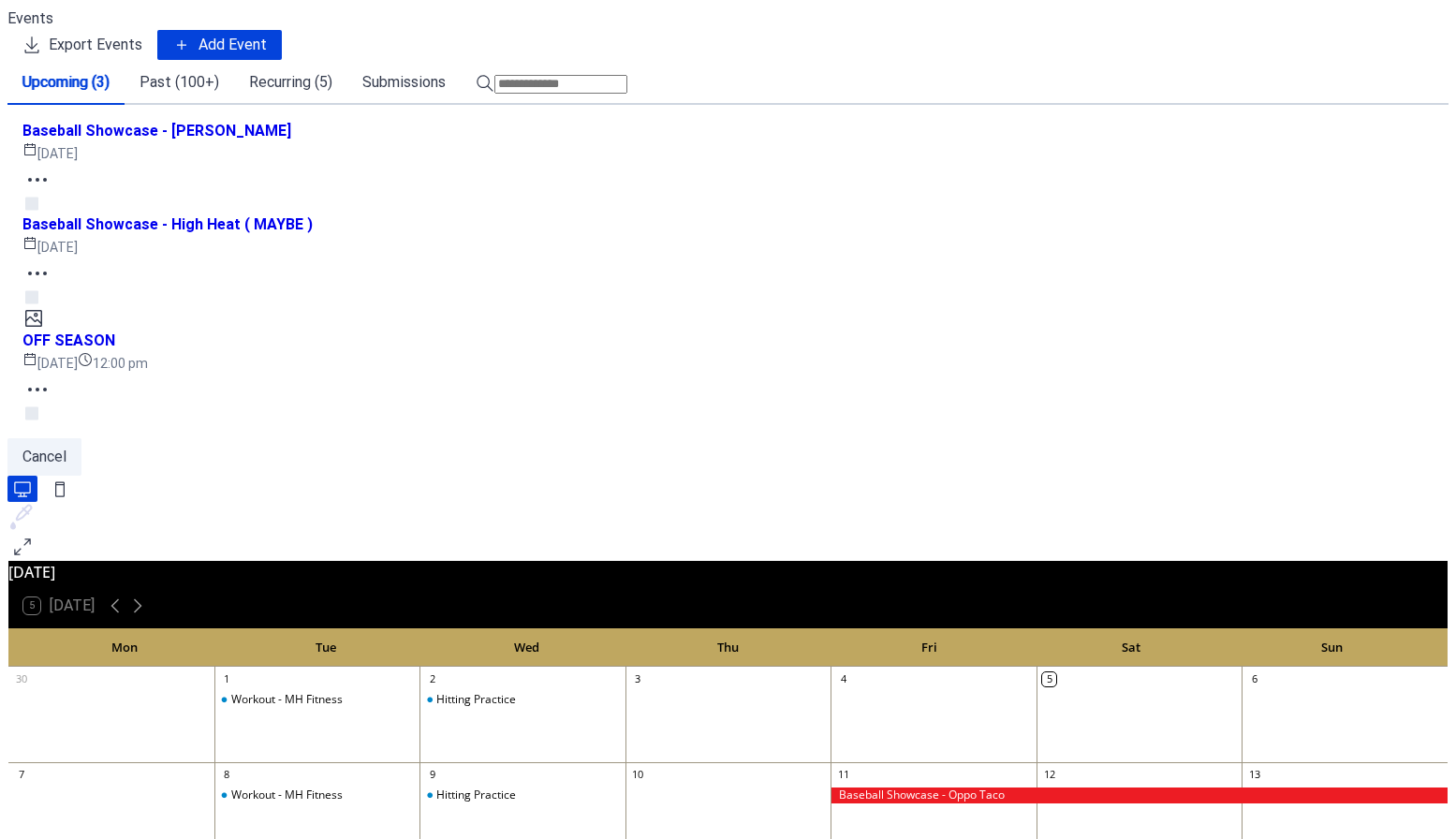scroll, scrollTop: 0, scrollLeft: 0, axis: both 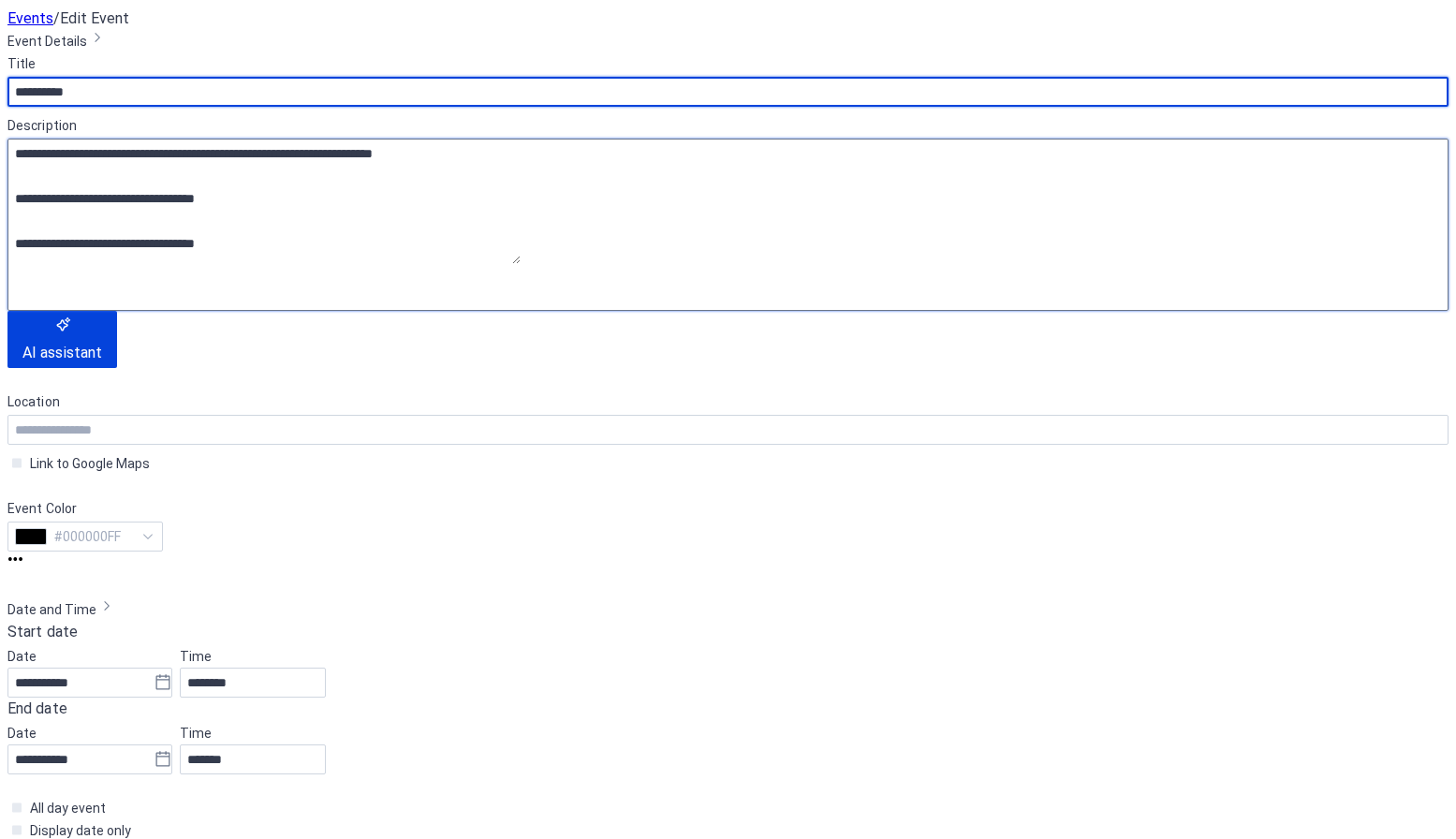 click on "**********" at bounding box center (264, 201) 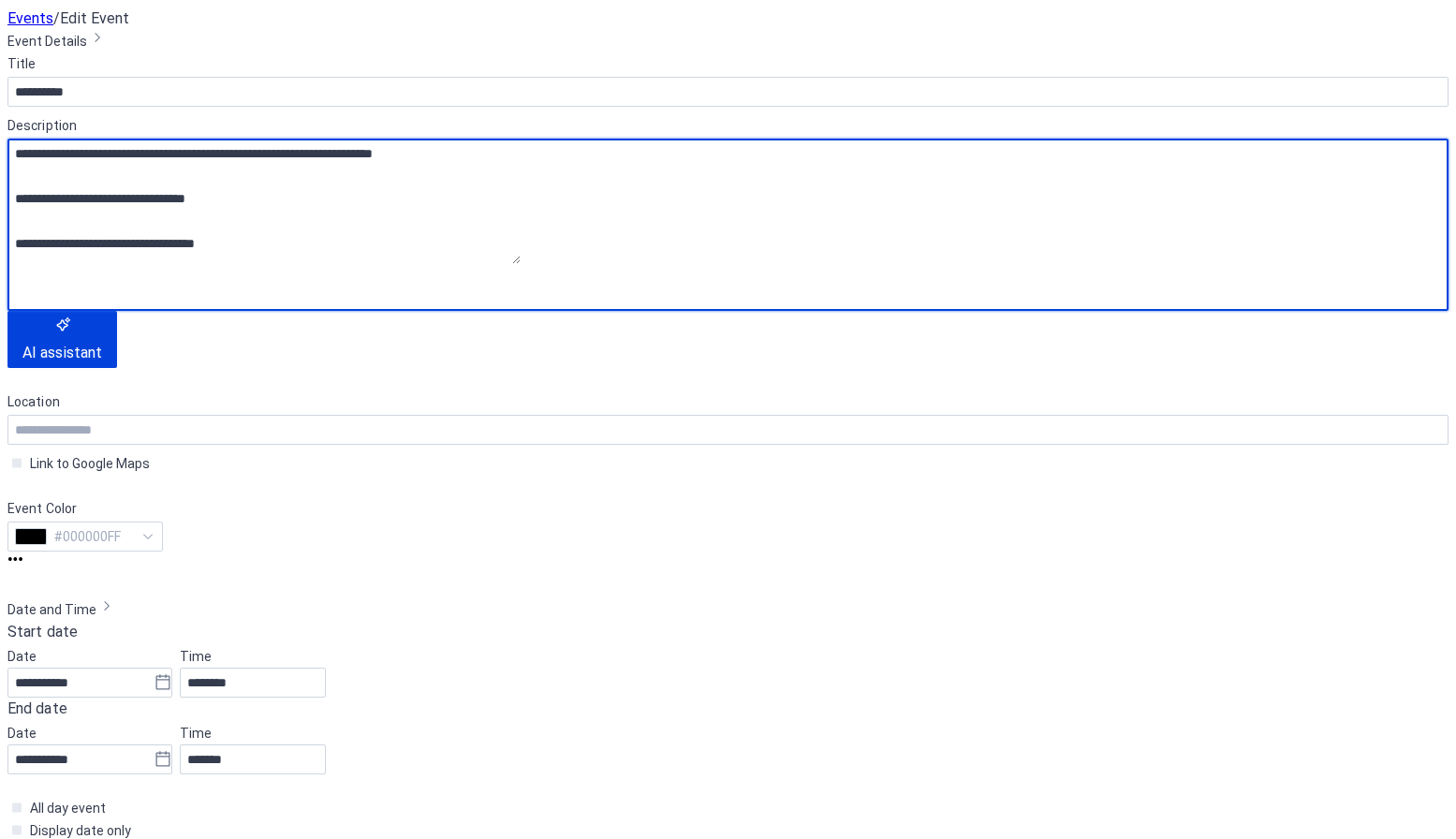 click on "**********" at bounding box center [264, 201] 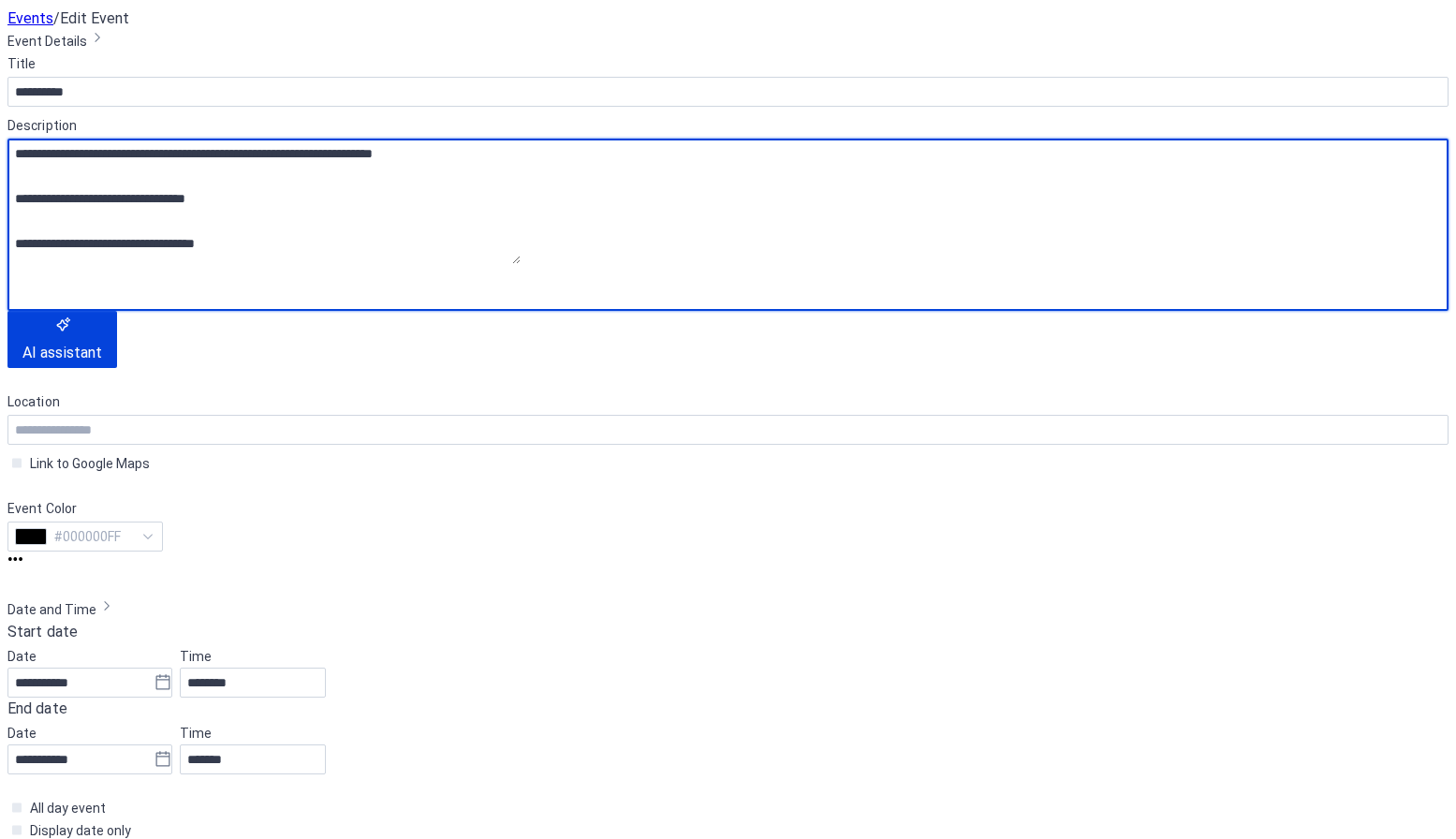 click on "**********" at bounding box center [264, 201] 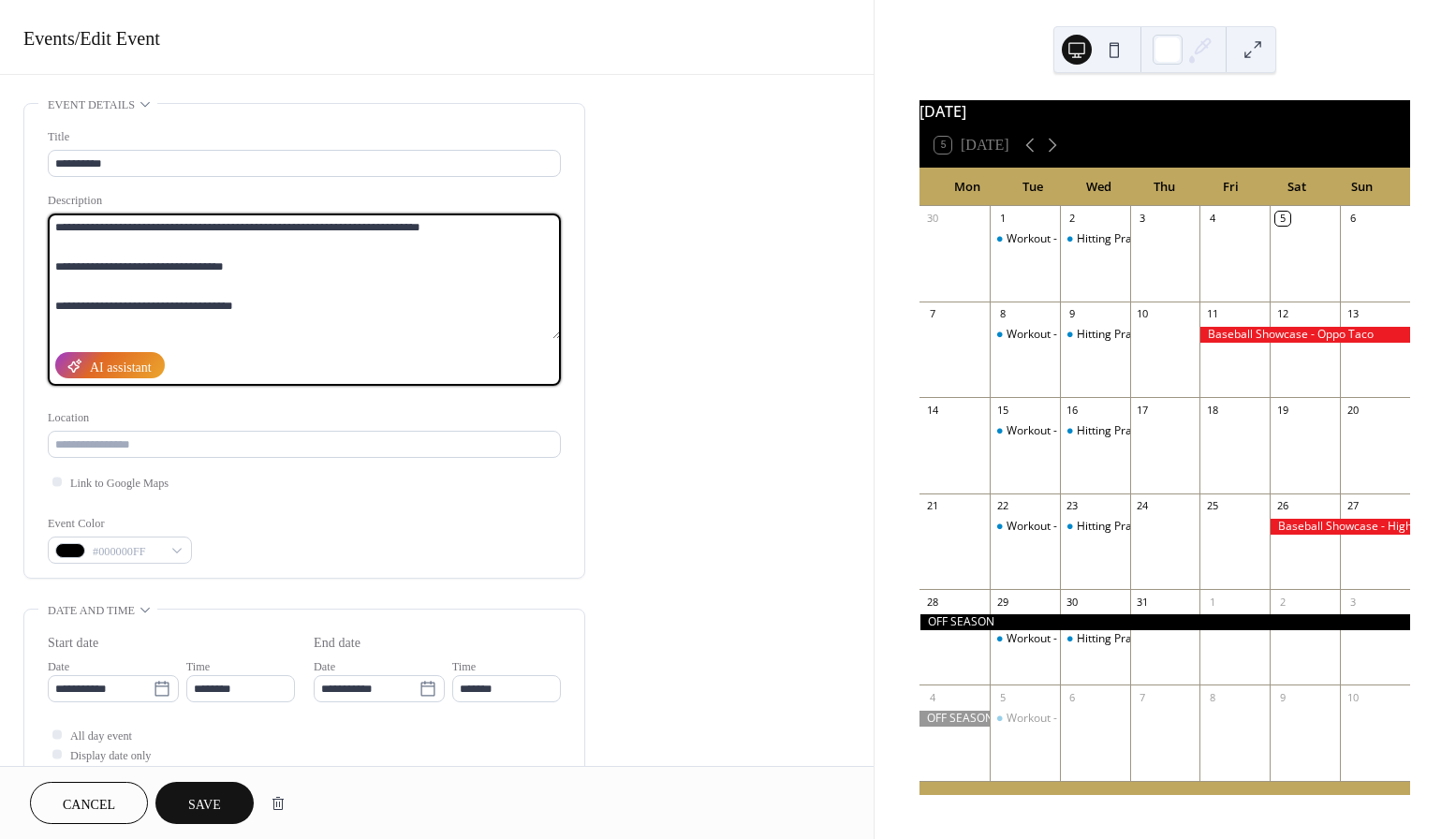 click on "**********" at bounding box center [304, 276] 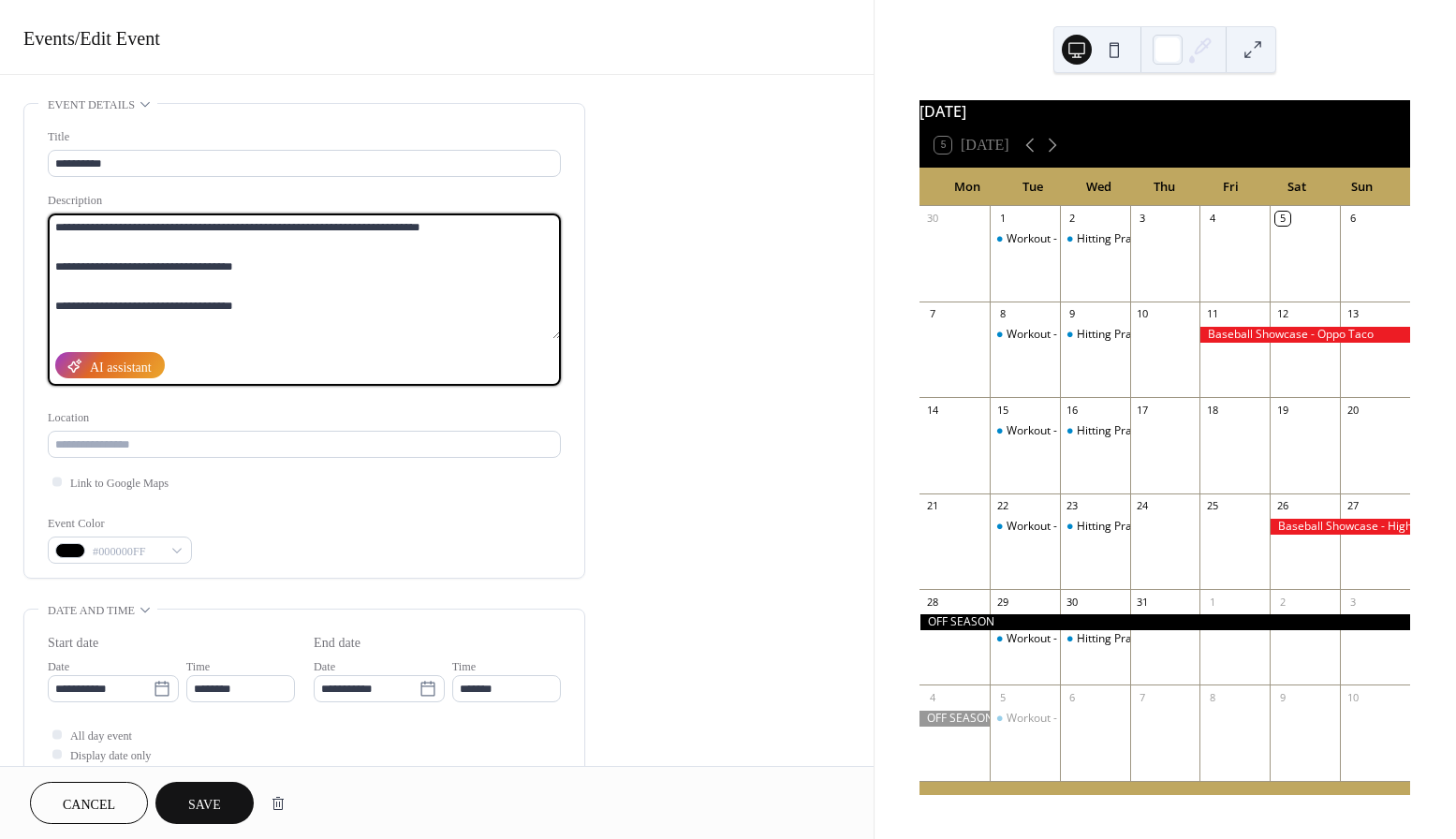 click on "**********" at bounding box center (304, 276) 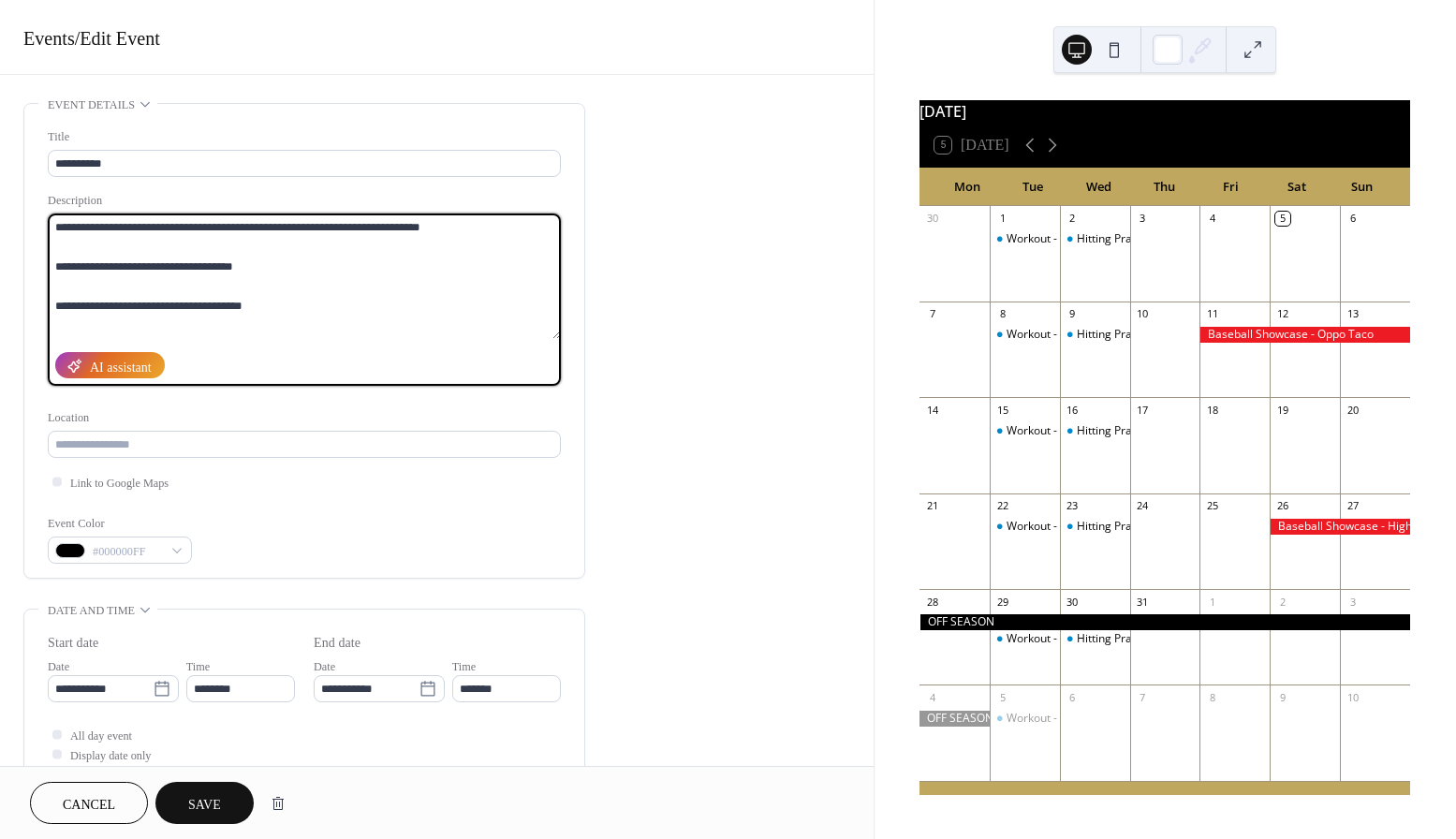 click on "**********" at bounding box center [304, 276] 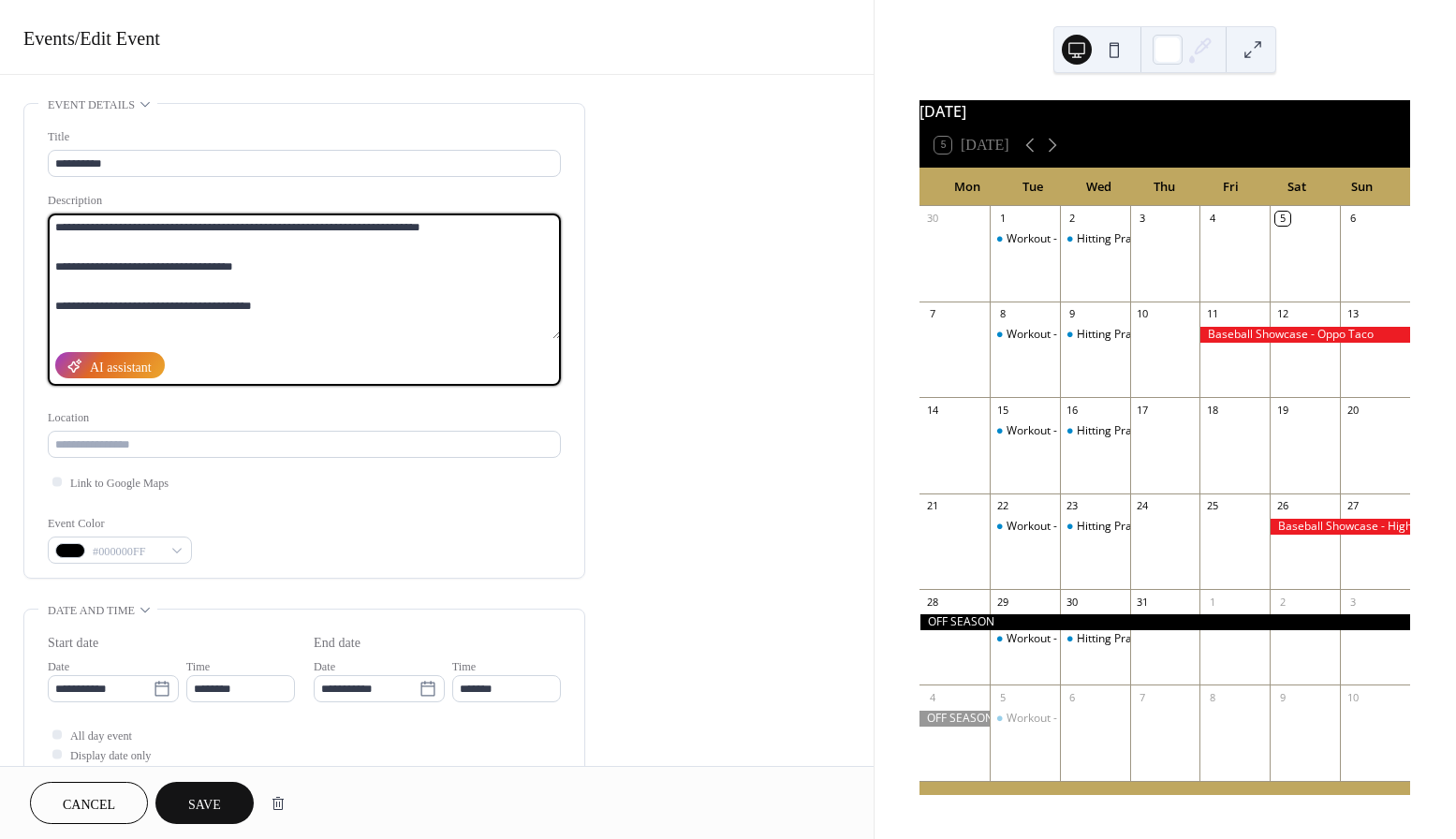scroll, scrollTop: 17, scrollLeft: 0, axis: vertical 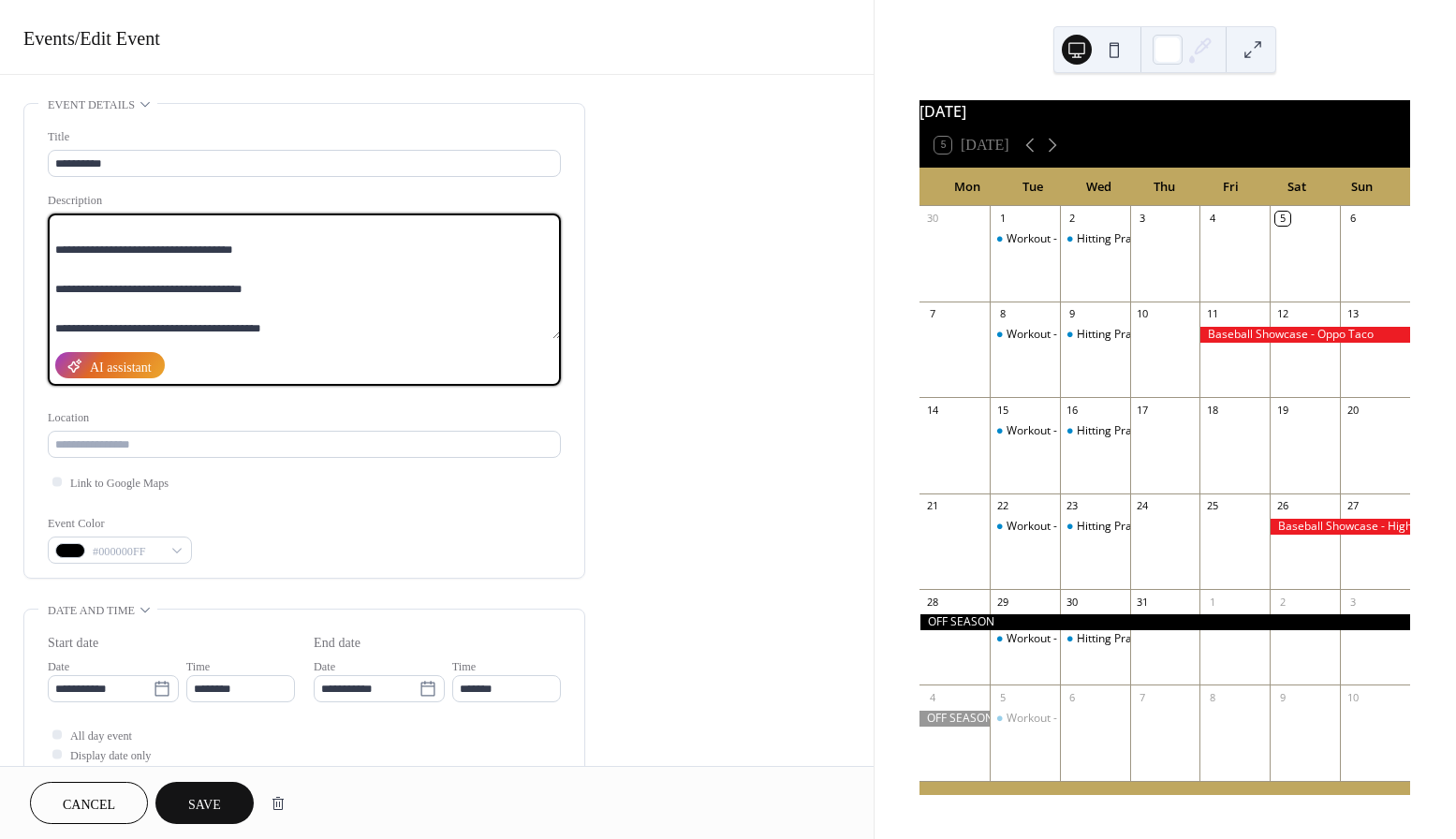 type on "**********" 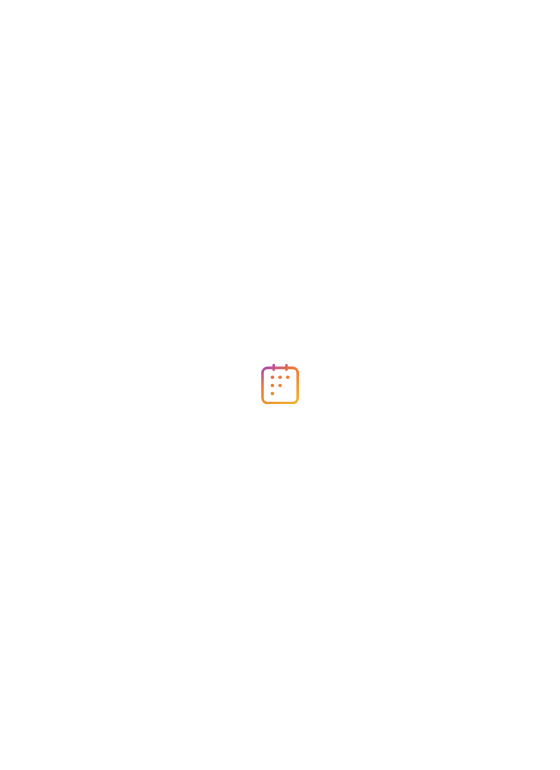 scroll, scrollTop: 0, scrollLeft: 0, axis: both 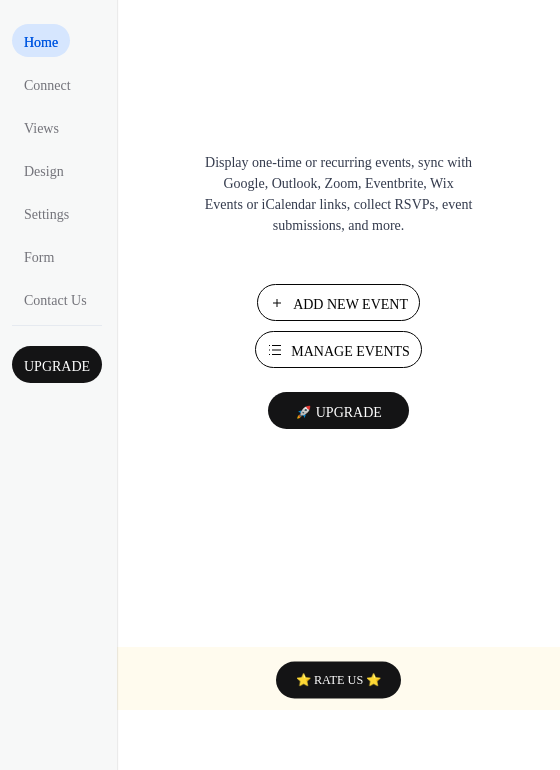 click on "Manage Events" at bounding box center (338, 349) 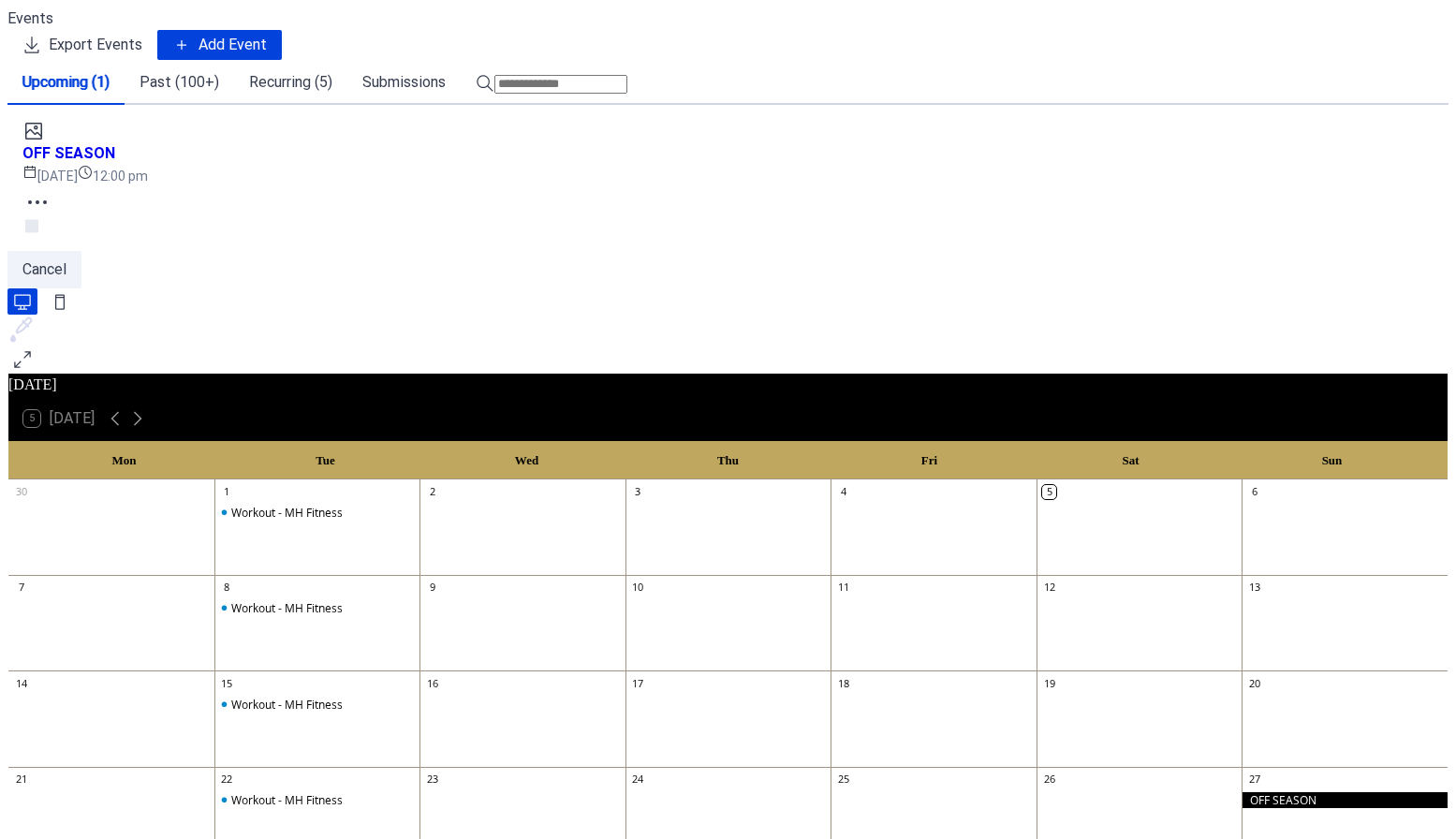 scroll, scrollTop: 0, scrollLeft: 0, axis: both 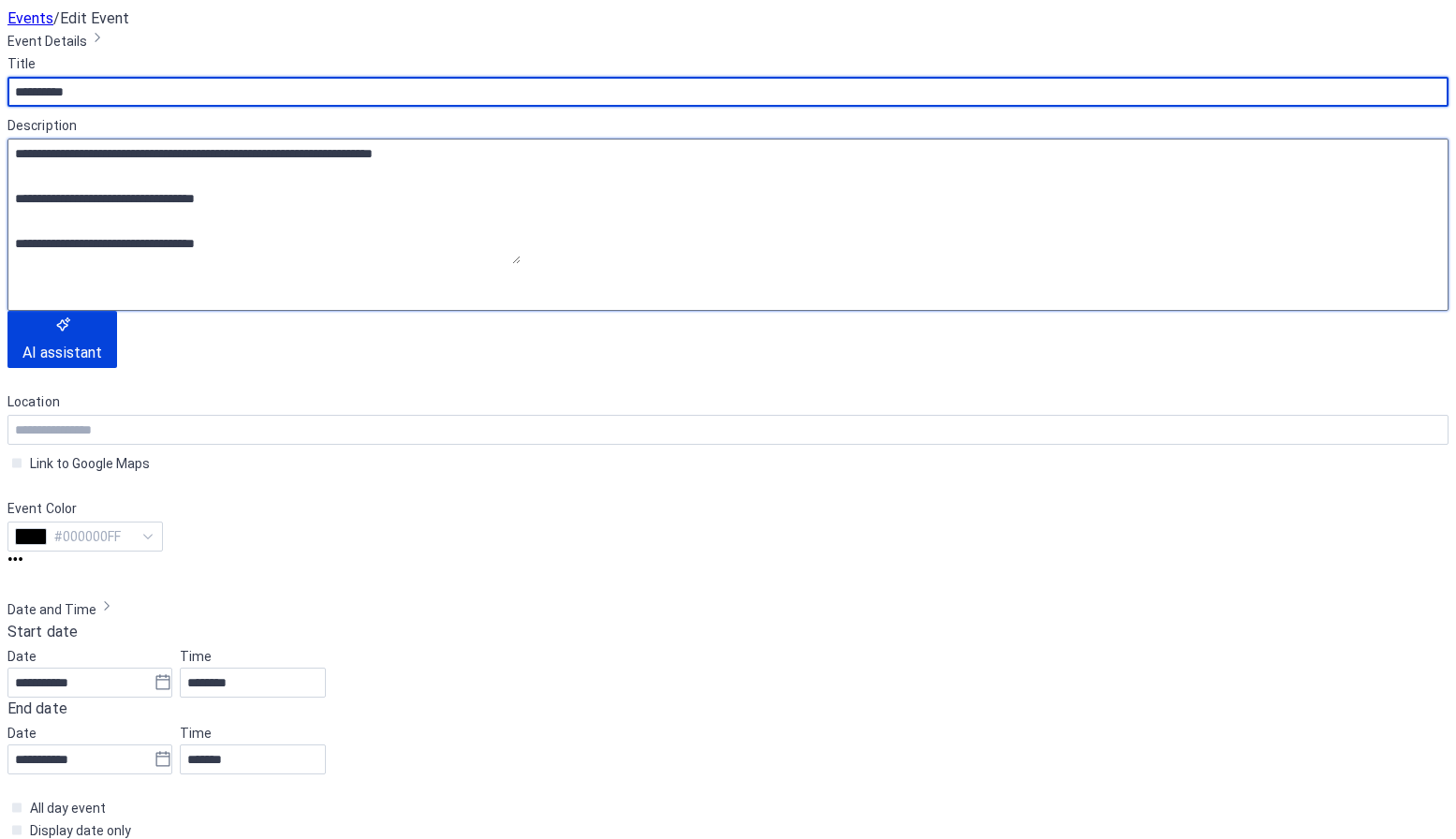 click on "**********" at bounding box center (264, 201) 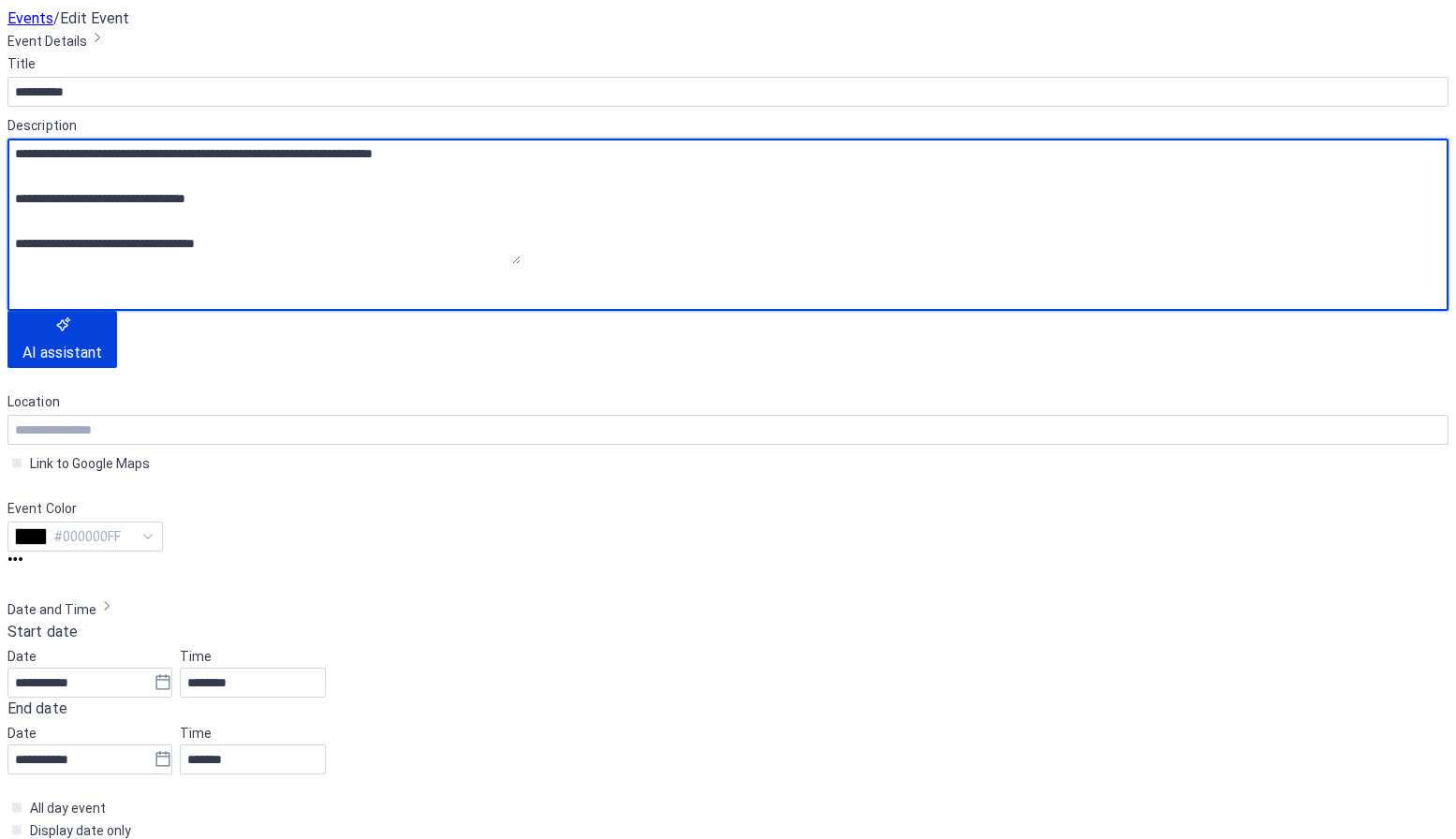 click on "**********" at bounding box center [264, 201] 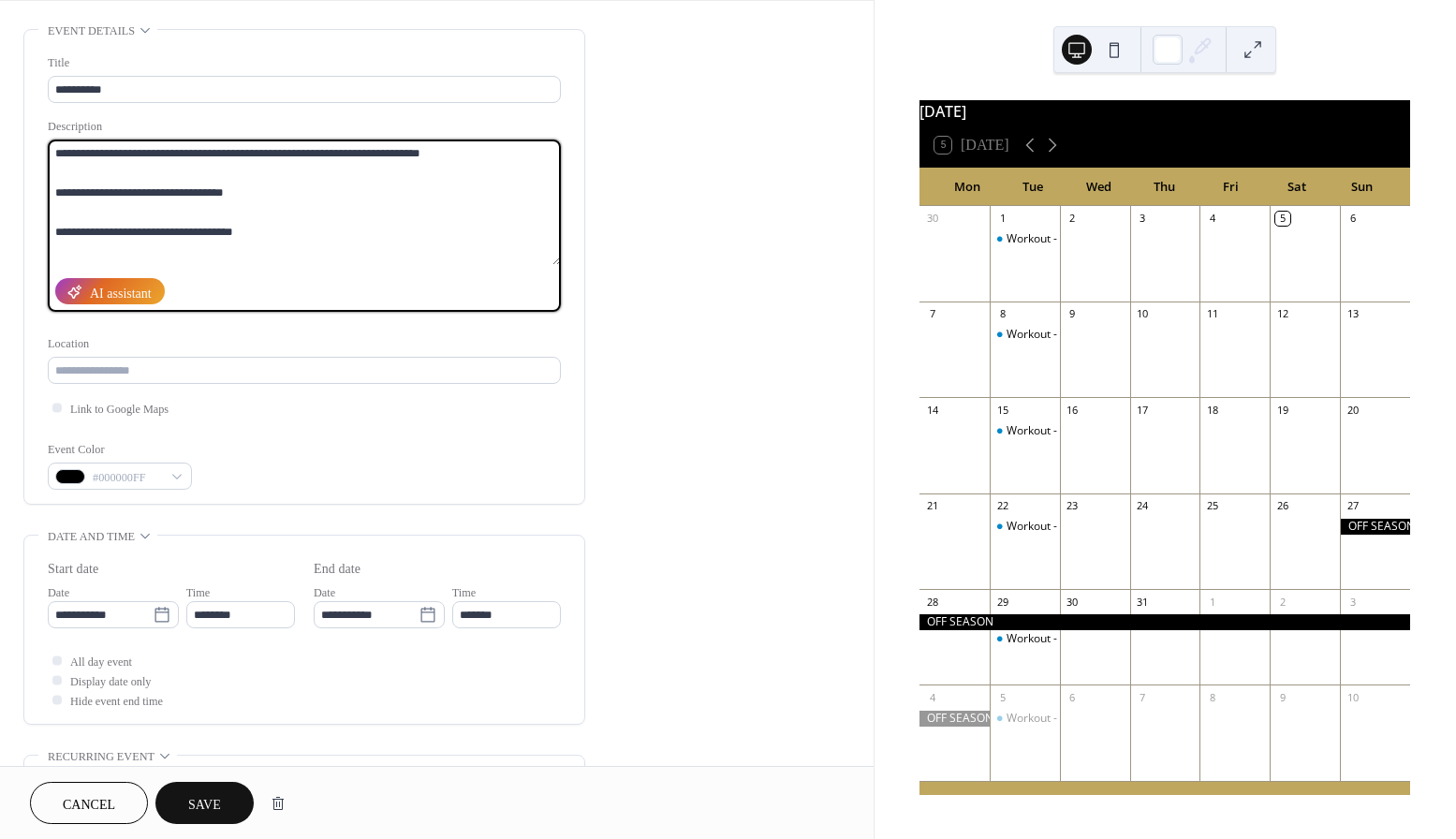 click on "**********" at bounding box center [304, 202] 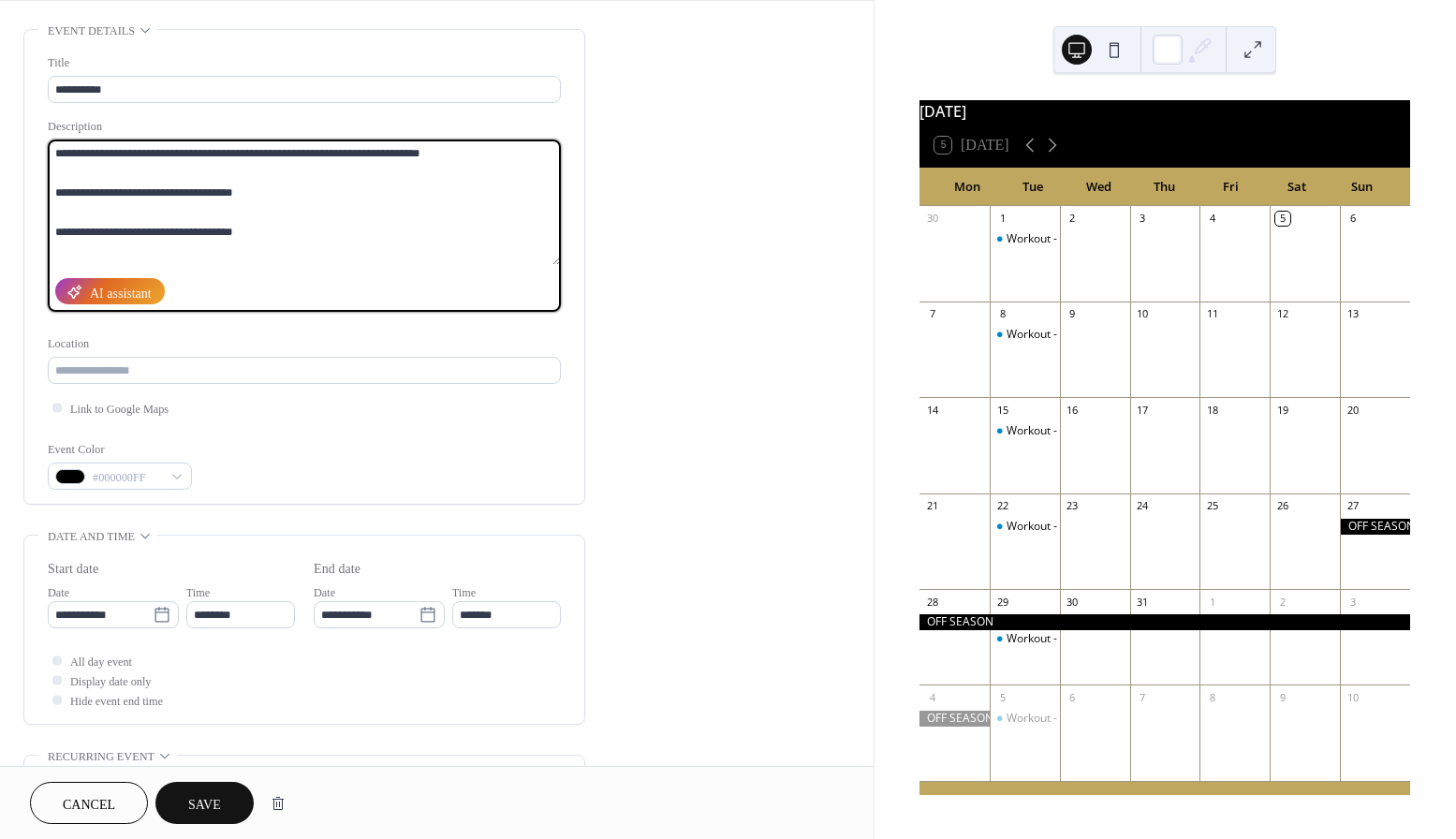 click on "**********" at bounding box center [304, 202] 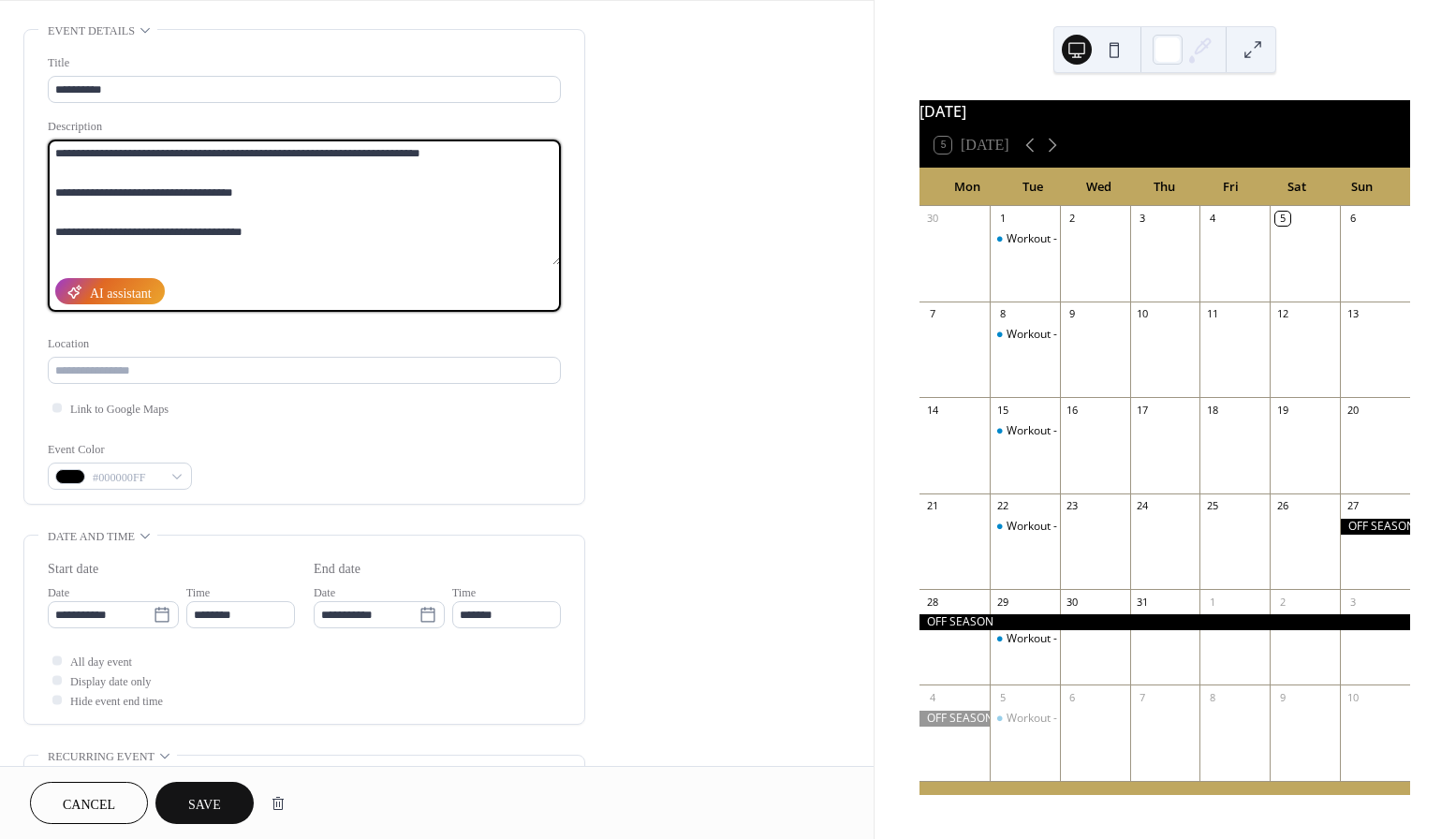 click on "**********" at bounding box center (304, 202) 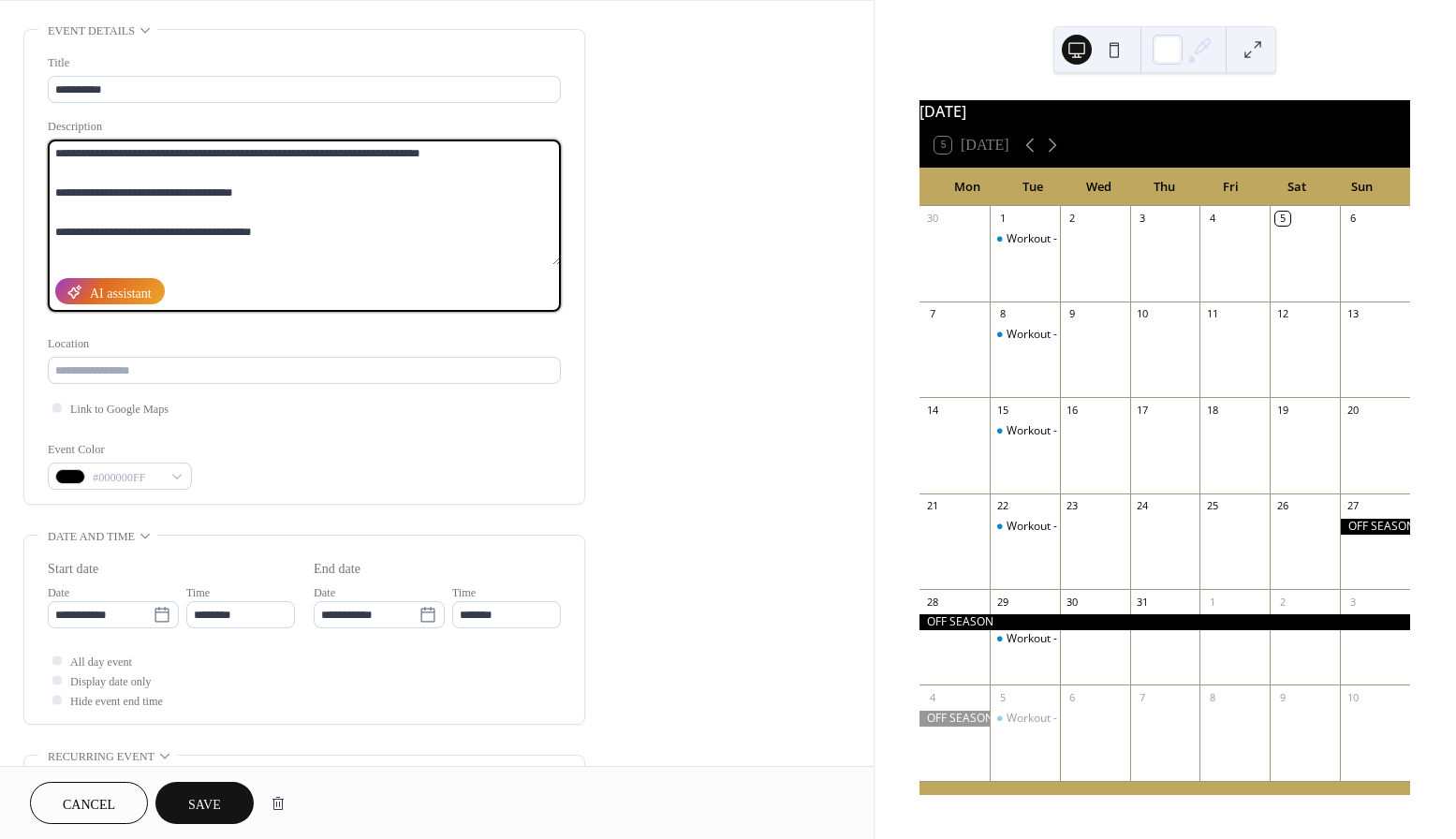 scroll, scrollTop: 17, scrollLeft: 0, axis: vertical 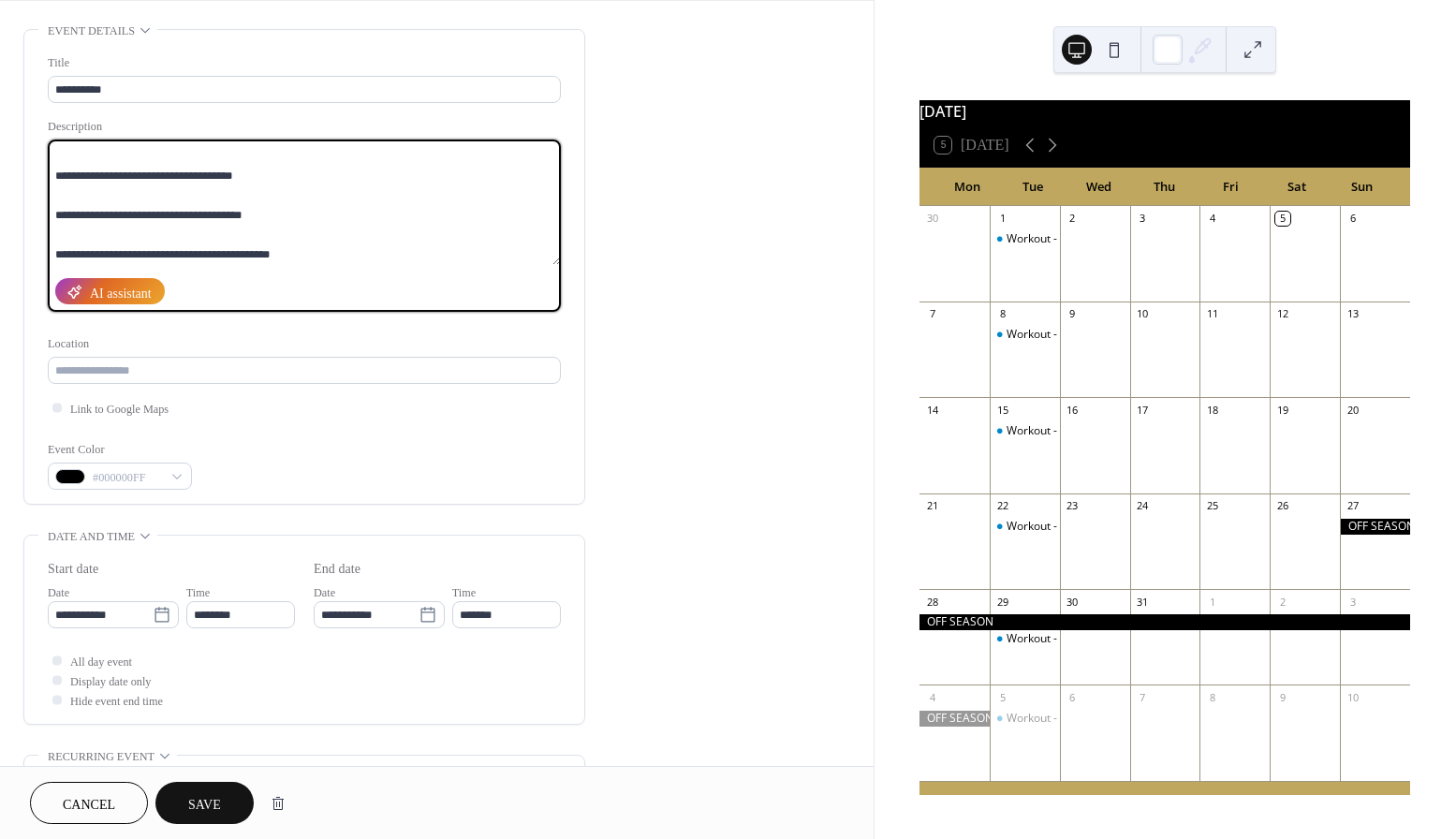 type on "**********" 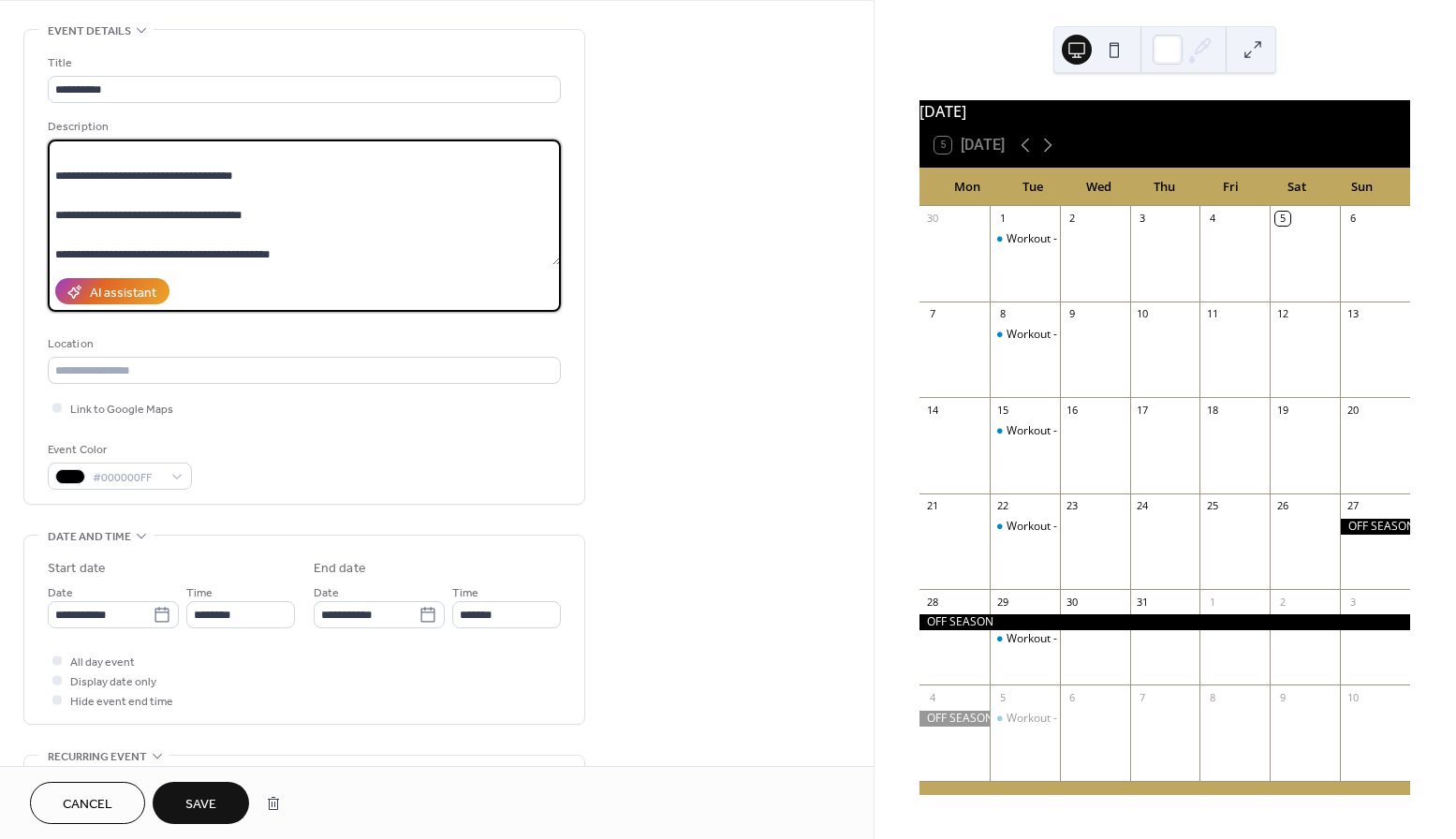 click on "Save" at bounding box center [200, 802] 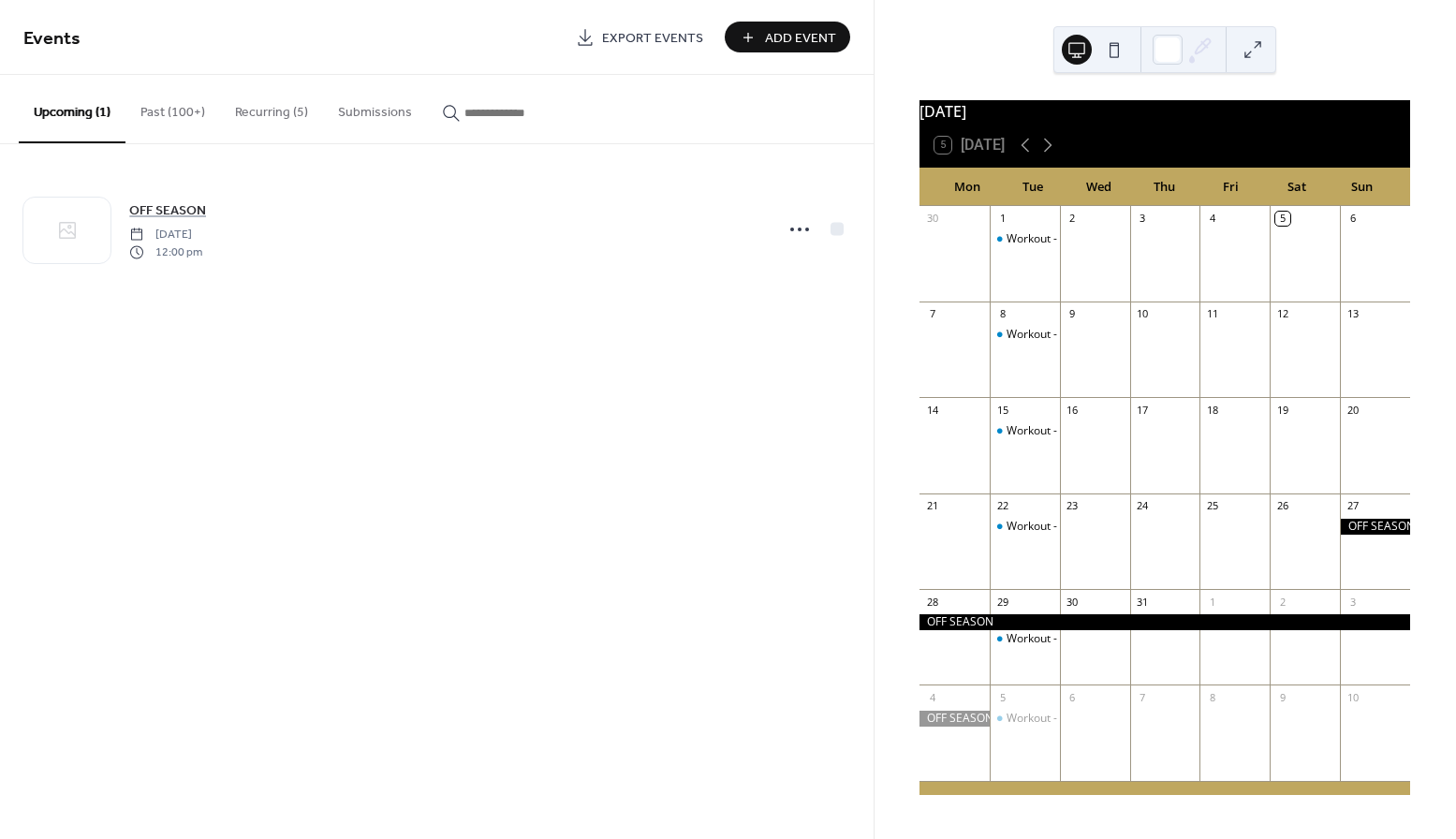 click at bounding box center (1375, 526) 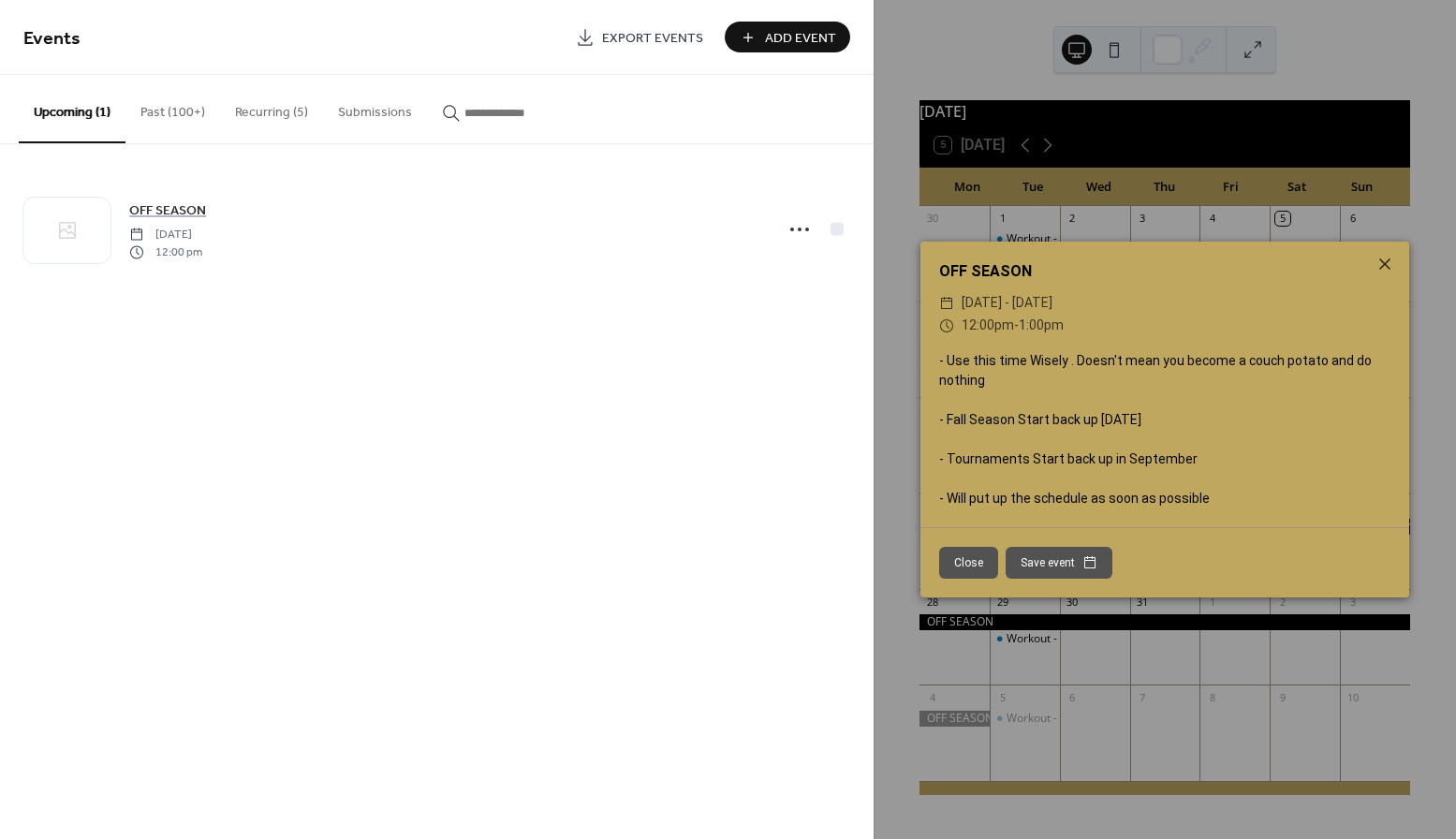 click on "Close" at bounding box center [968, 563] 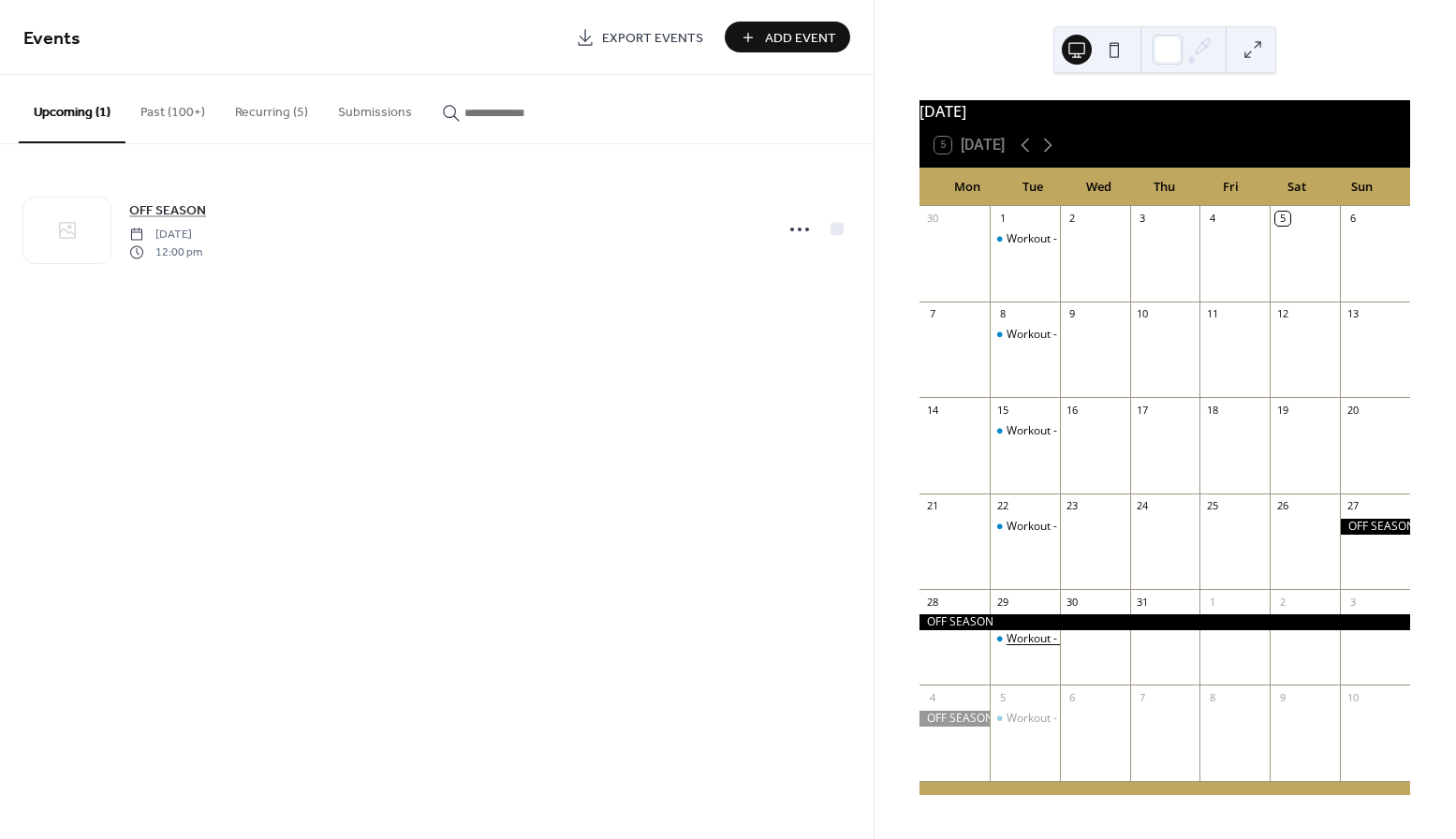 click on "Workout - MH Fitness" at bounding box center [1062, 639] 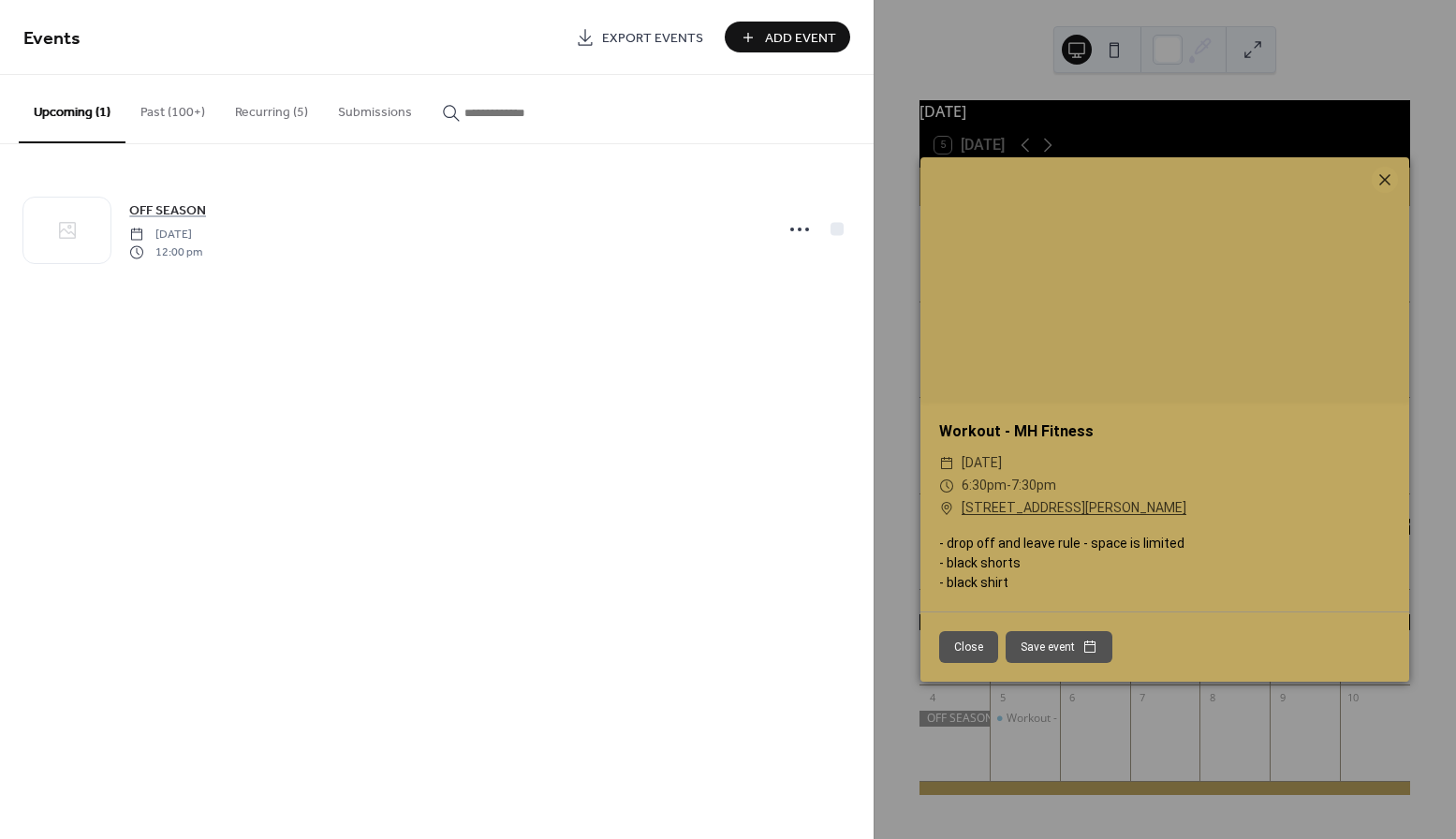click on "Close" at bounding box center (968, 647) 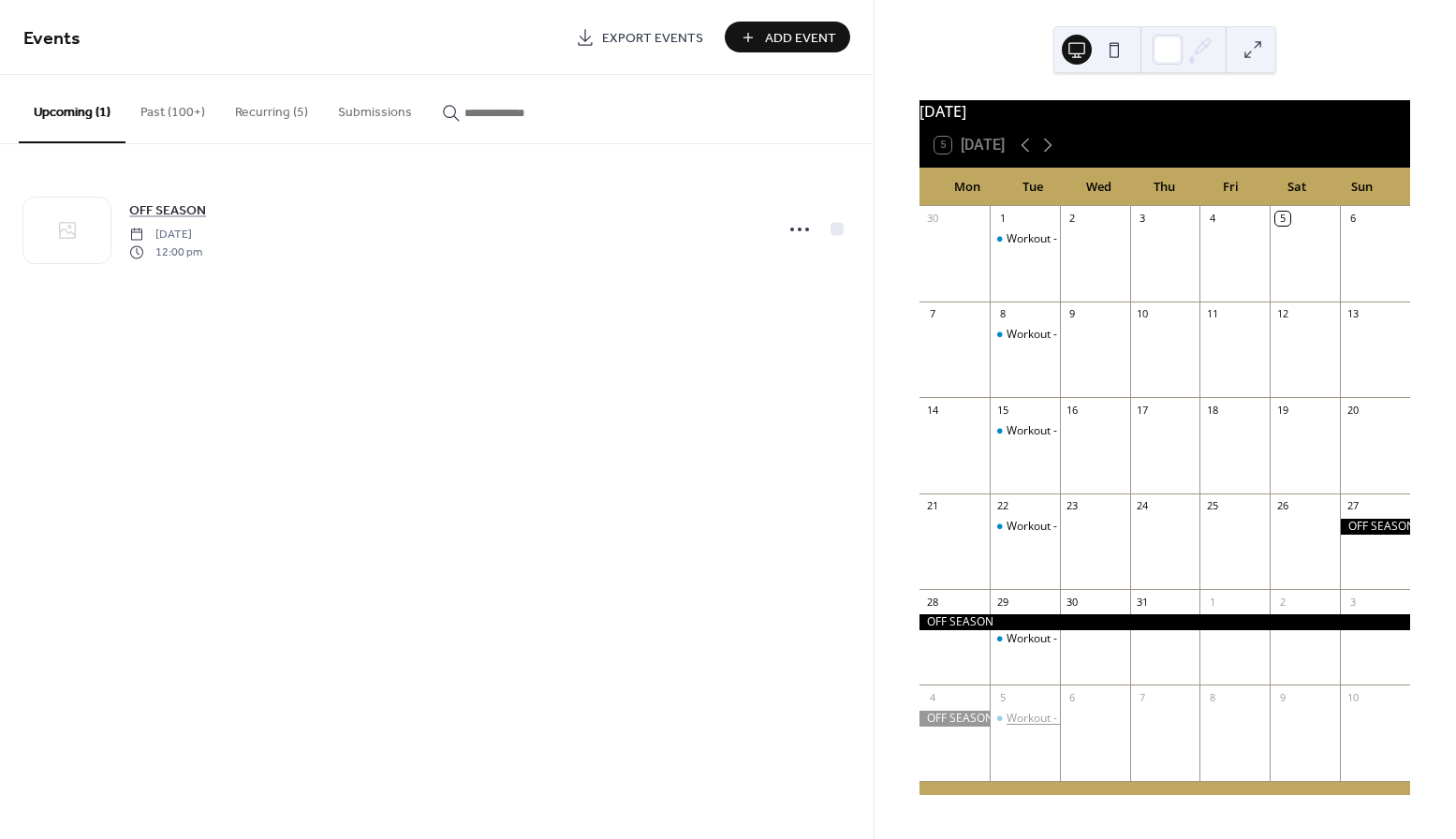 click on "Workout - MH Fitness" at bounding box center [1062, 718] 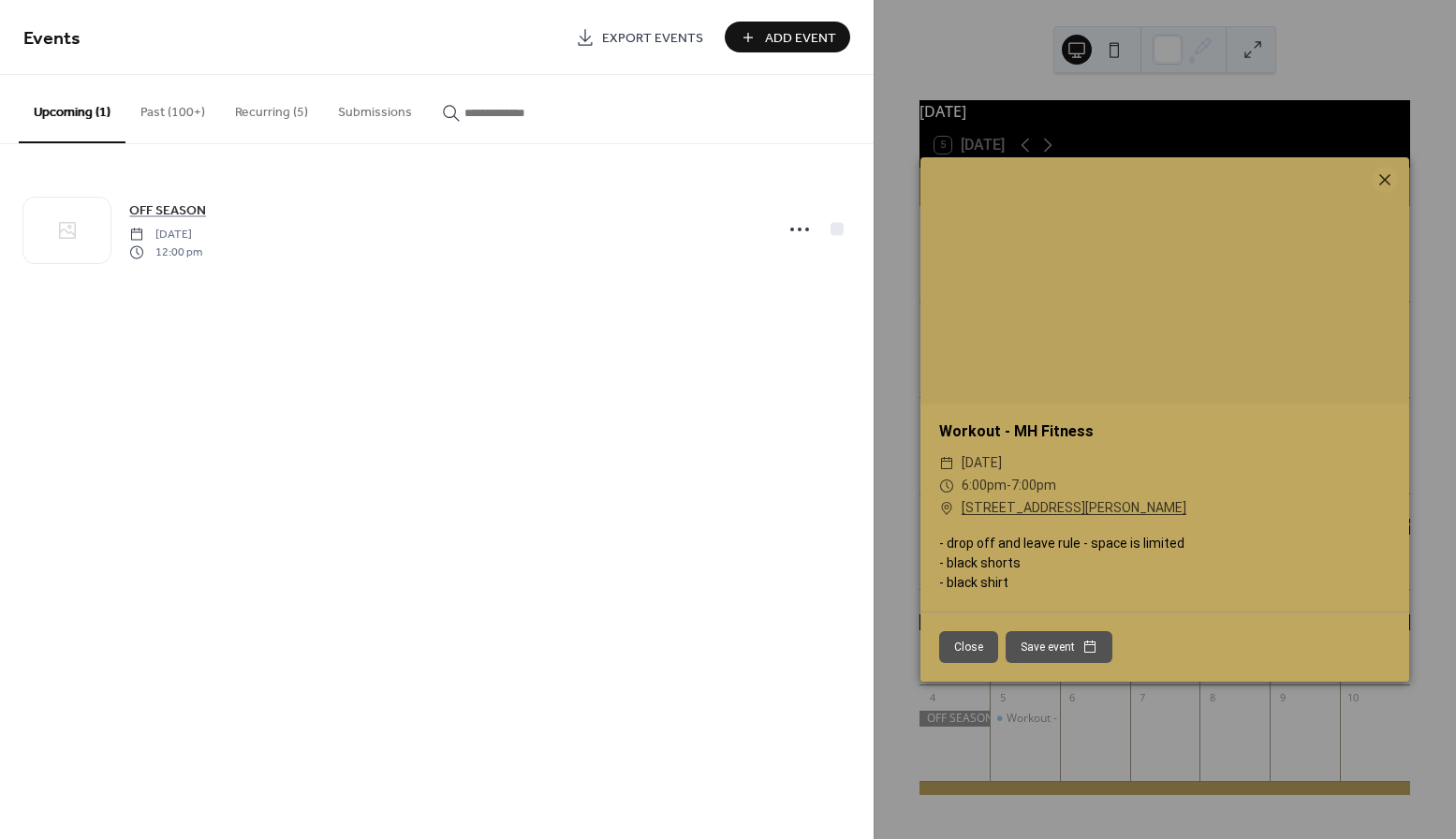 click on "Close" at bounding box center (968, 647) 